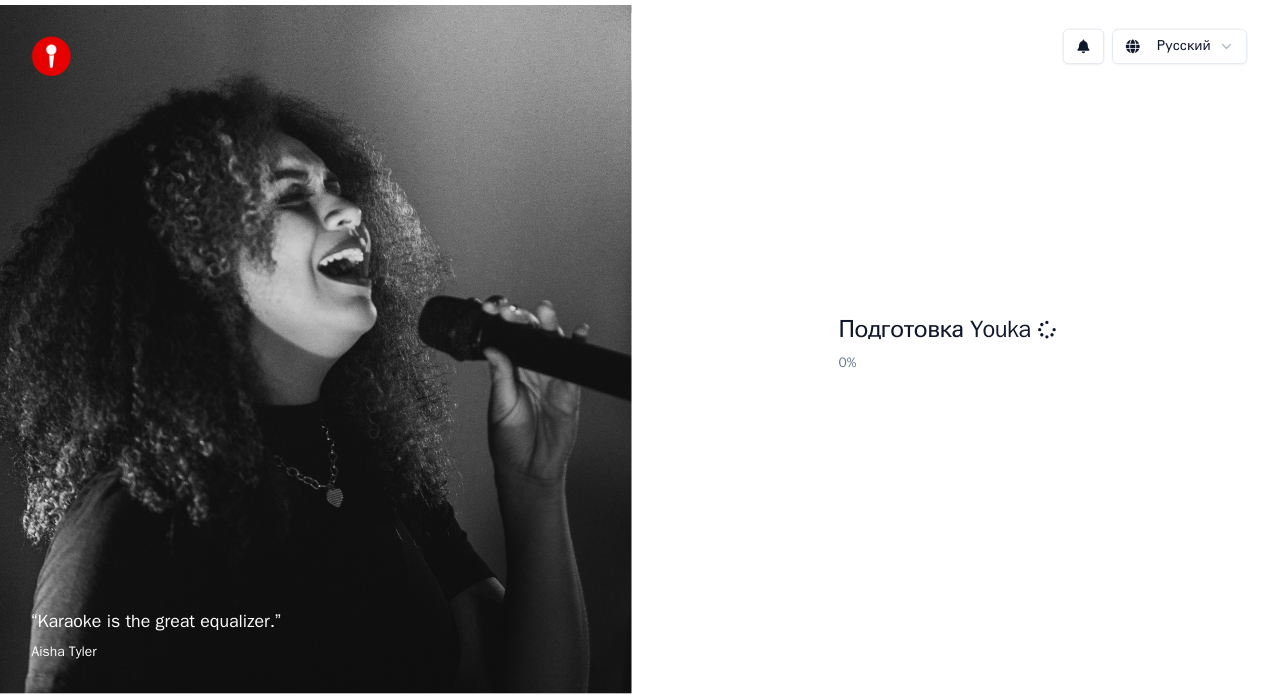 scroll, scrollTop: 0, scrollLeft: 0, axis: both 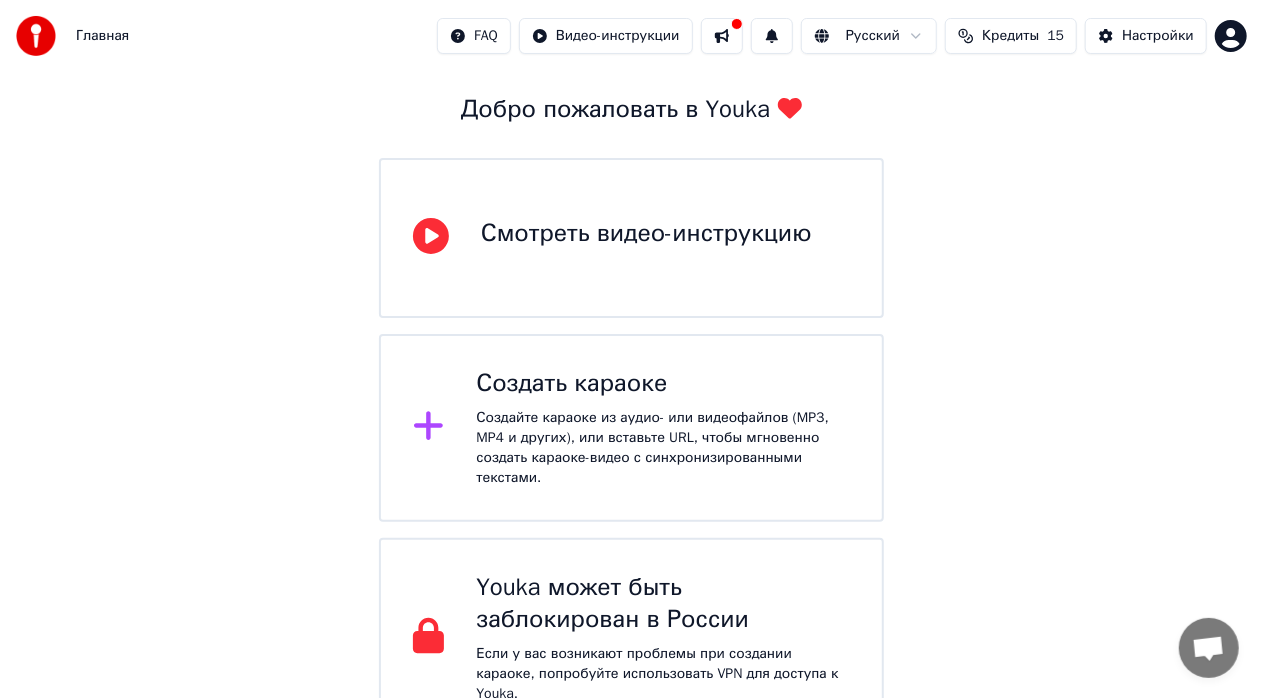 click on "Создать караоке" at bounding box center [663, 384] 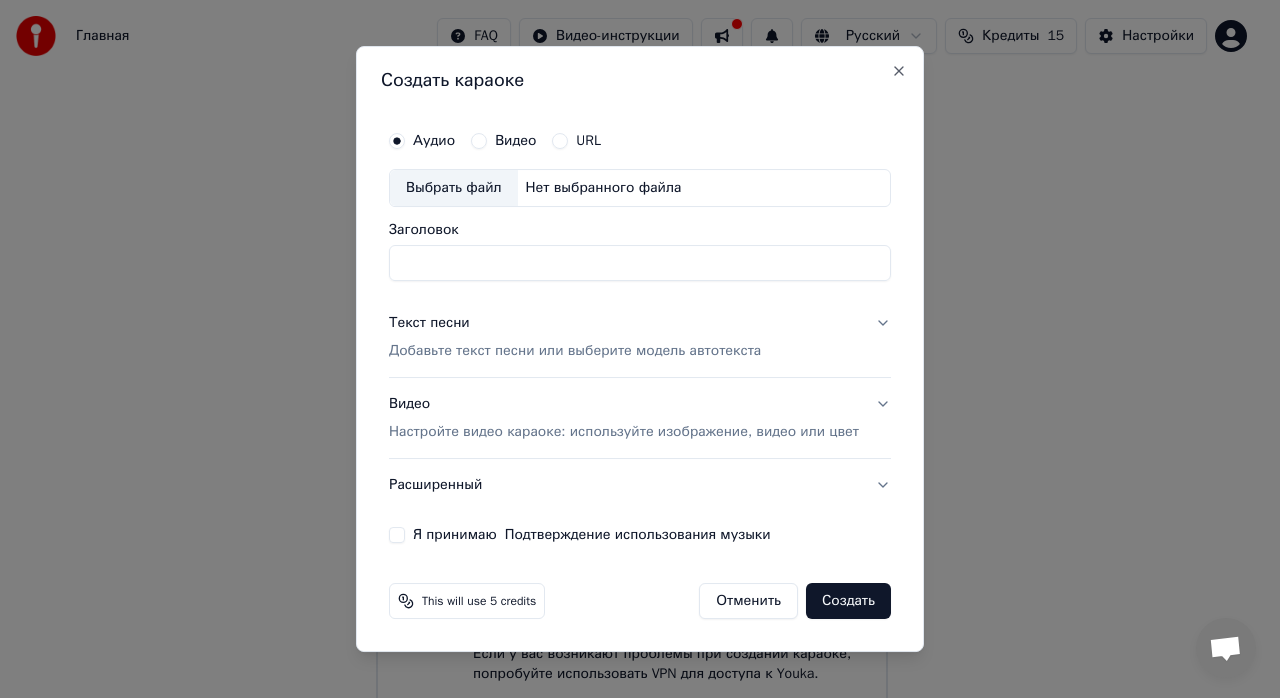 click on "Выбрать файл" at bounding box center (454, 188) 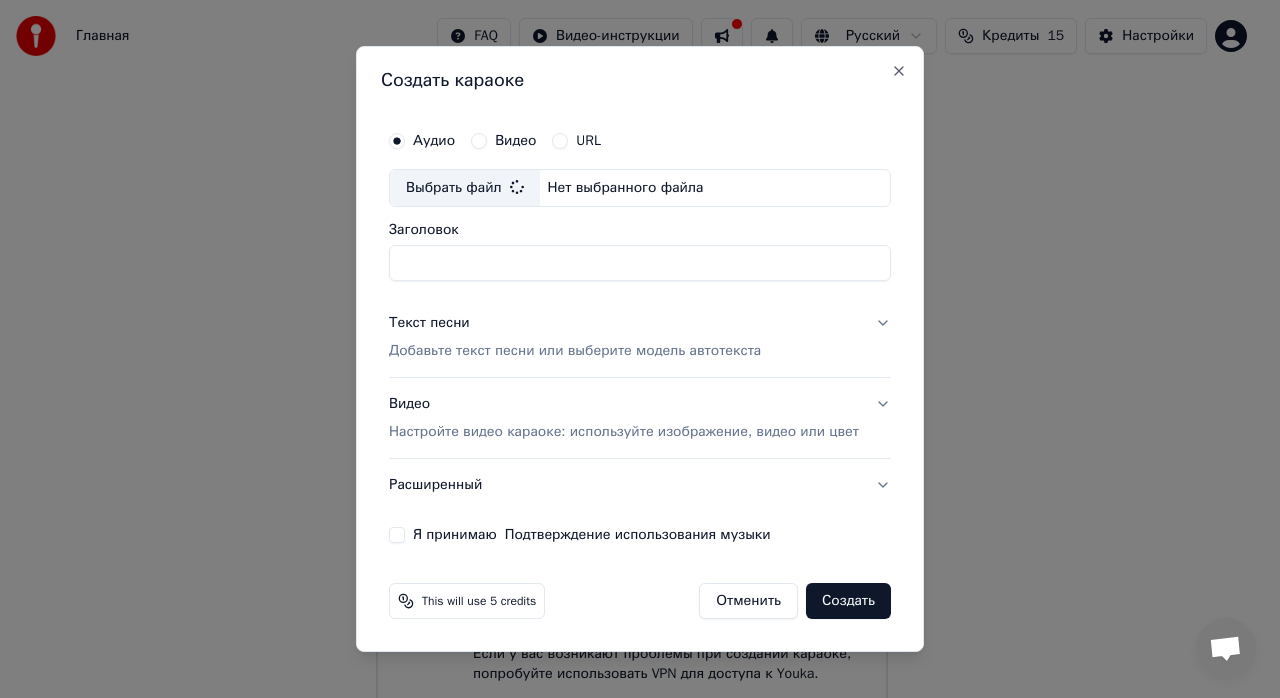 type on "**********" 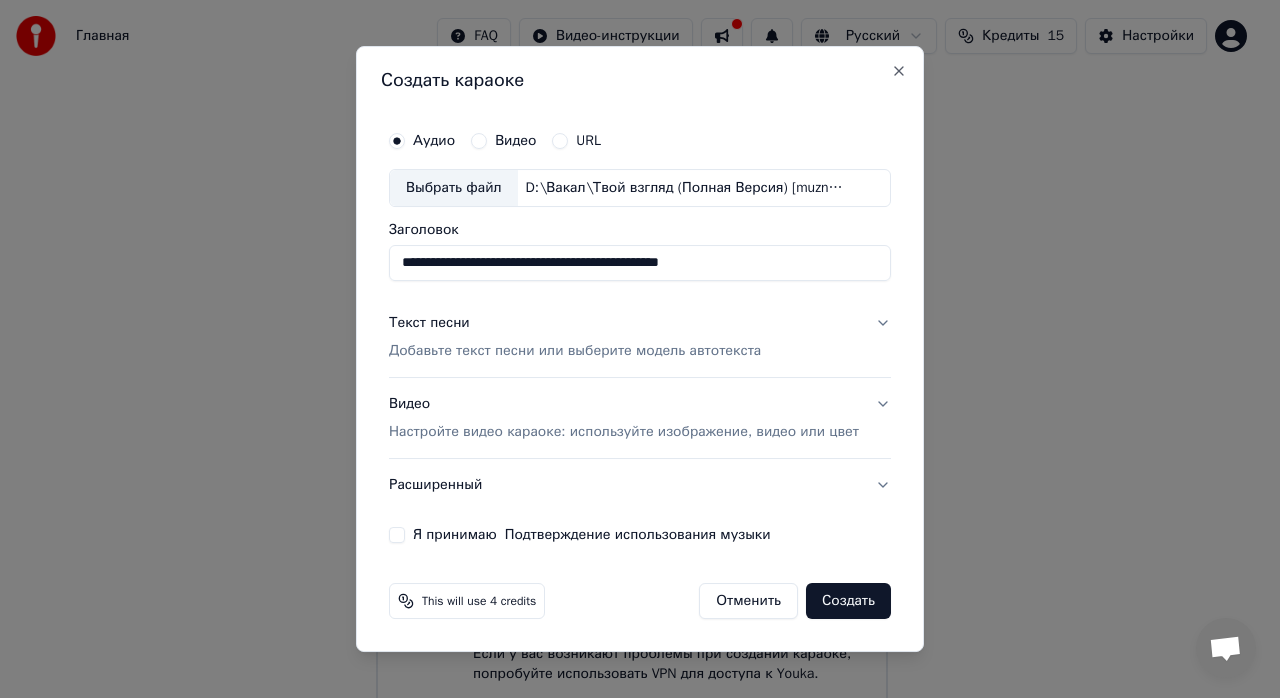 click on "Добавьте текст песни или выберите модель автотекста" at bounding box center (575, 351) 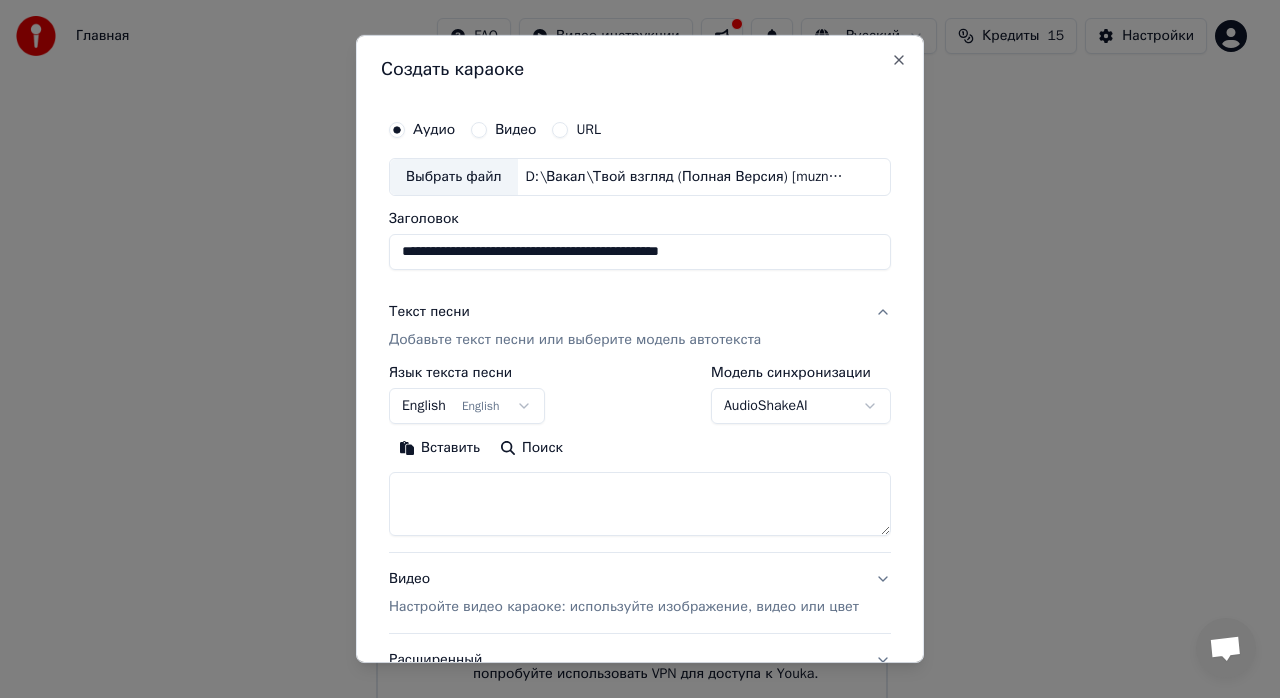 click on "Добавьте текст песни или выберите модель автотекста" at bounding box center (575, 340) 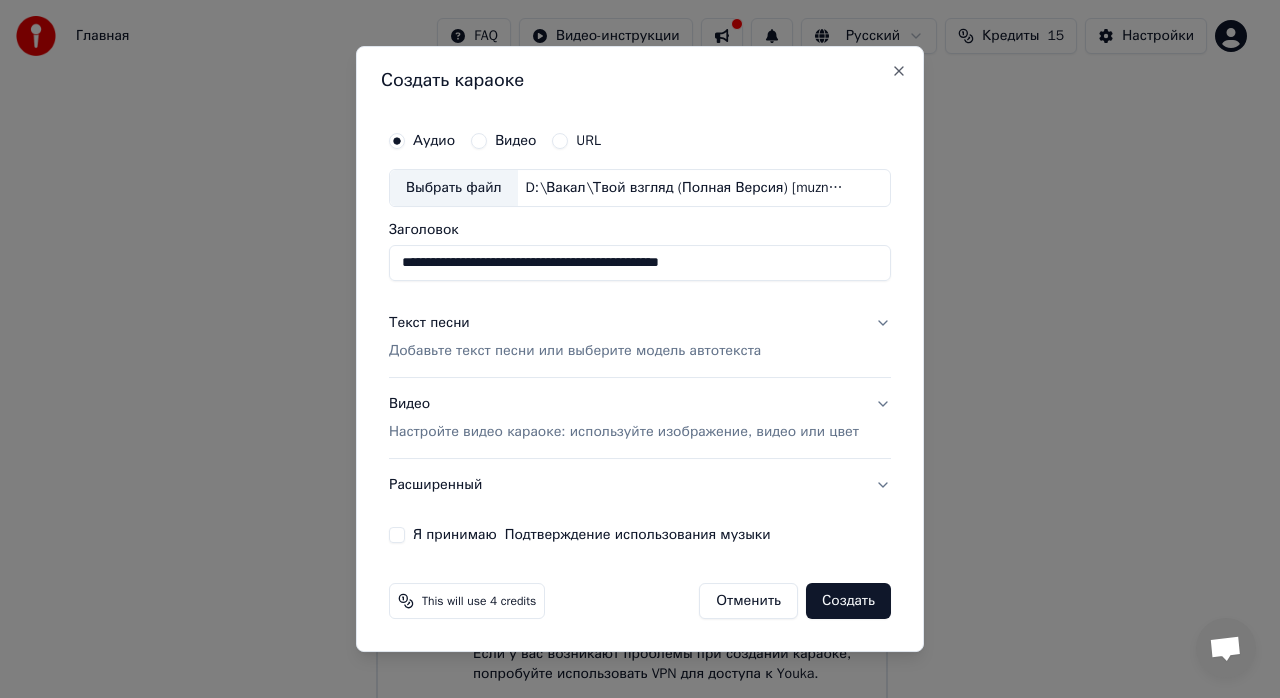 click on "Добавьте текст песни или выберите модель автотекста" at bounding box center [575, 351] 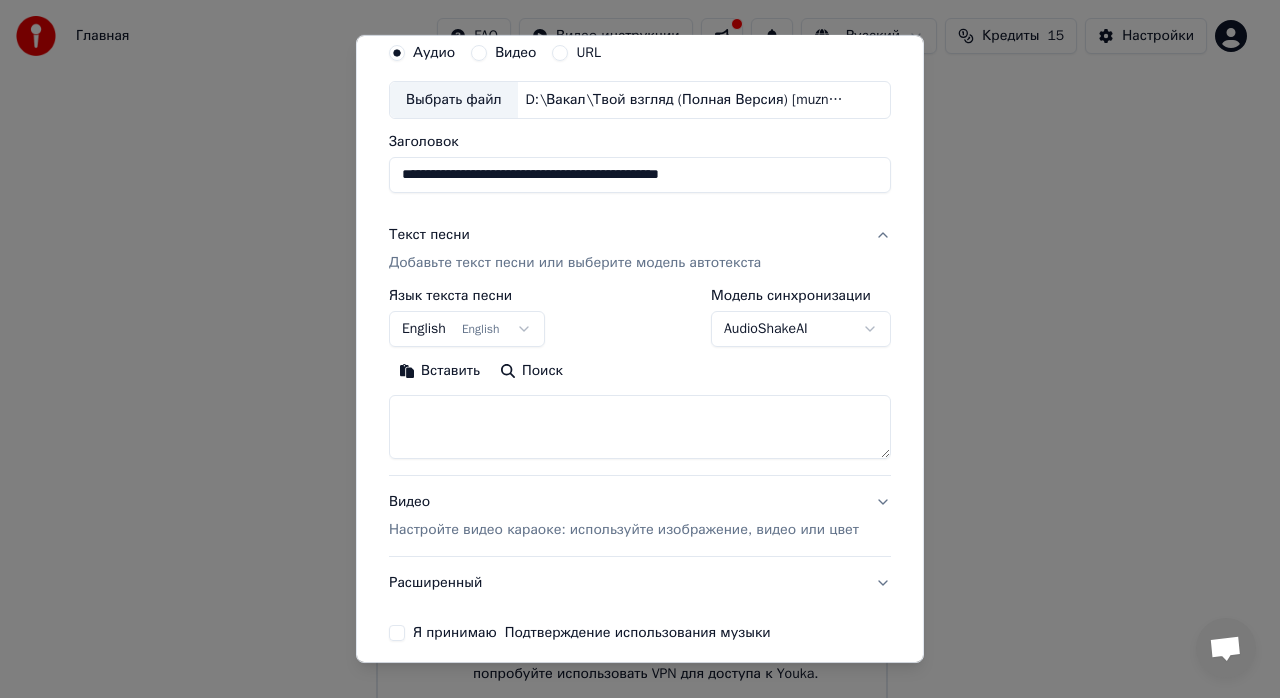 scroll, scrollTop: 100, scrollLeft: 0, axis: vertical 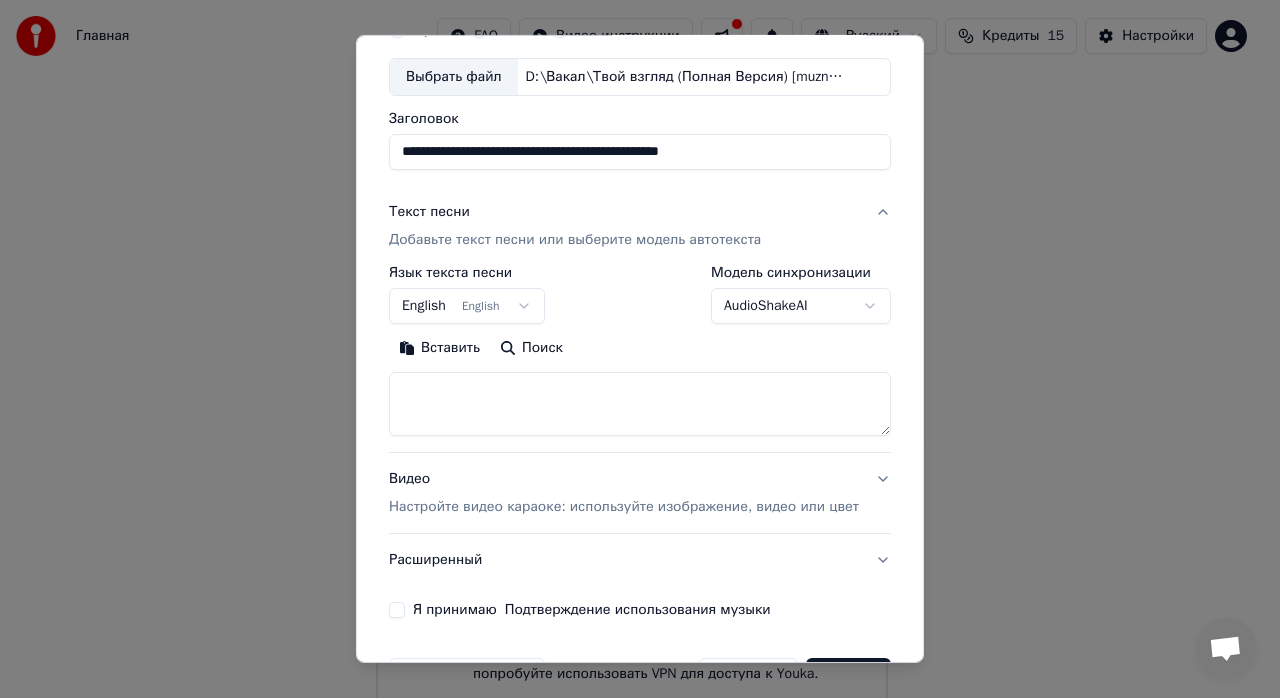 click on "Вставить" at bounding box center (439, 348) 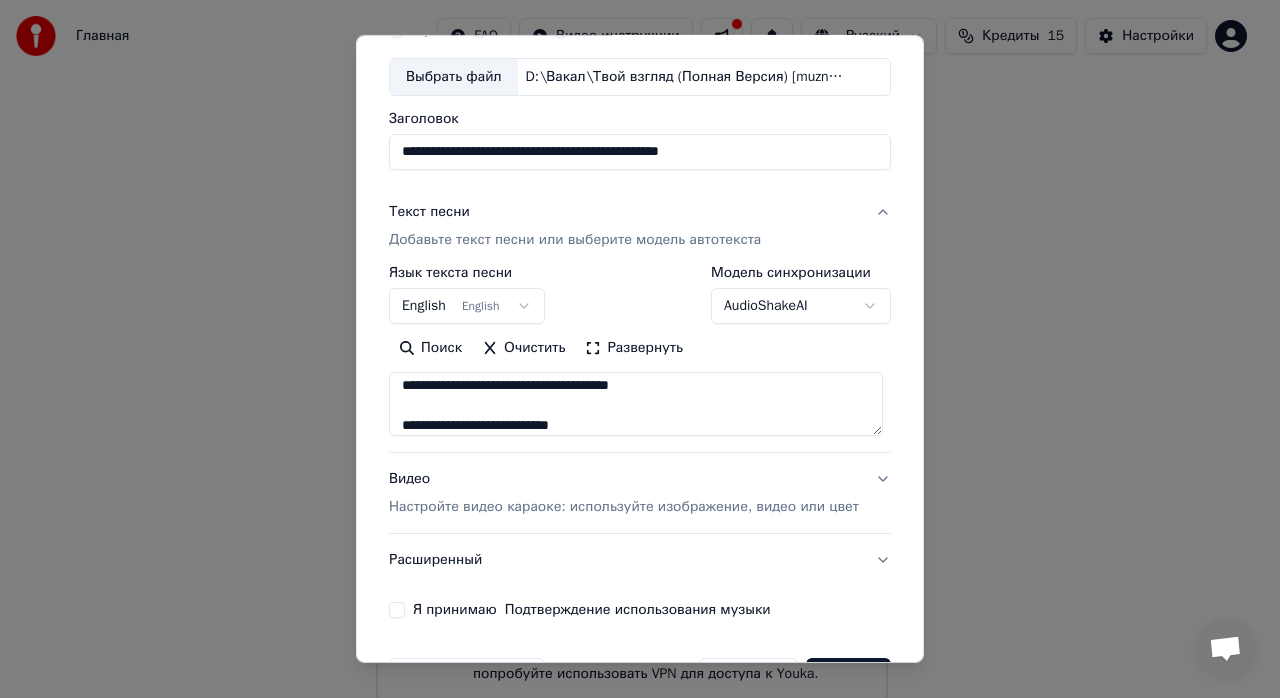 scroll, scrollTop: 900, scrollLeft: 0, axis: vertical 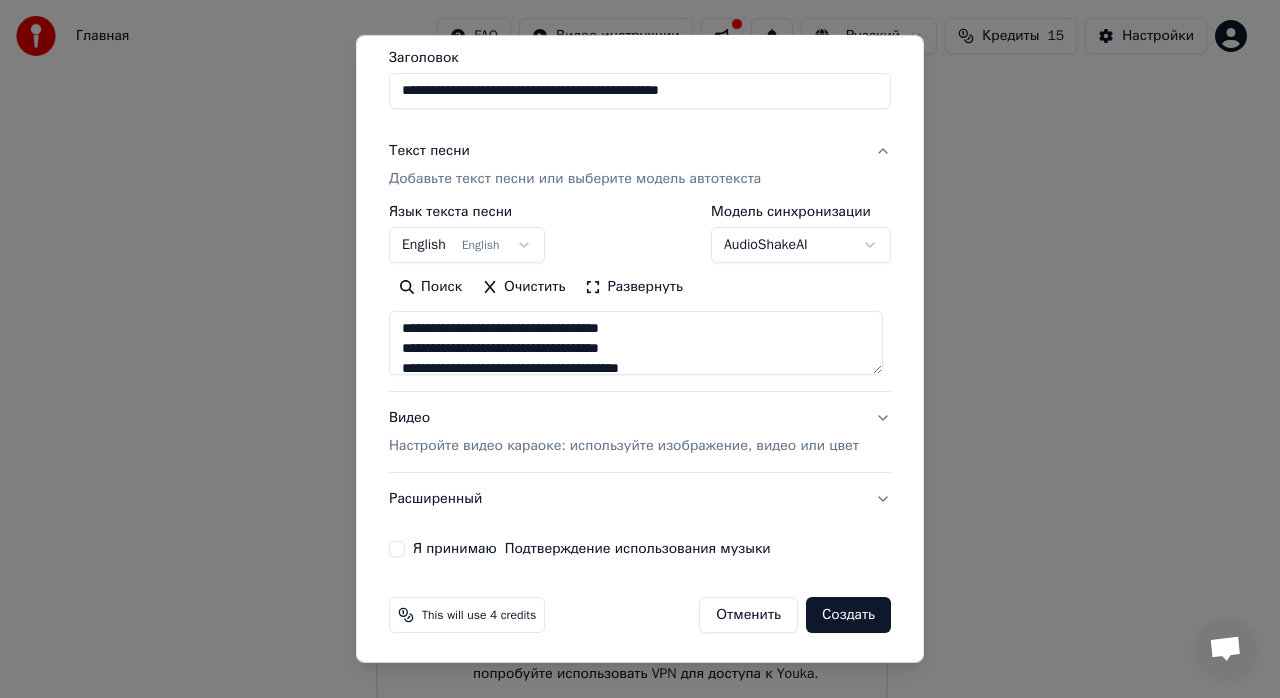 click on "Настройте видео караоке: используйте изображение, видео или цвет" at bounding box center (624, 446) 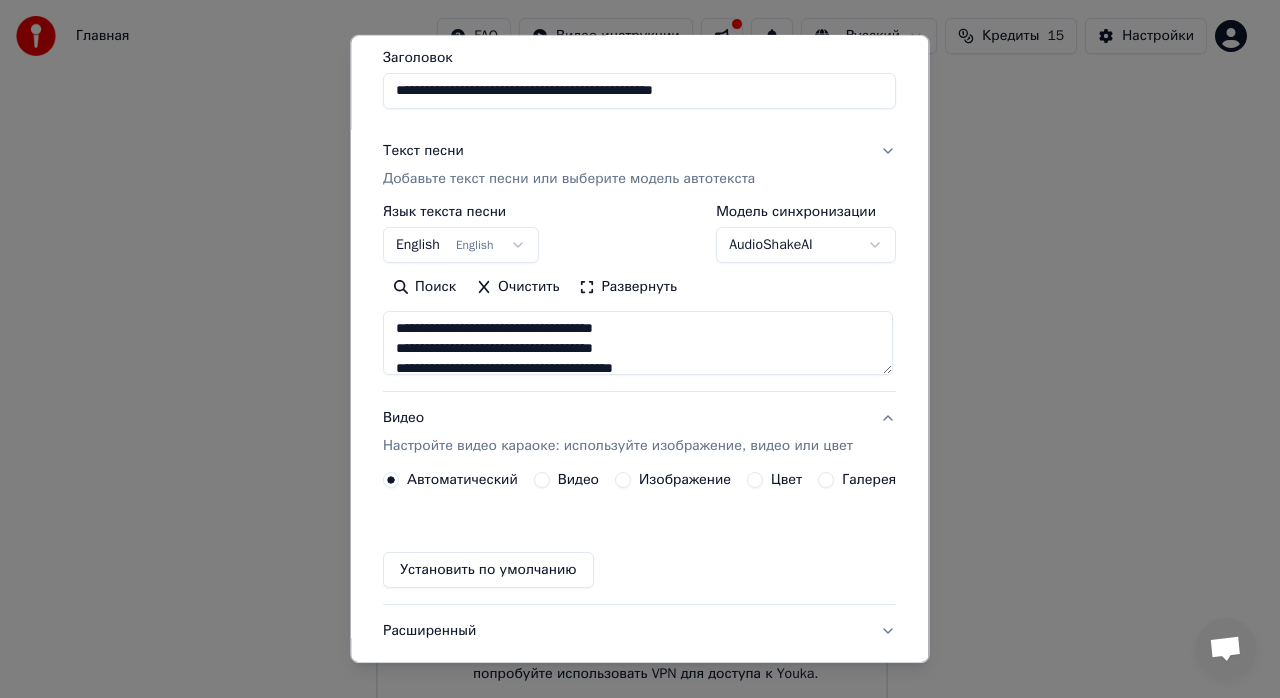 scroll, scrollTop: 108, scrollLeft: 0, axis: vertical 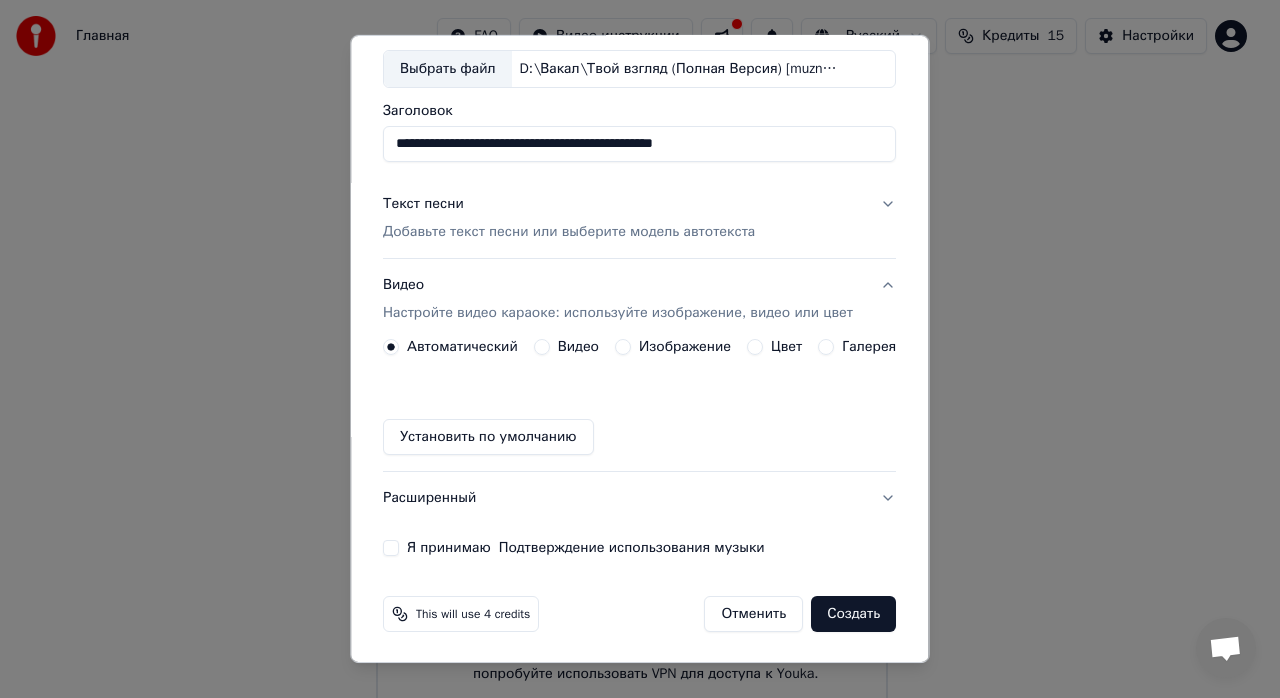 click on "Изображение" at bounding box center (685, 347) 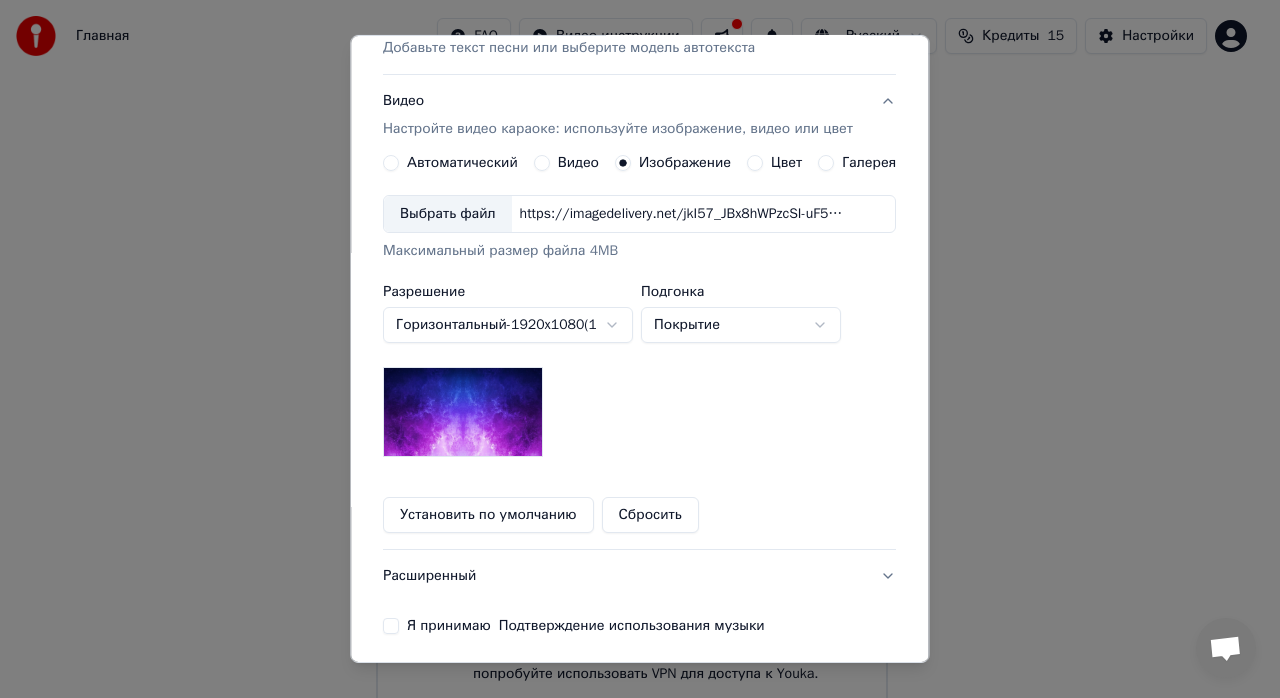 scroll, scrollTop: 268, scrollLeft: 0, axis: vertical 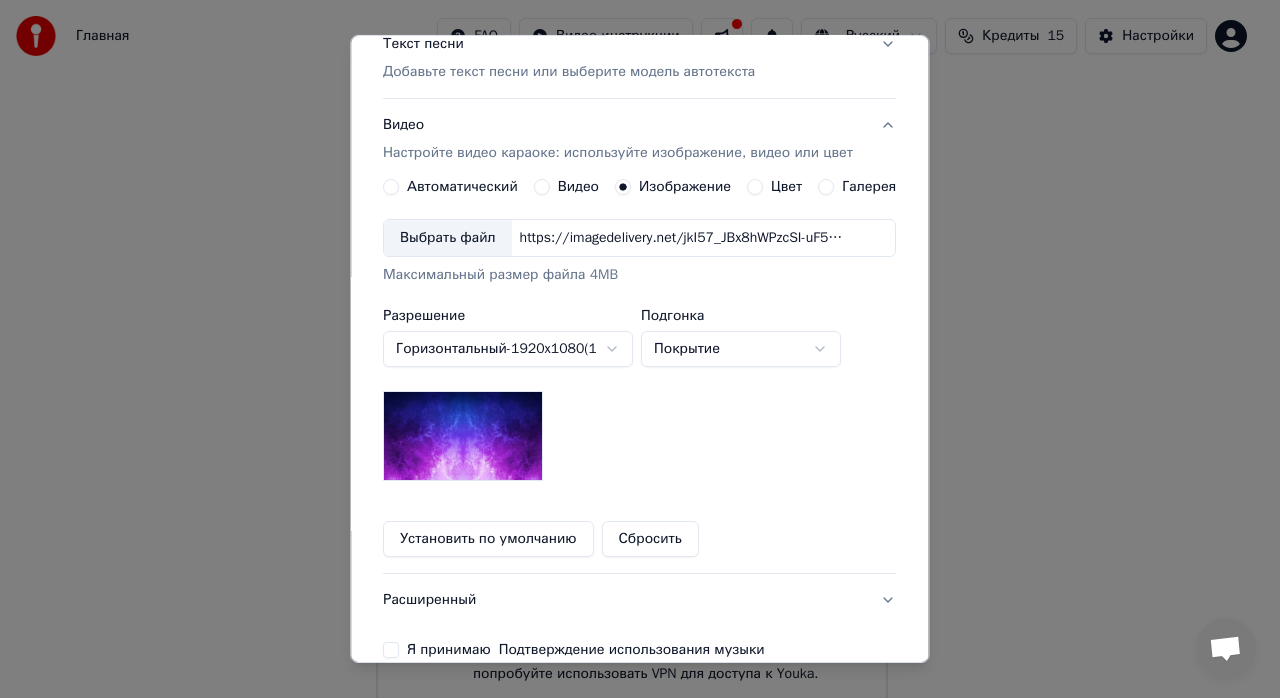 click on "Выбрать файл" at bounding box center (448, 238) 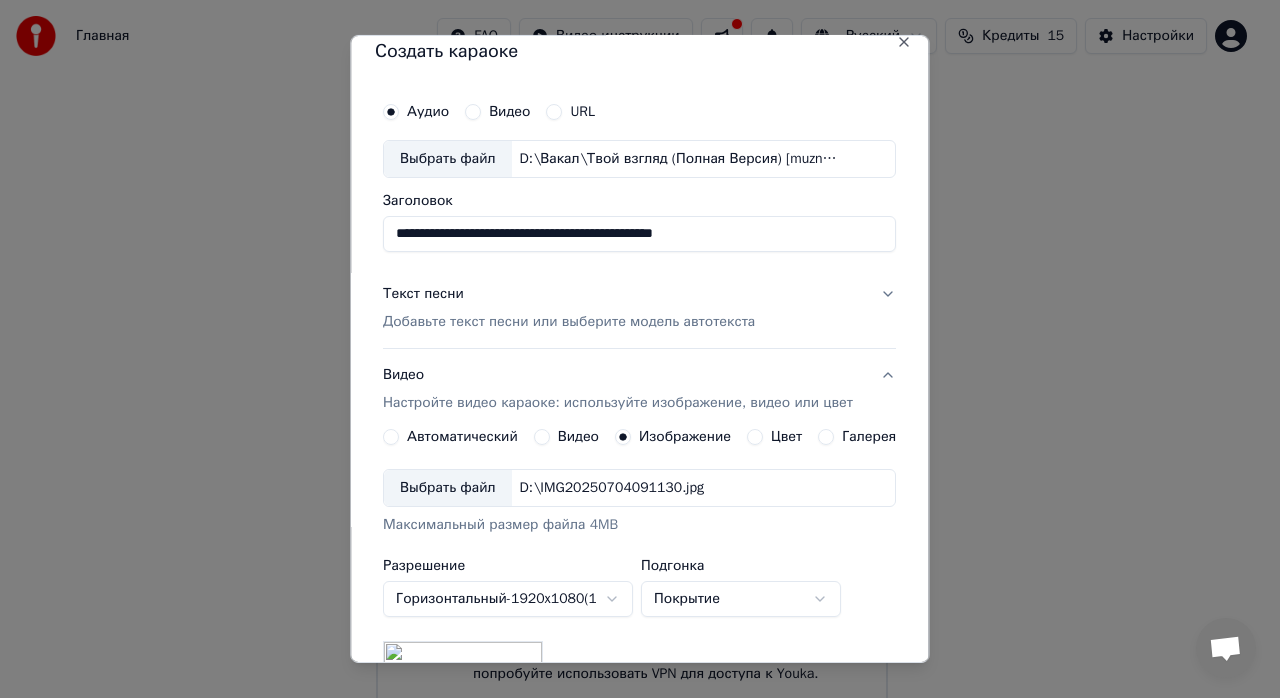 scroll, scrollTop: 0, scrollLeft: 0, axis: both 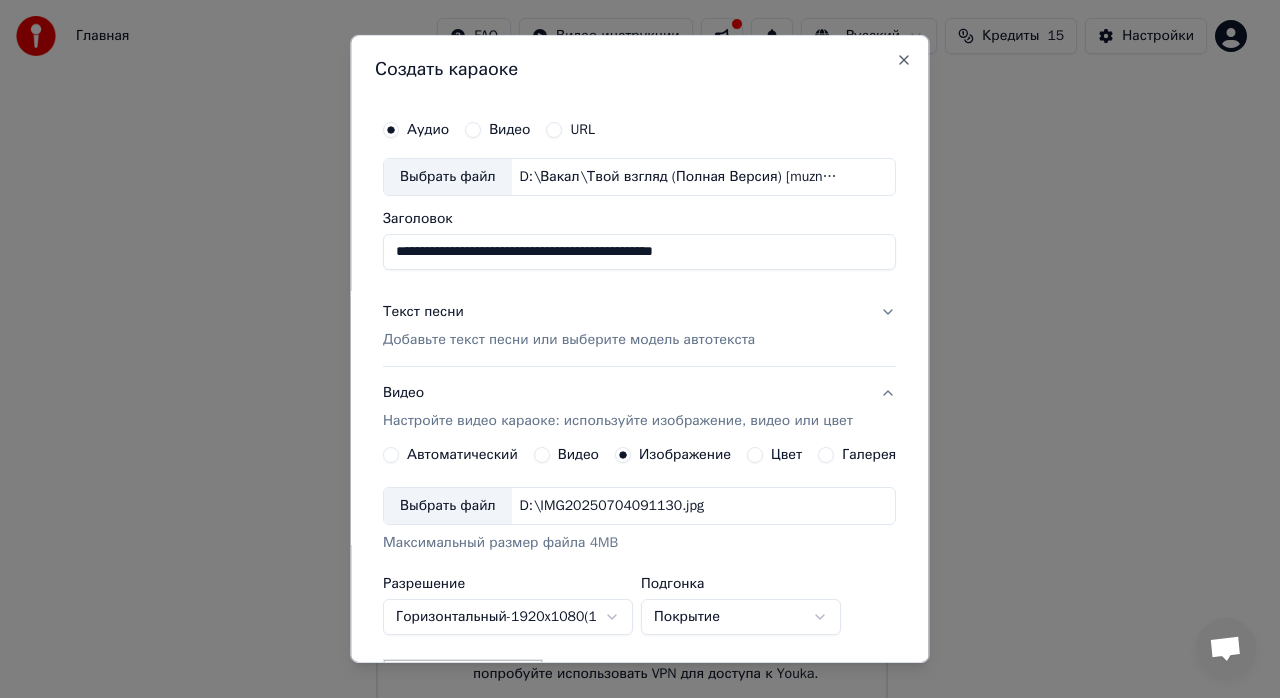 click on "Добавьте текст песни или выберите модель автотекста" at bounding box center [569, 340] 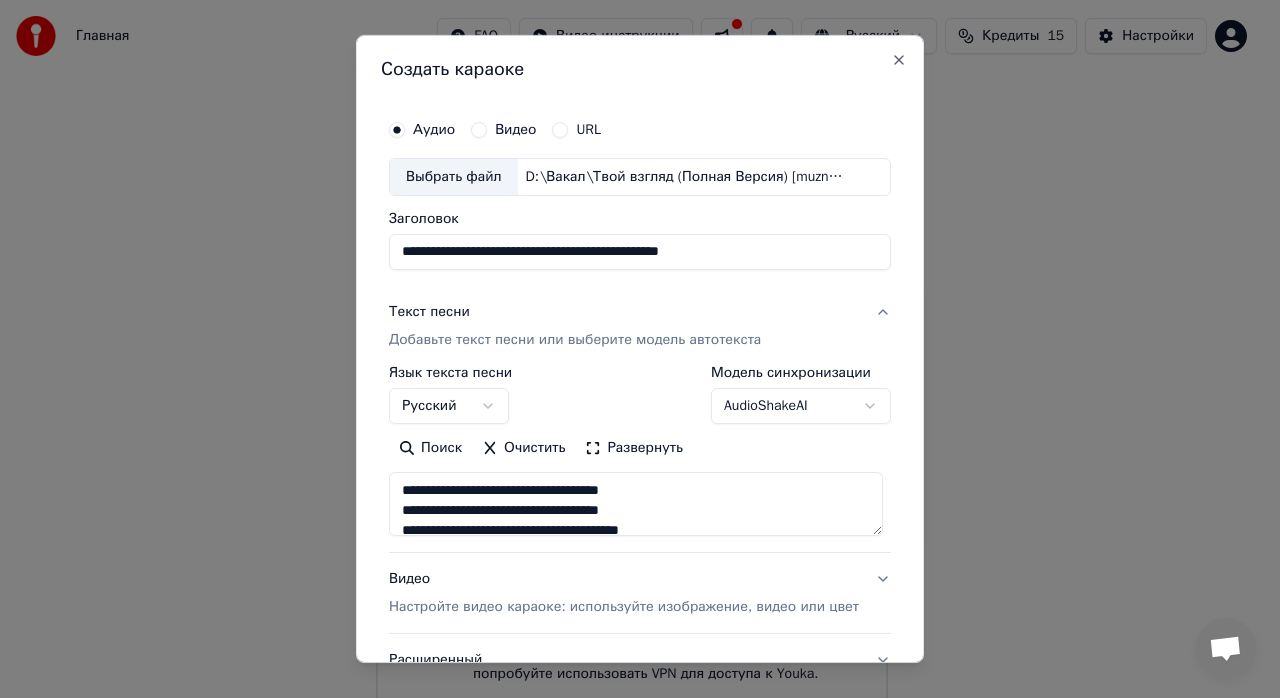 click on "Добавьте текст песни или выберите модель автотекста" at bounding box center [575, 340] 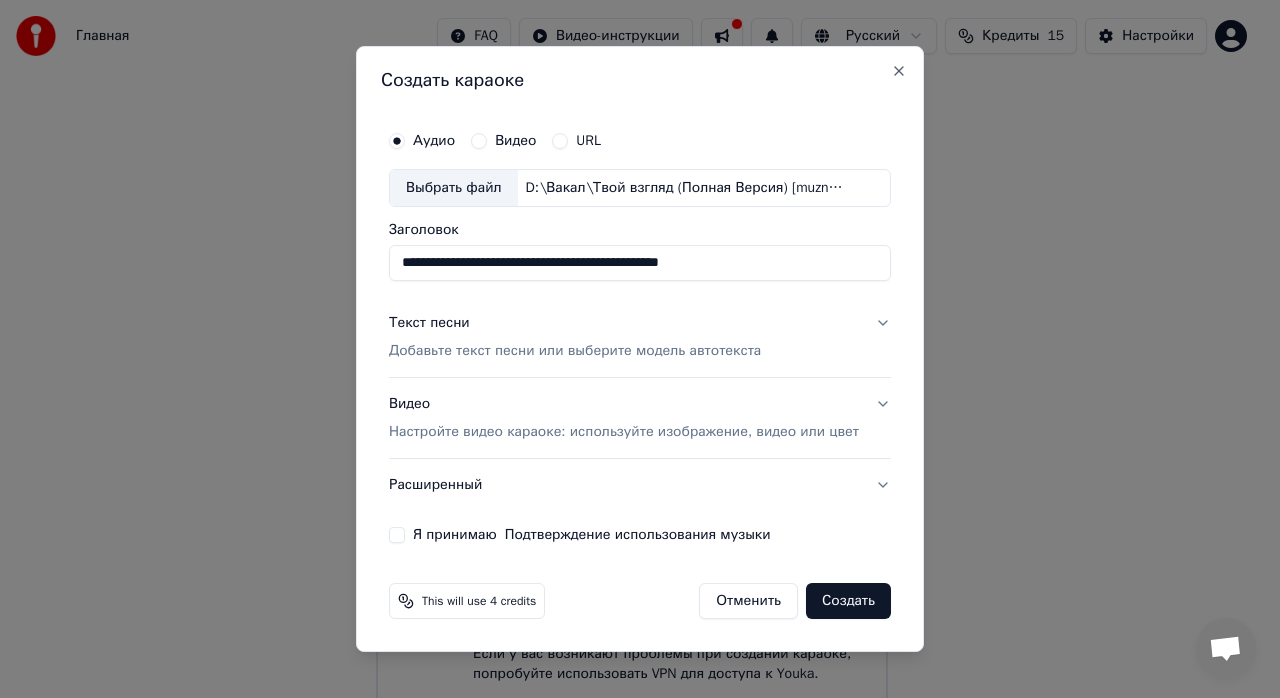 click on "Текст песни Добавьте текст песни или выберите модель автотекста" at bounding box center [575, 337] 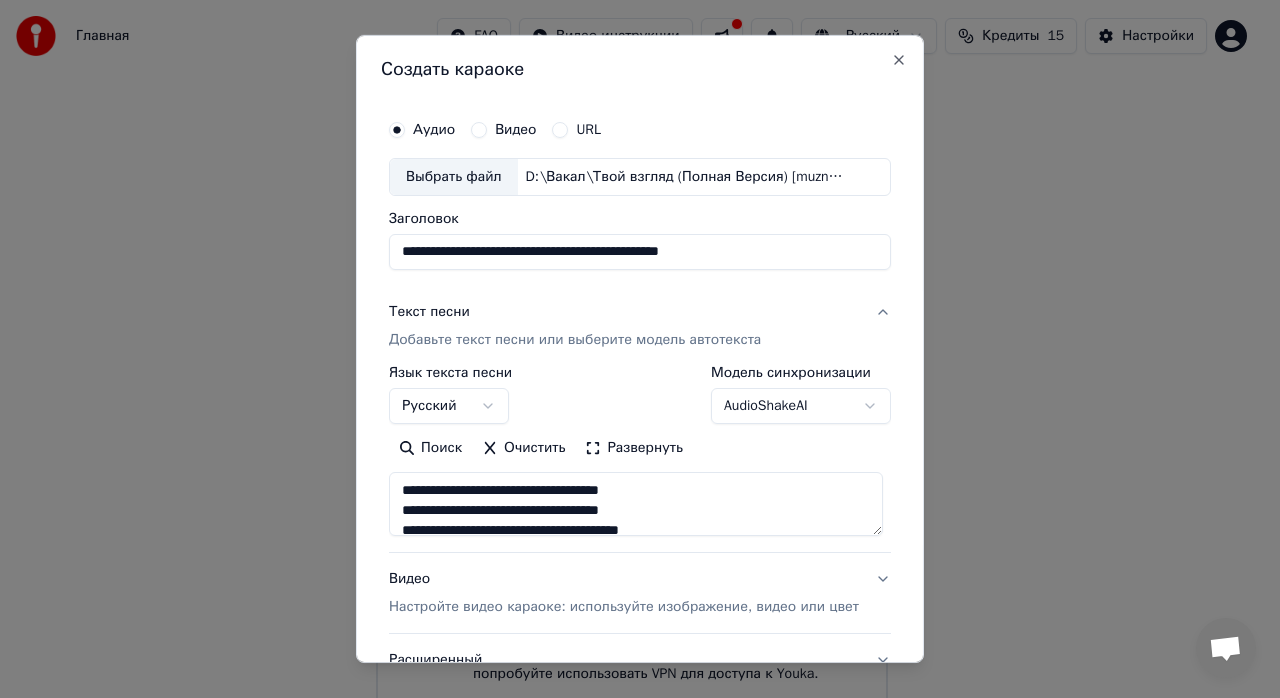 click on "Видео" at bounding box center [515, 130] 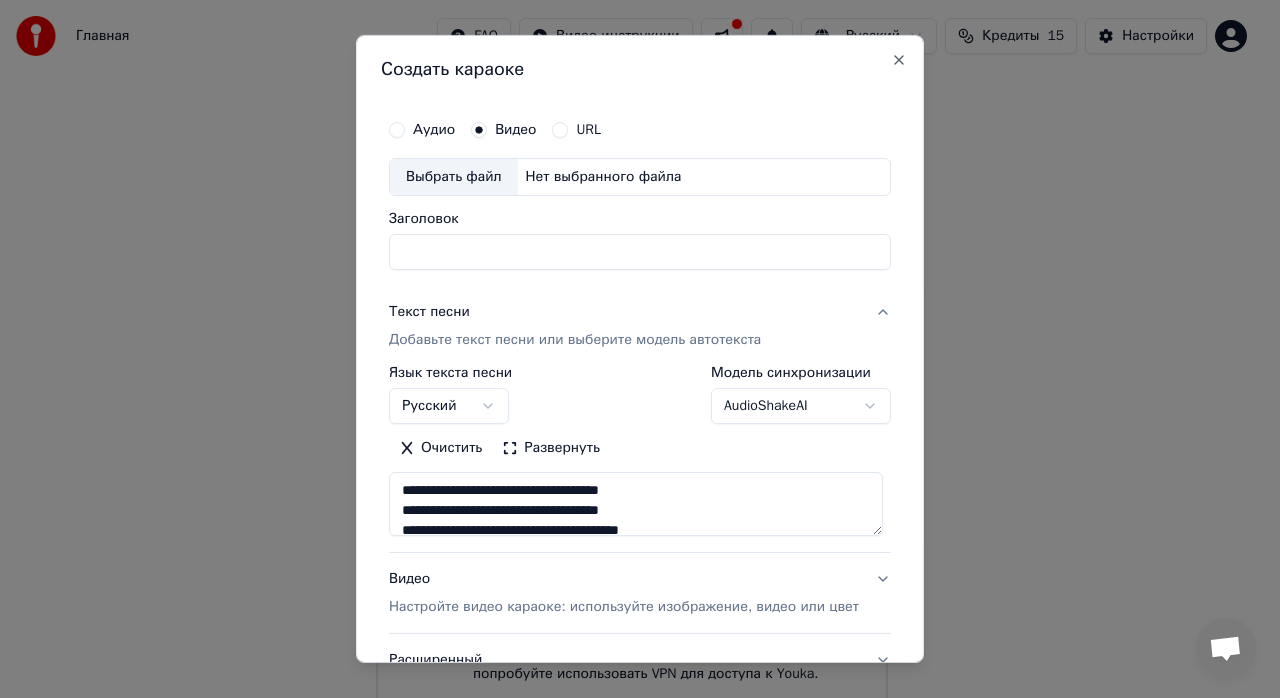 scroll, scrollTop: 0, scrollLeft: 0, axis: both 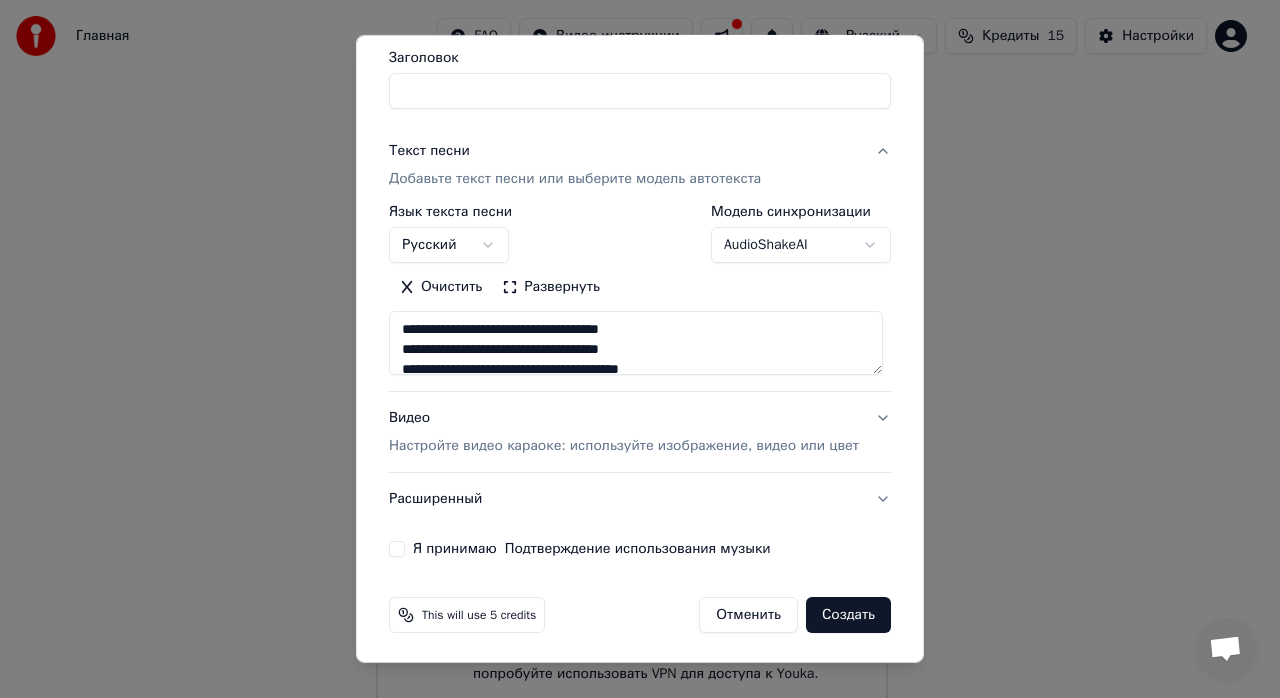 click on "Настройте видео караоке: используйте изображение, видео или цвет" at bounding box center [624, 446] 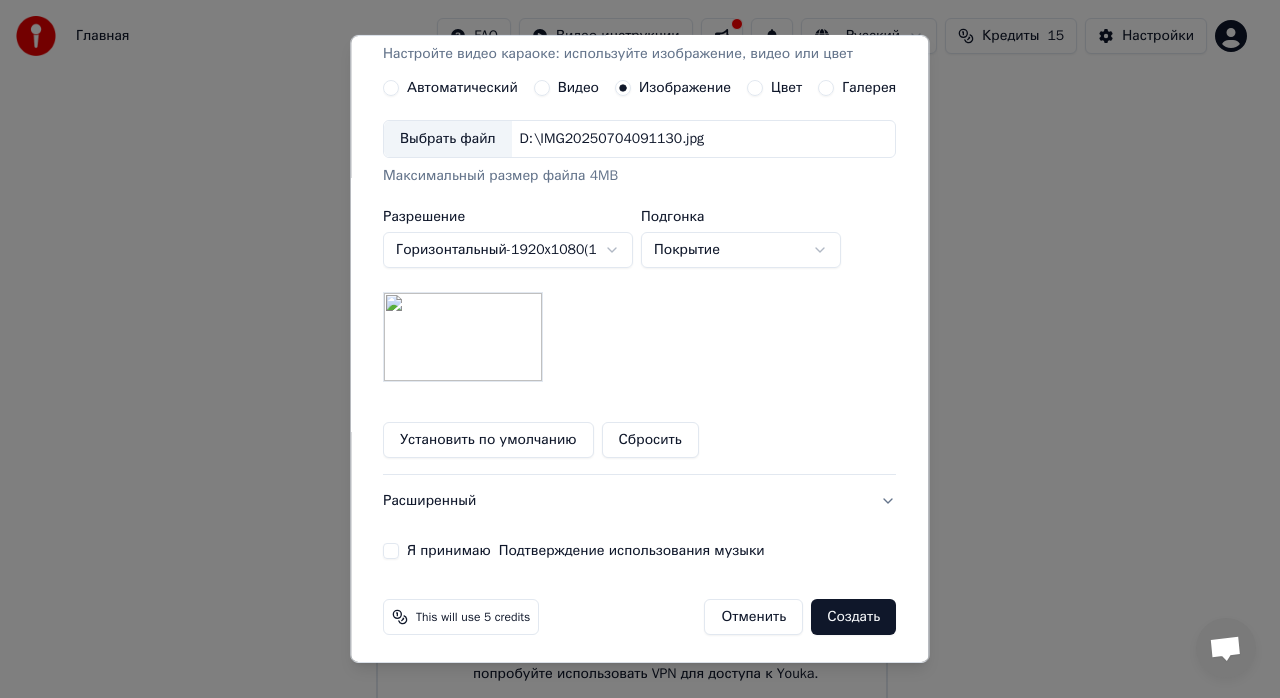 scroll, scrollTop: 368, scrollLeft: 0, axis: vertical 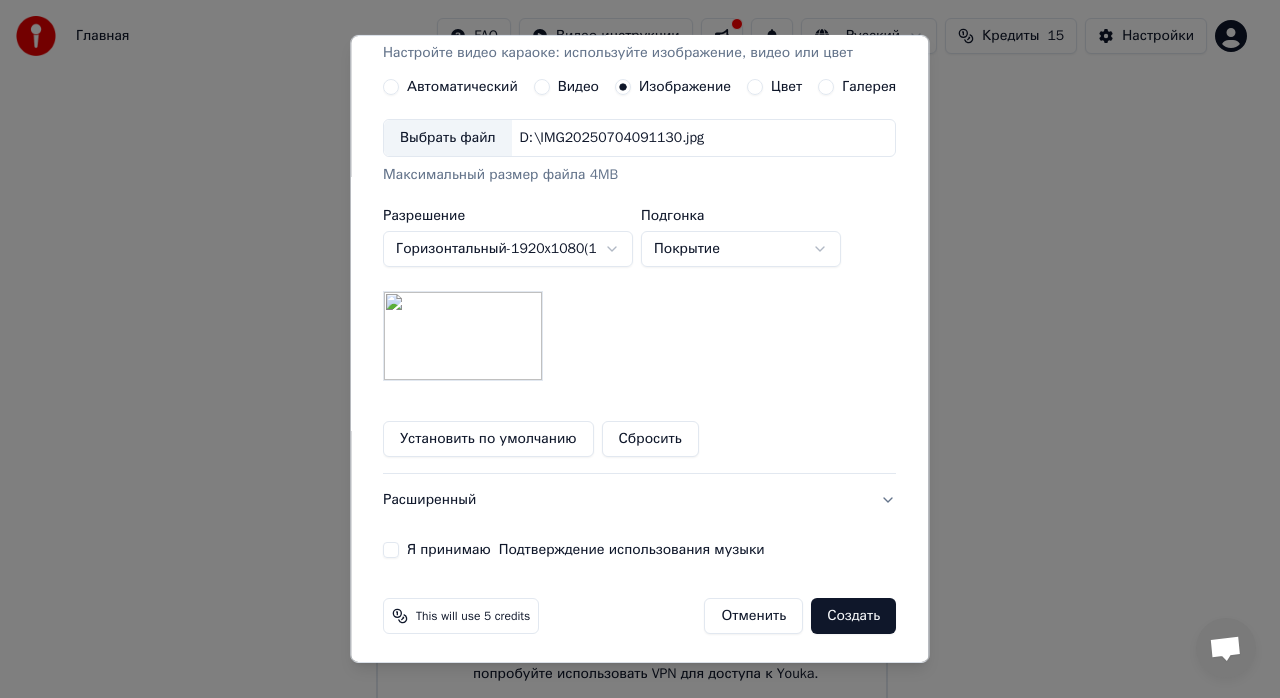 click on "**********" at bounding box center (639, 150) 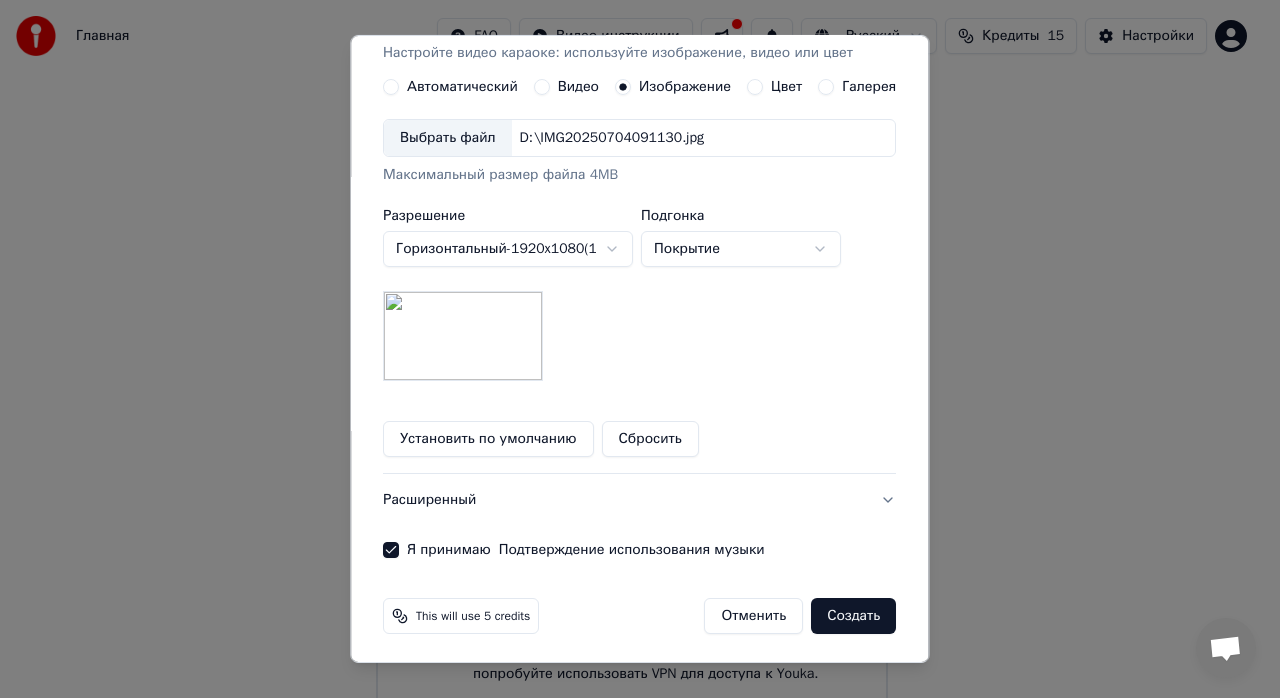 click on "Создать" at bounding box center [854, 616] 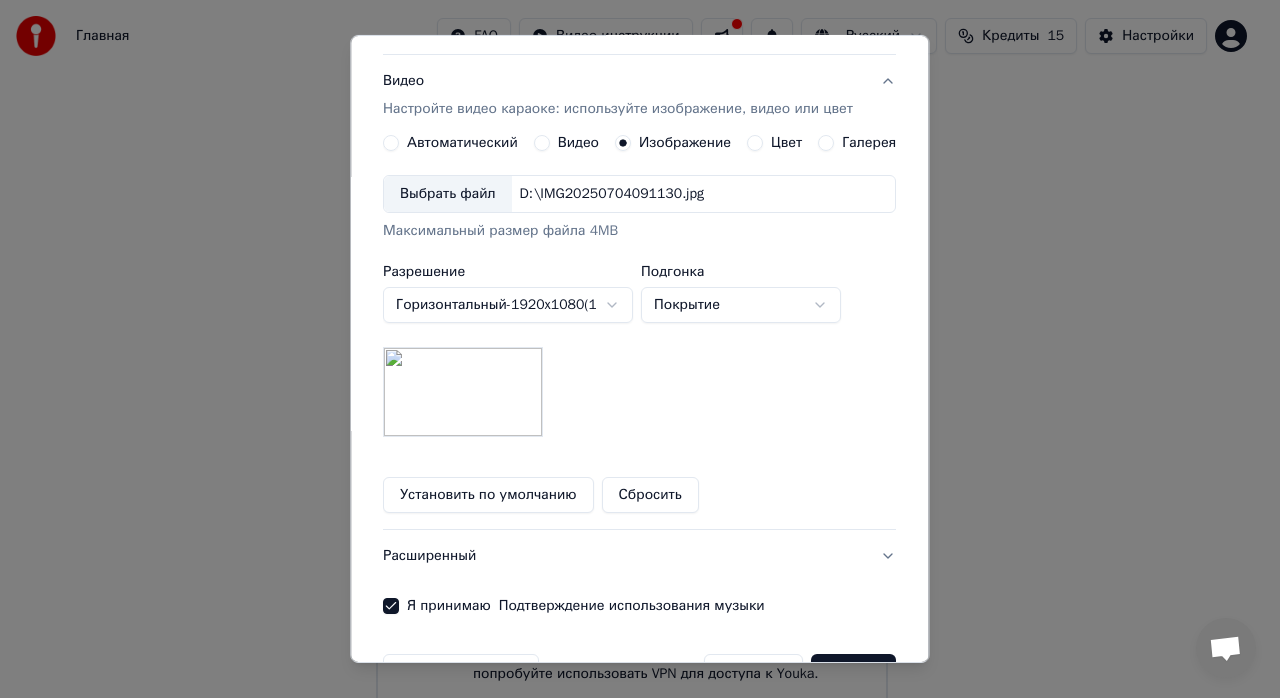 scroll, scrollTop: 424, scrollLeft: 0, axis: vertical 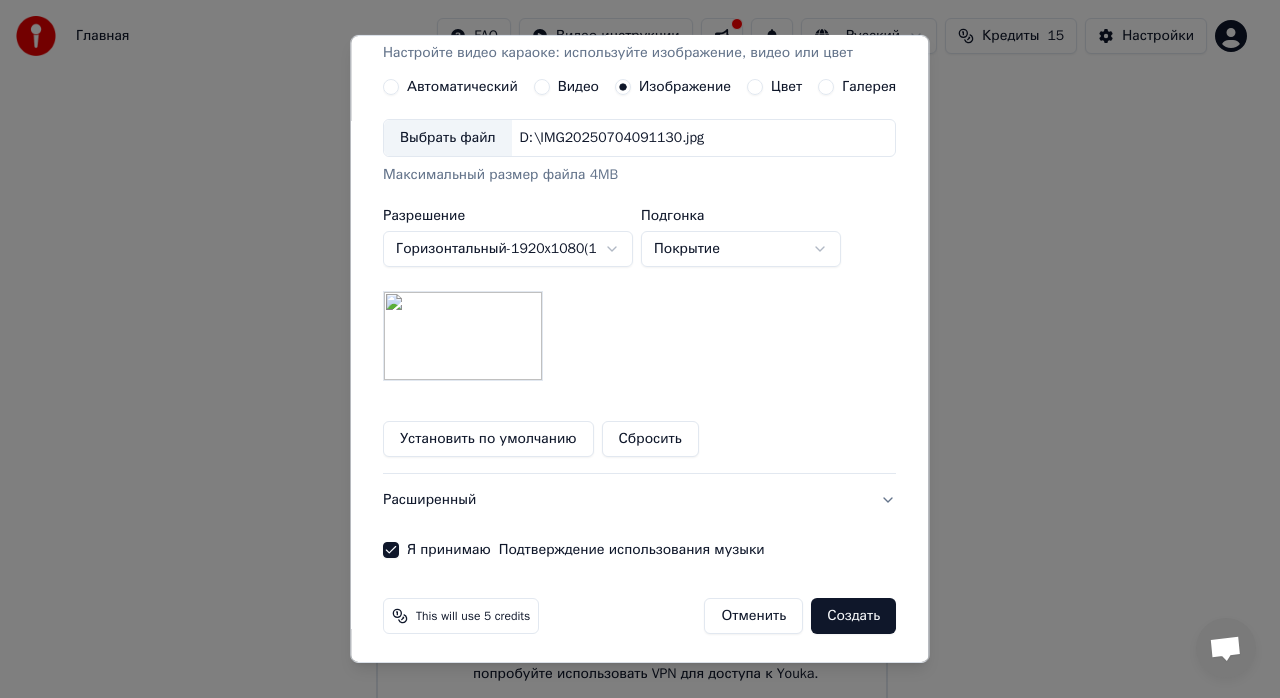 click on "Создать" at bounding box center (854, 616) 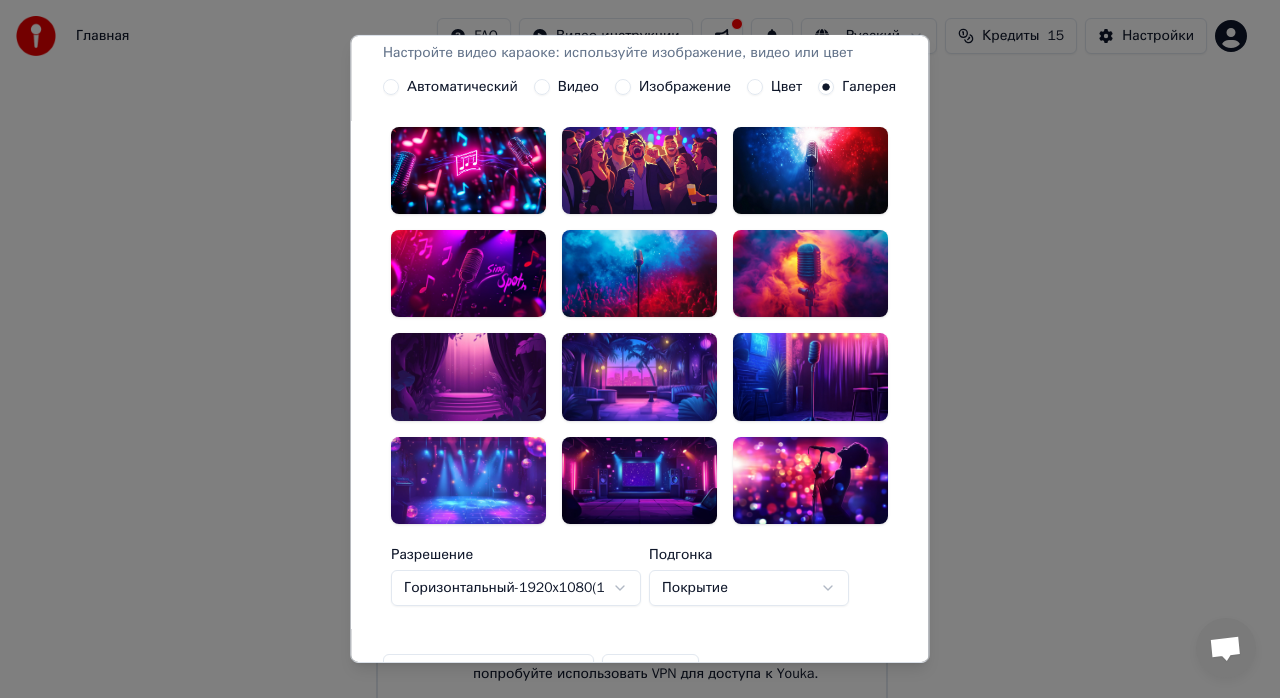 click on "Цвет" at bounding box center [787, 87] 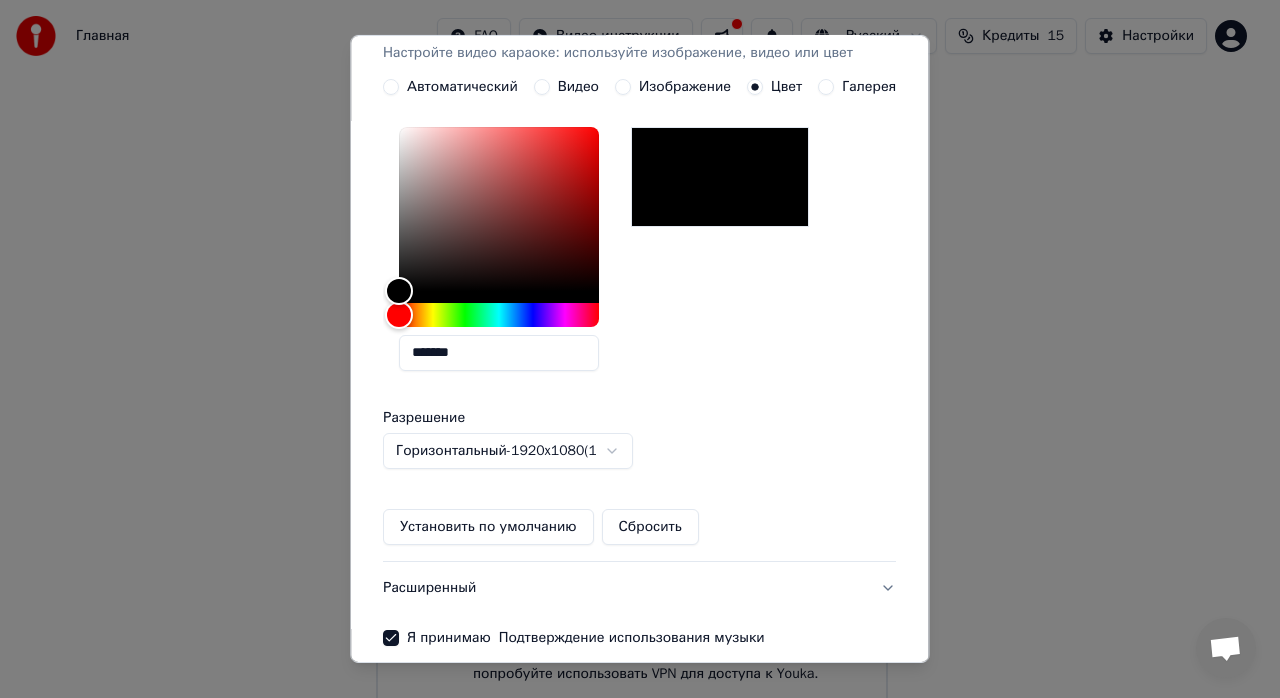 click on "Изображение" at bounding box center (685, 87) 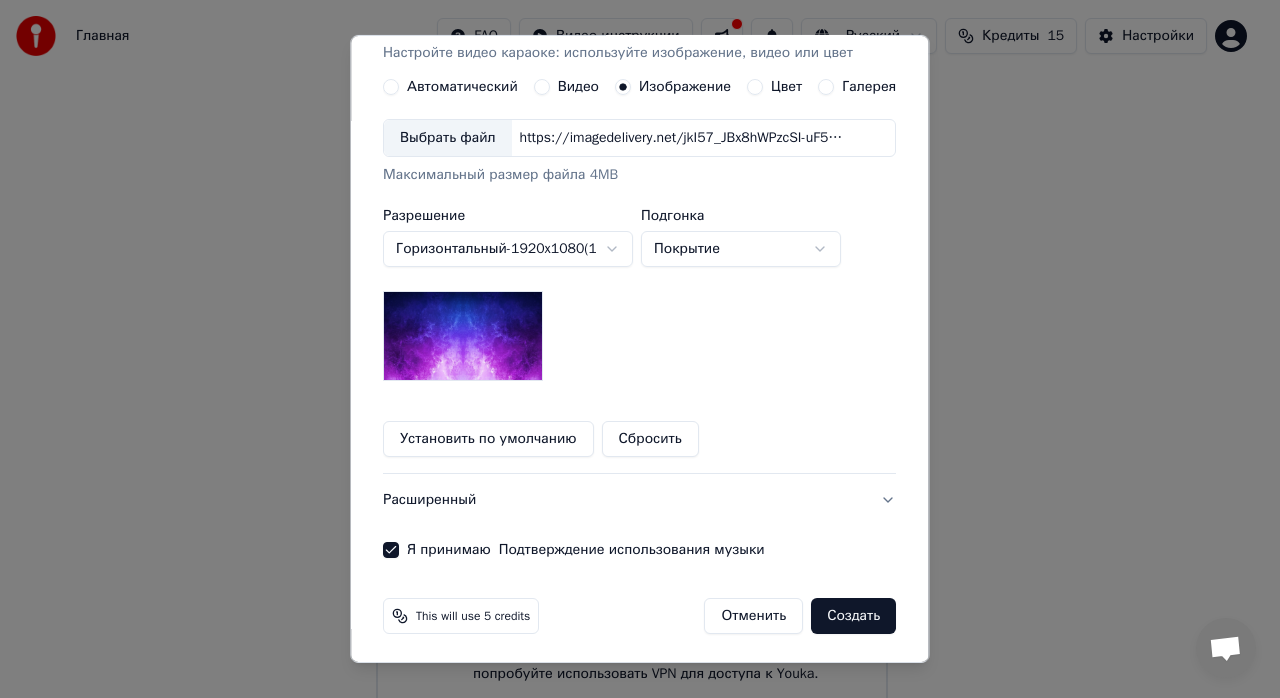 click on "Видео" at bounding box center [578, 87] 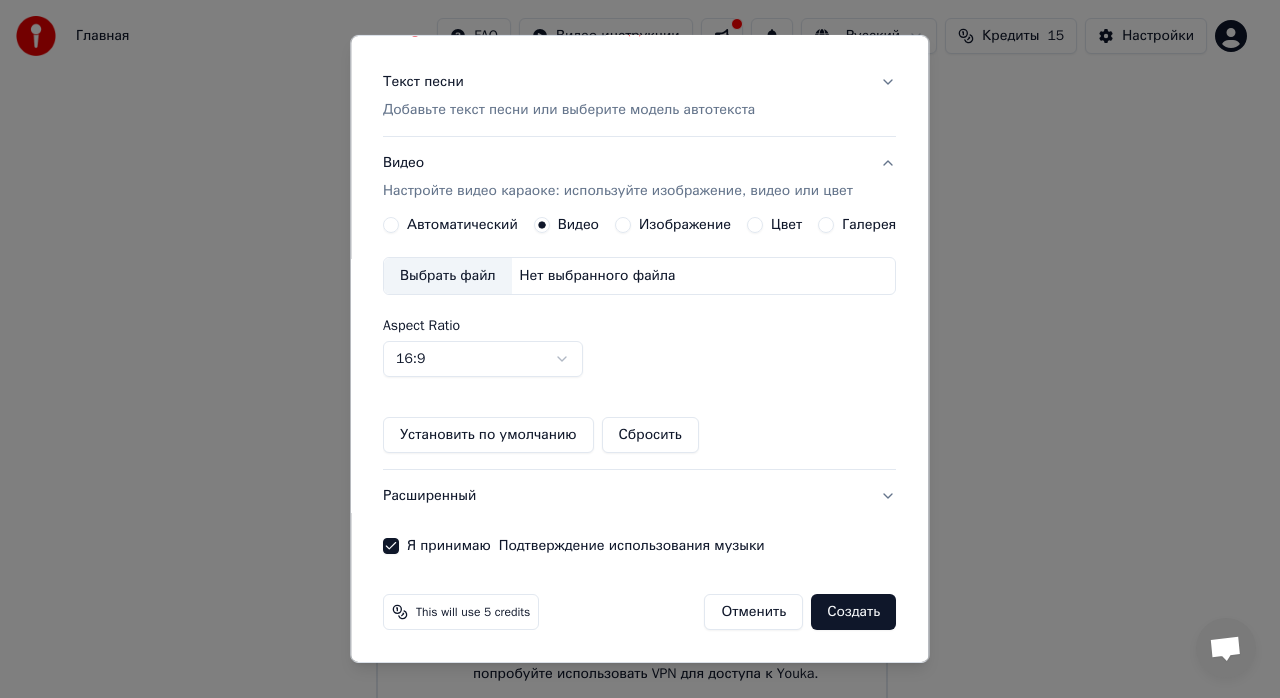 scroll, scrollTop: 283, scrollLeft: 0, axis: vertical 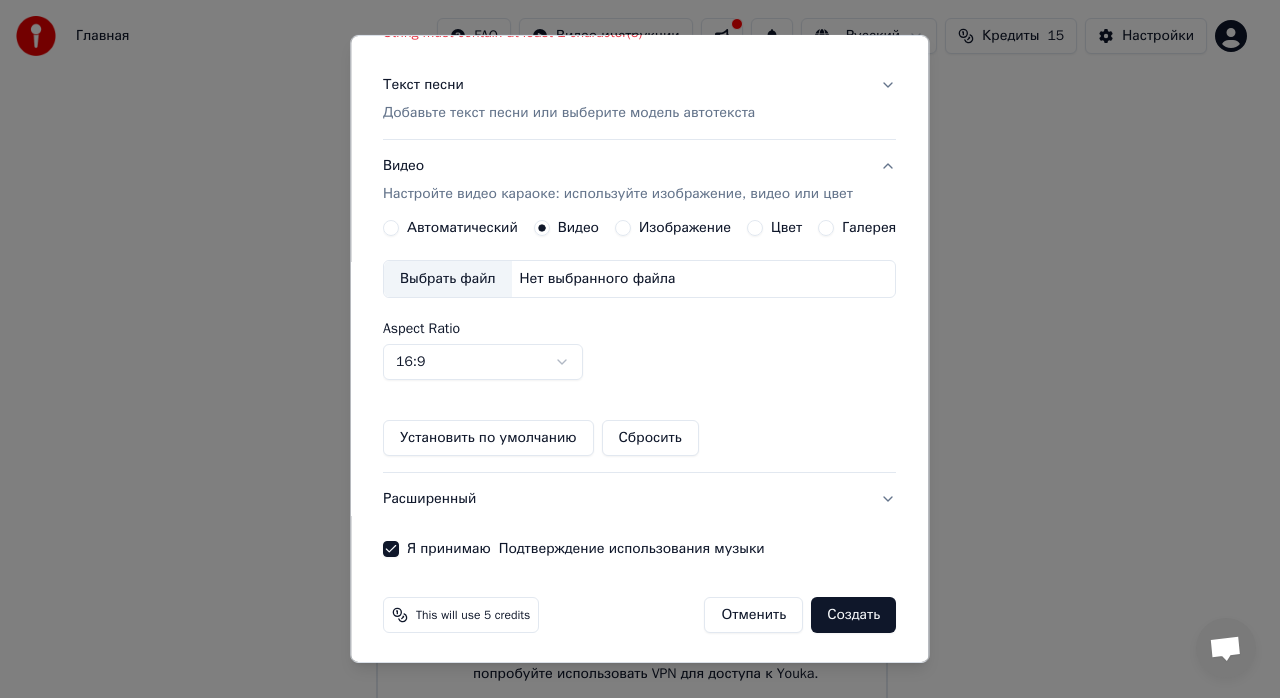 click on "Изображение" at bounding box center (685, 228) 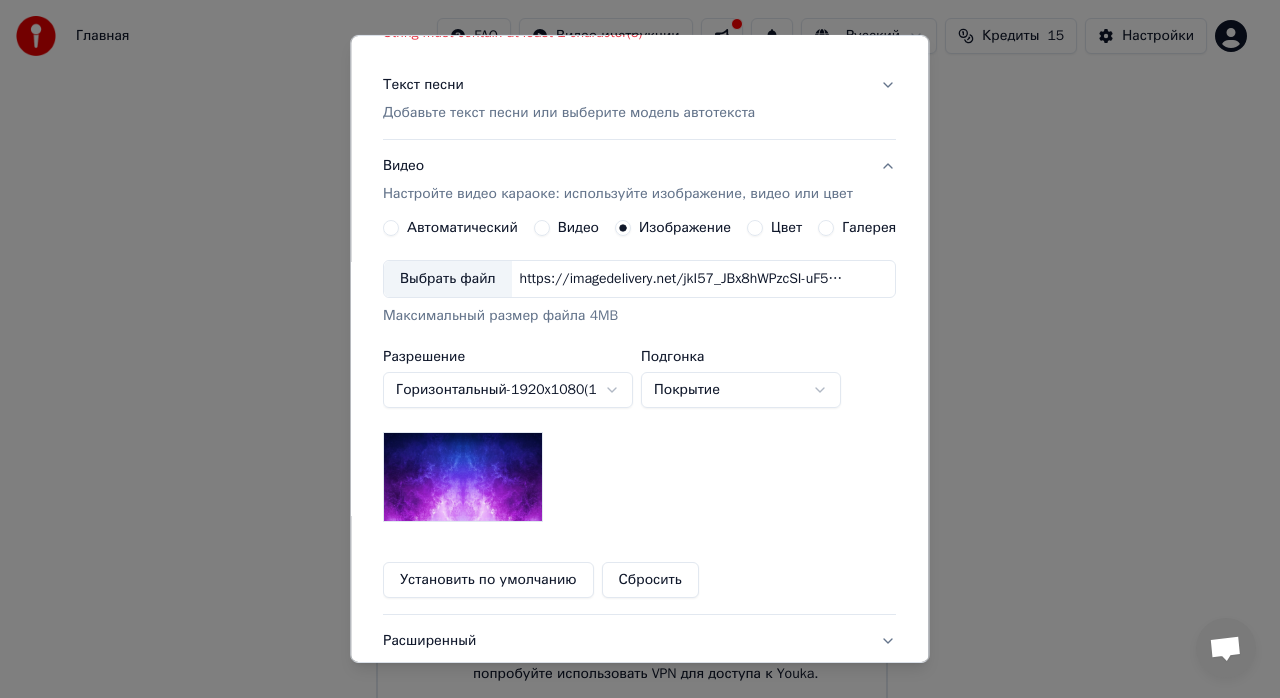 click on "Выбрать файл" at bounding box center [448, 279] 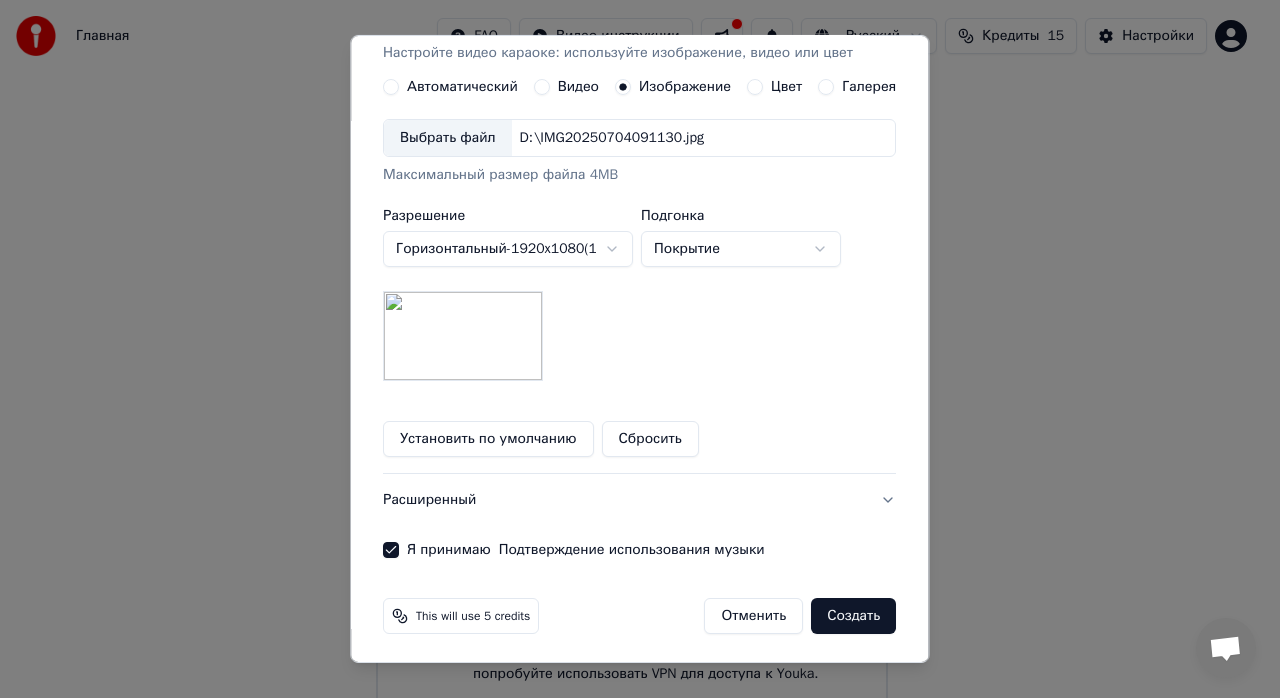 scroll, scrollTop: 424, scrollLeft: 0, axis: vertical 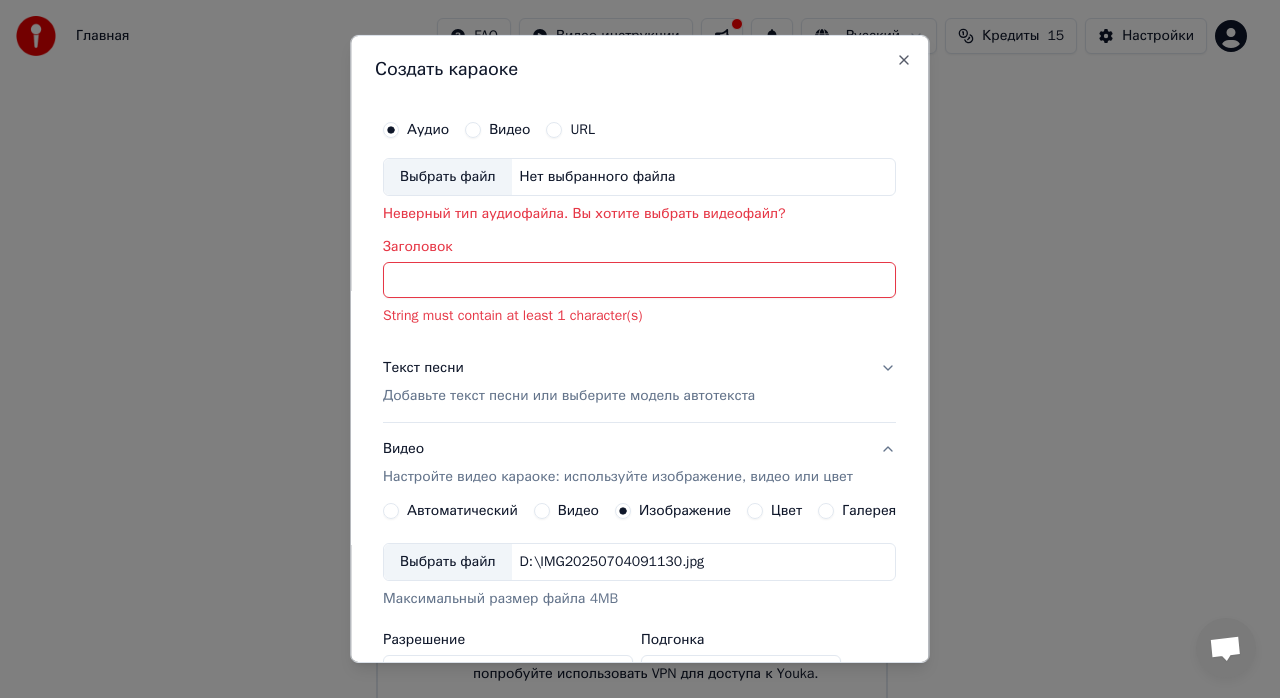 click on "Заголовок" at bounding box center [639, 280] 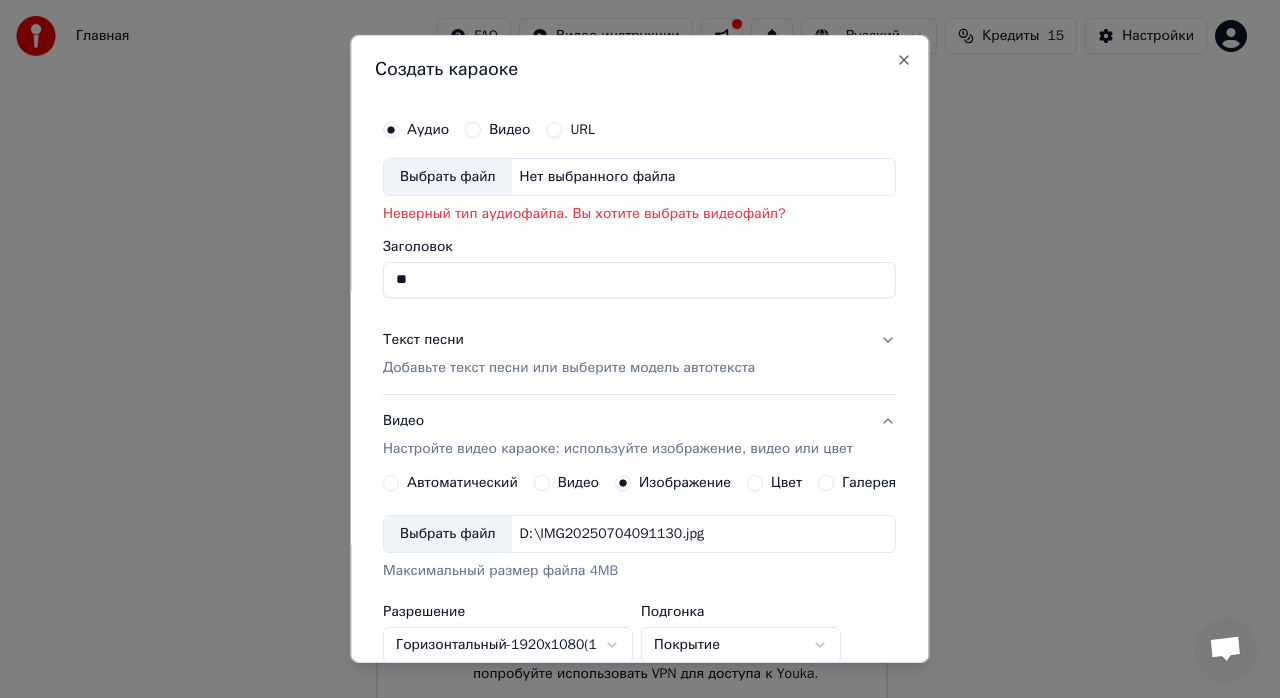 type on "*" 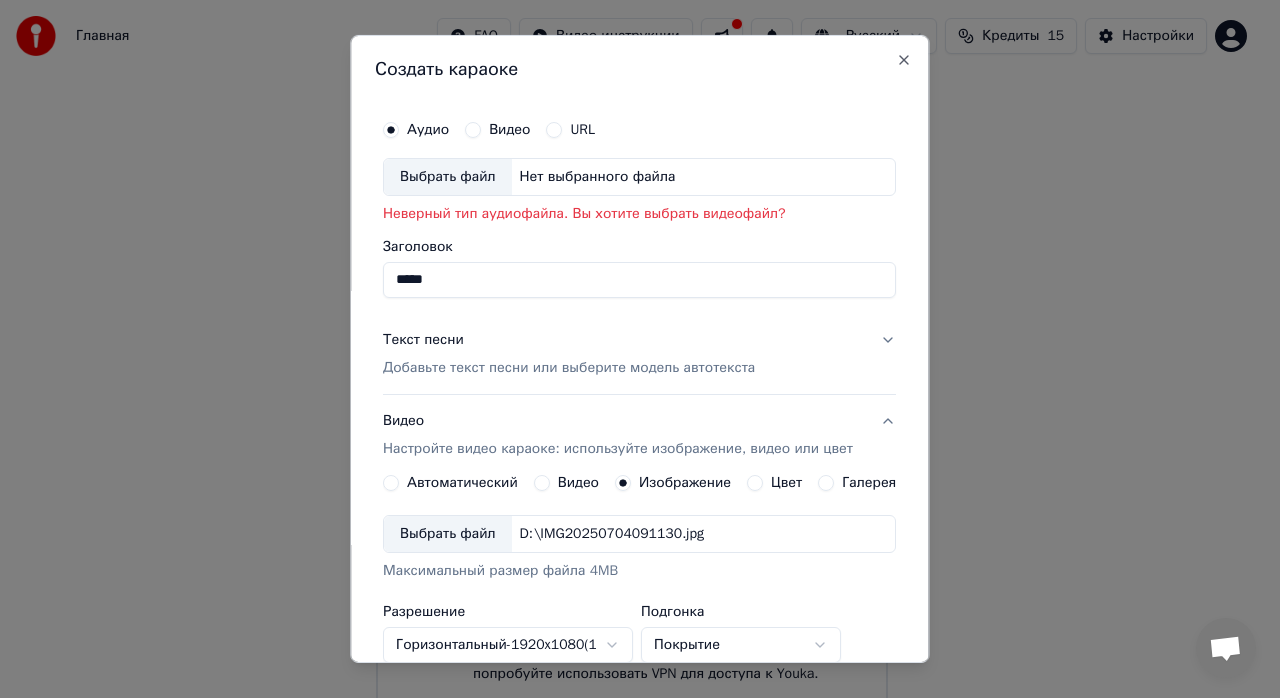 click on "Нет выбранного файла" at bounding box center [598, 177] 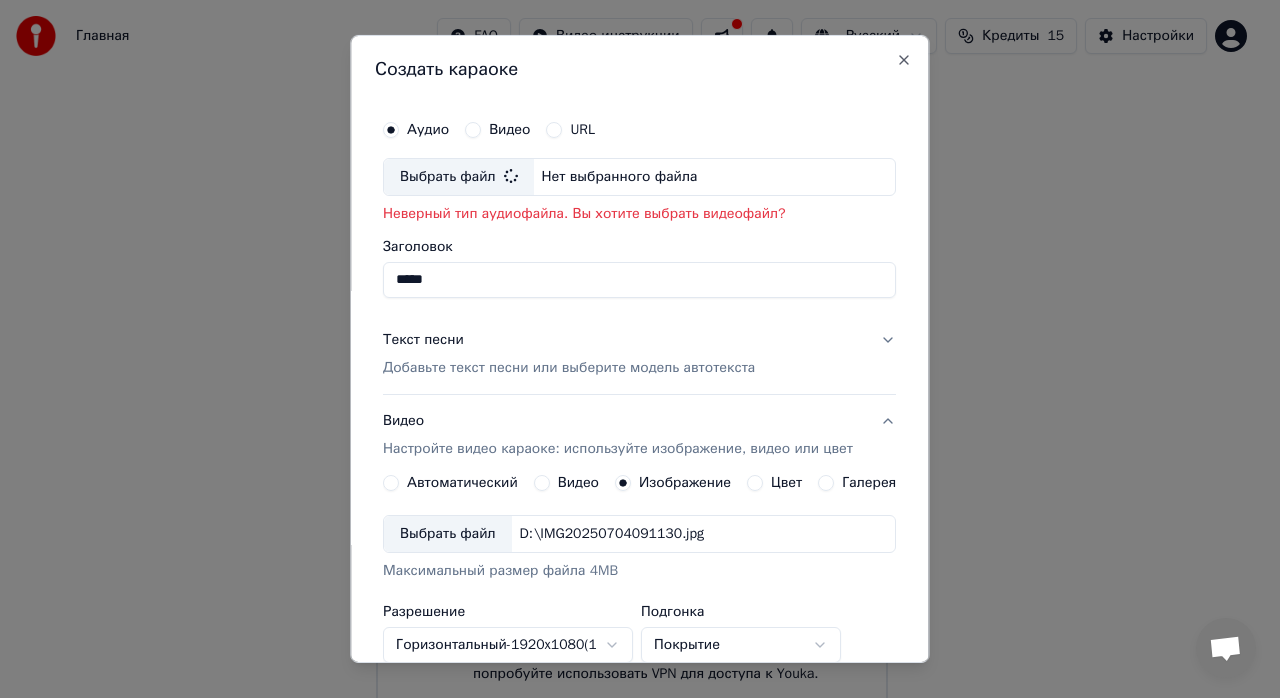 type on "**********" 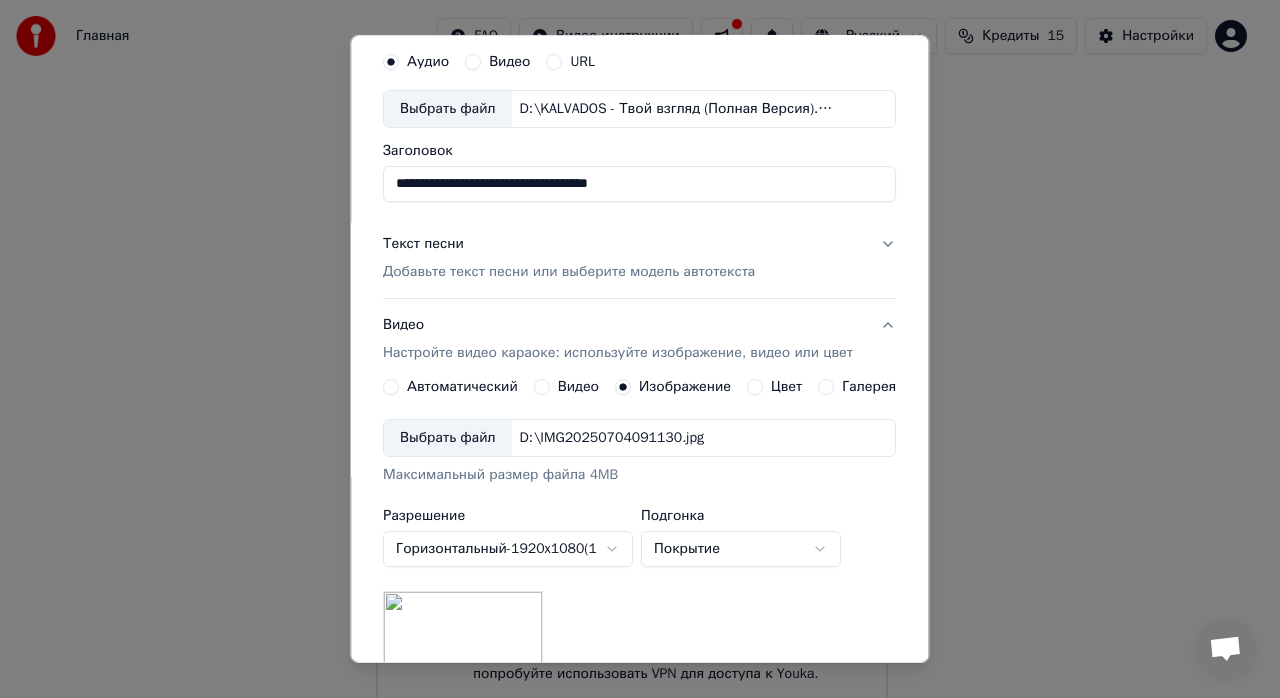 scroll, scrollTop: 368, scrollLeft: 0, axis: vertical 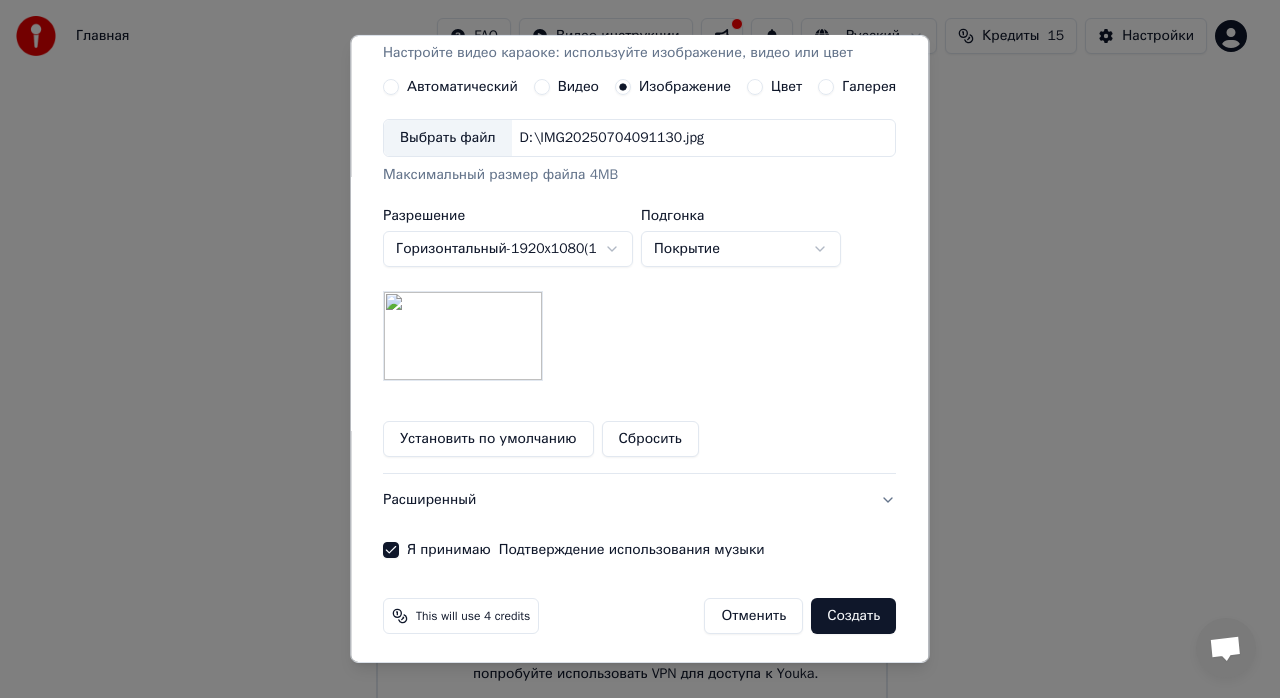 click on "Создать" at bounding box center (854, 616) 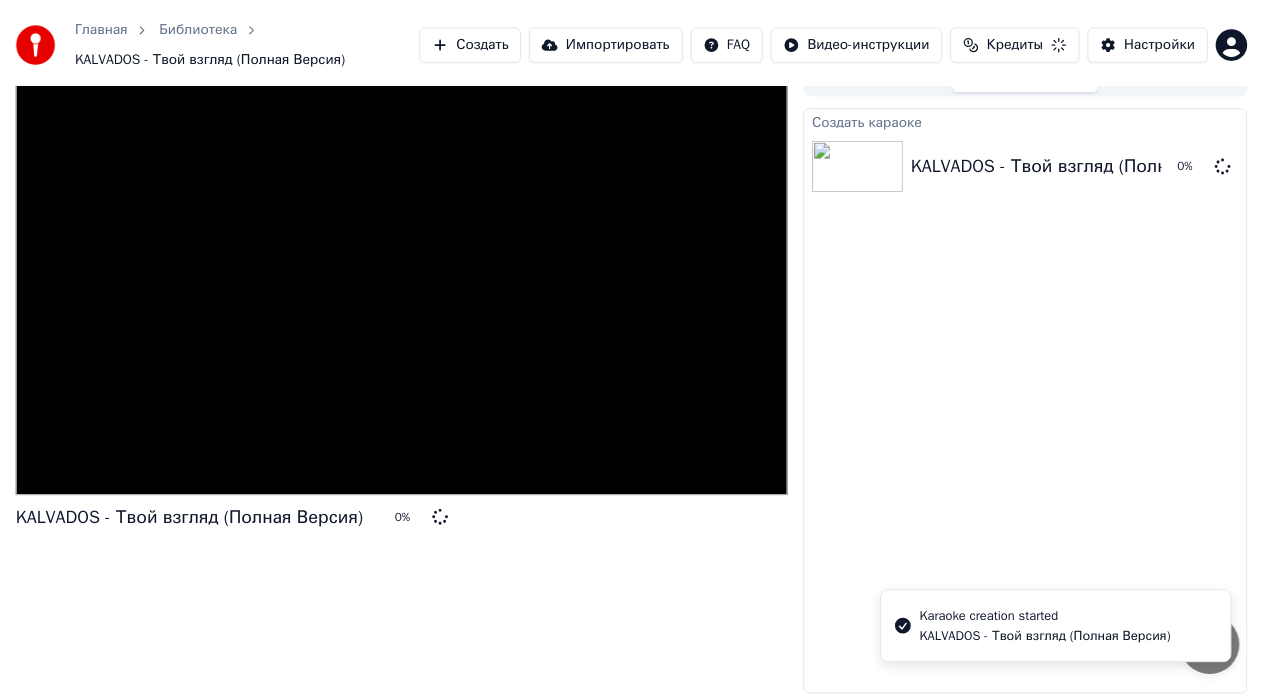 scroll, scrollTop: 25, scrollLeft: 0, axis: vertical 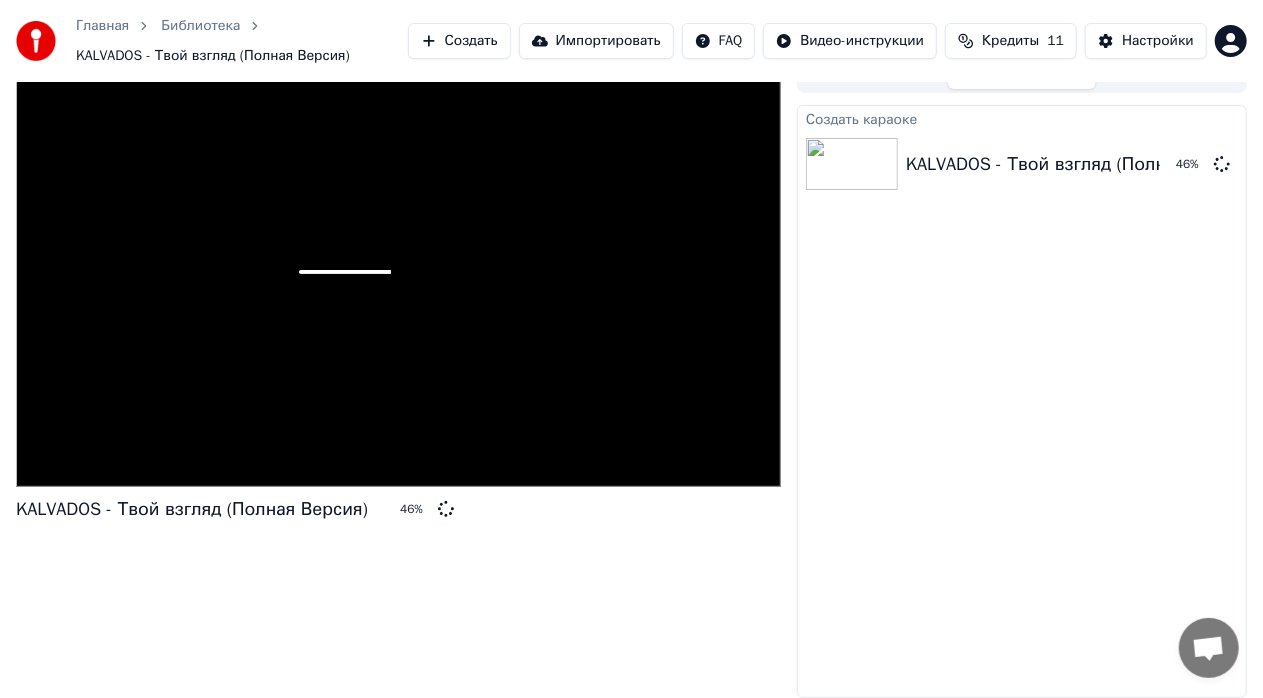 click on "KALVADOS - Твой взгляд (Полная Версия) 46 %" at bounding box center [398, 377] 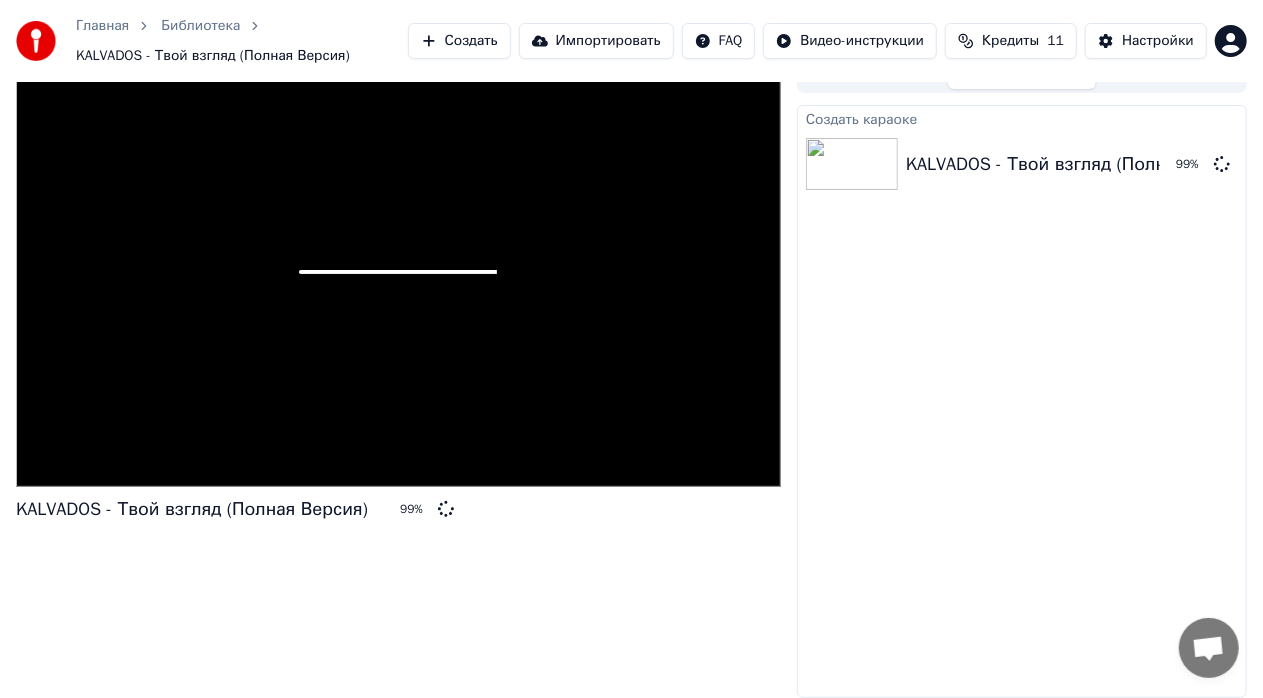 click on "Создать караоке KALVADOS - Твой взгляд (Полная Версия) 99 %" at bounding box center [1022, 401] 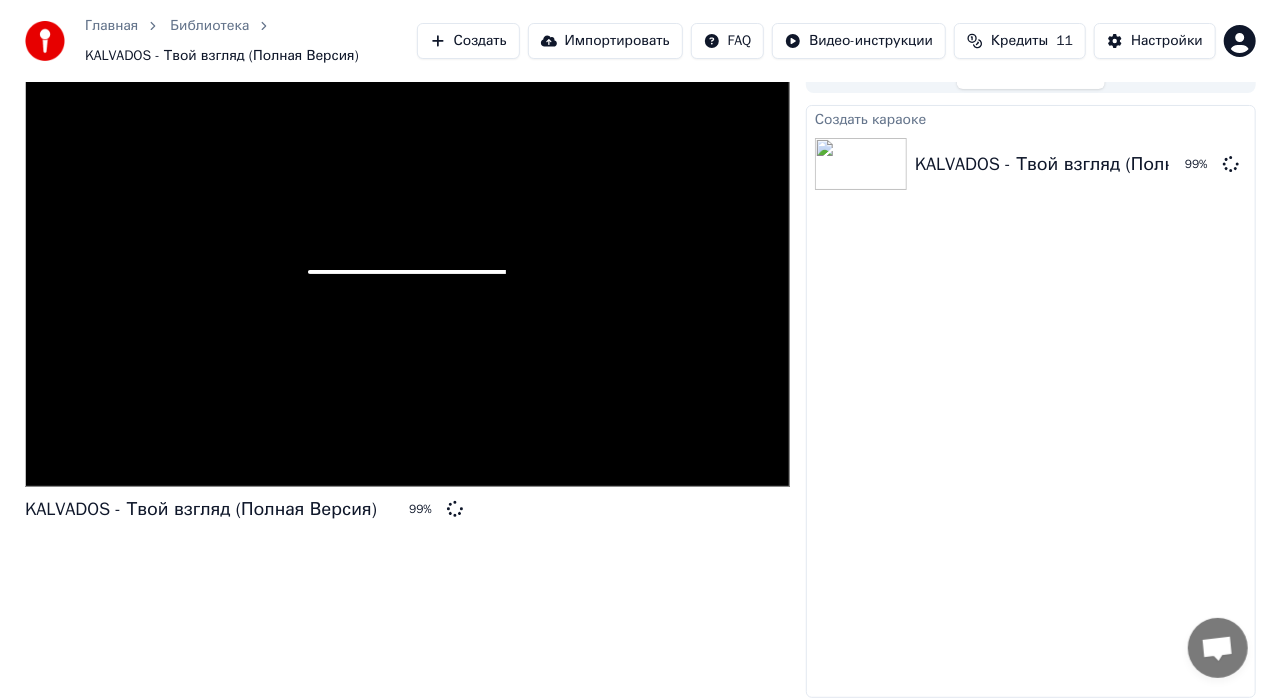 scroll, scrollTop: 0, scrollLeft: 0, axis: both 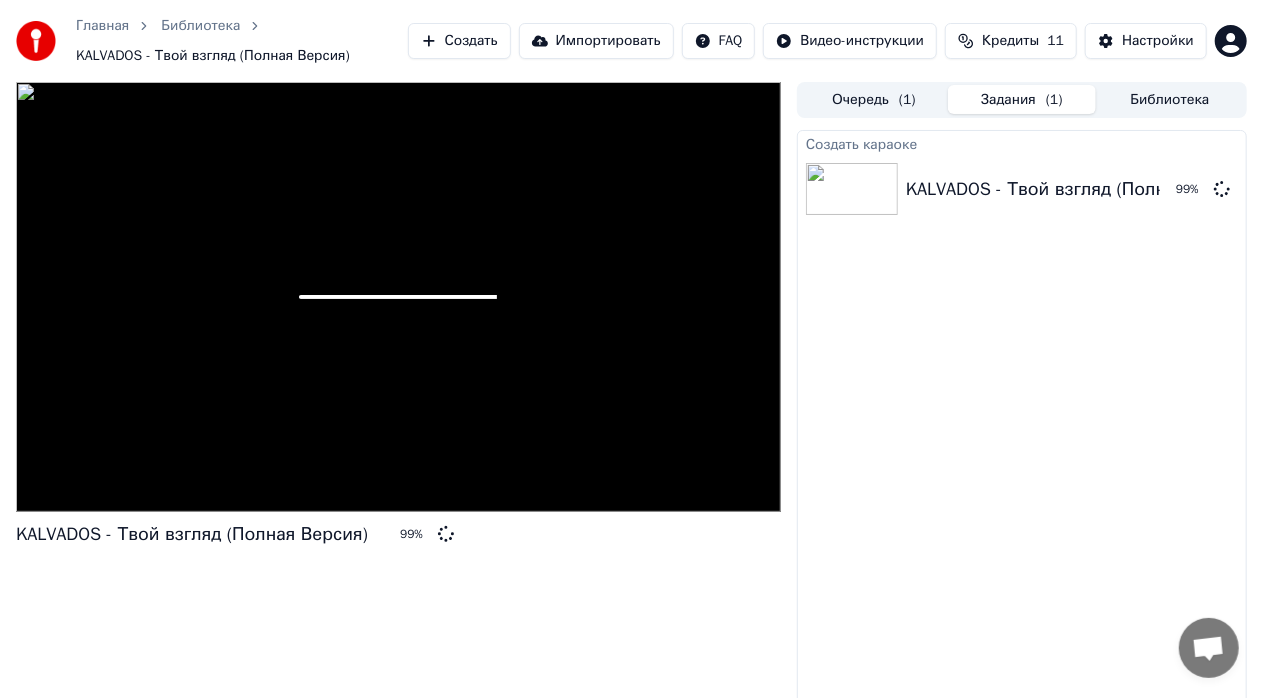 click on "Библиотека" at bounding box center (1170, 99) 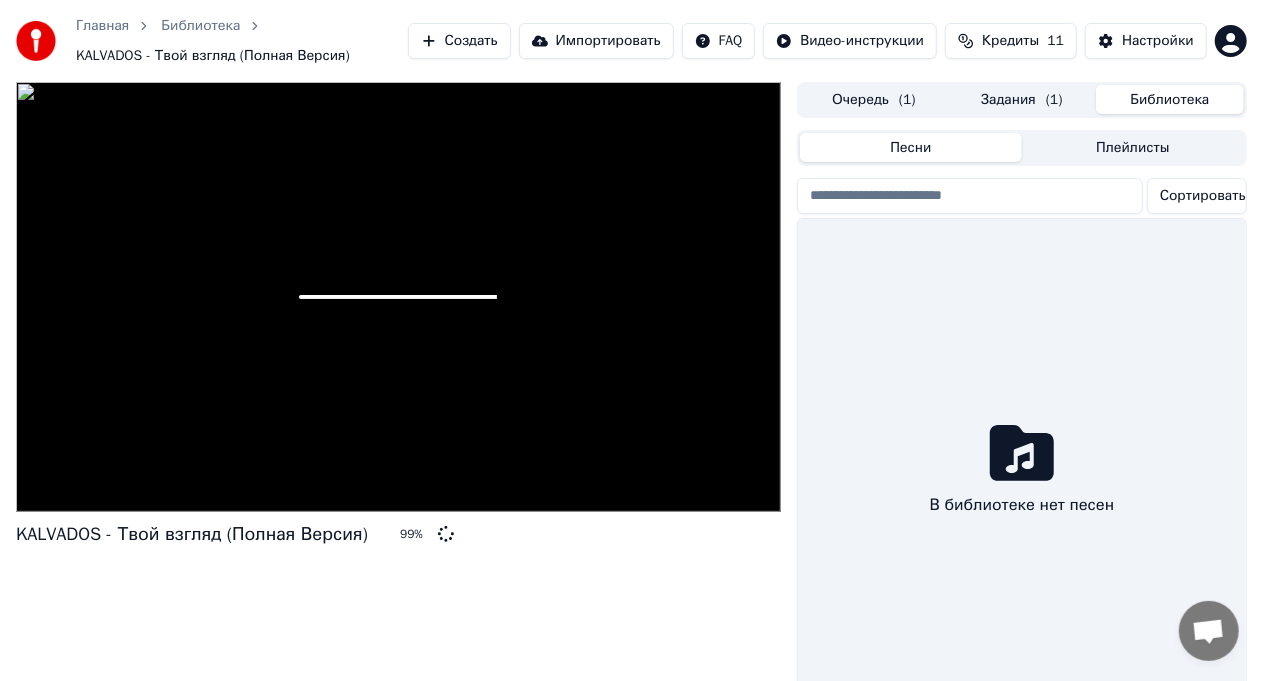 click on "Очередь ( 1 )" at bounding box center [874, 99] 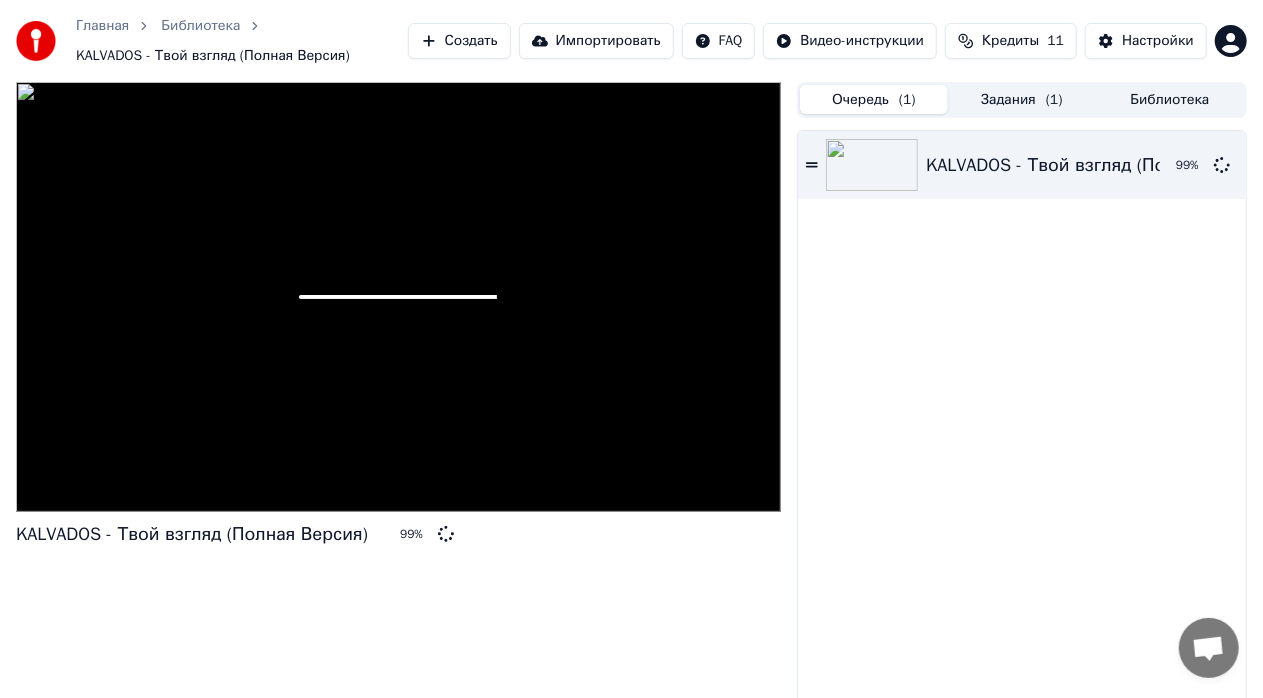 click on "Задания ( 1 )" at bounding box center (1022, 99) 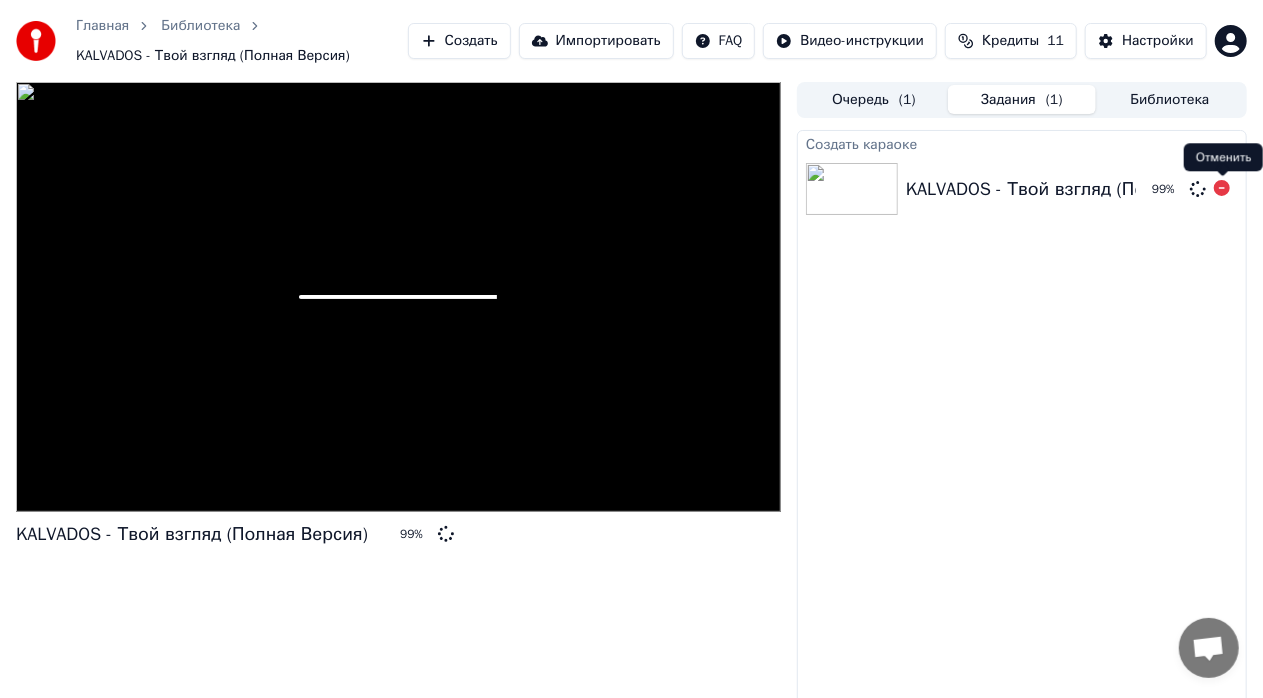 click 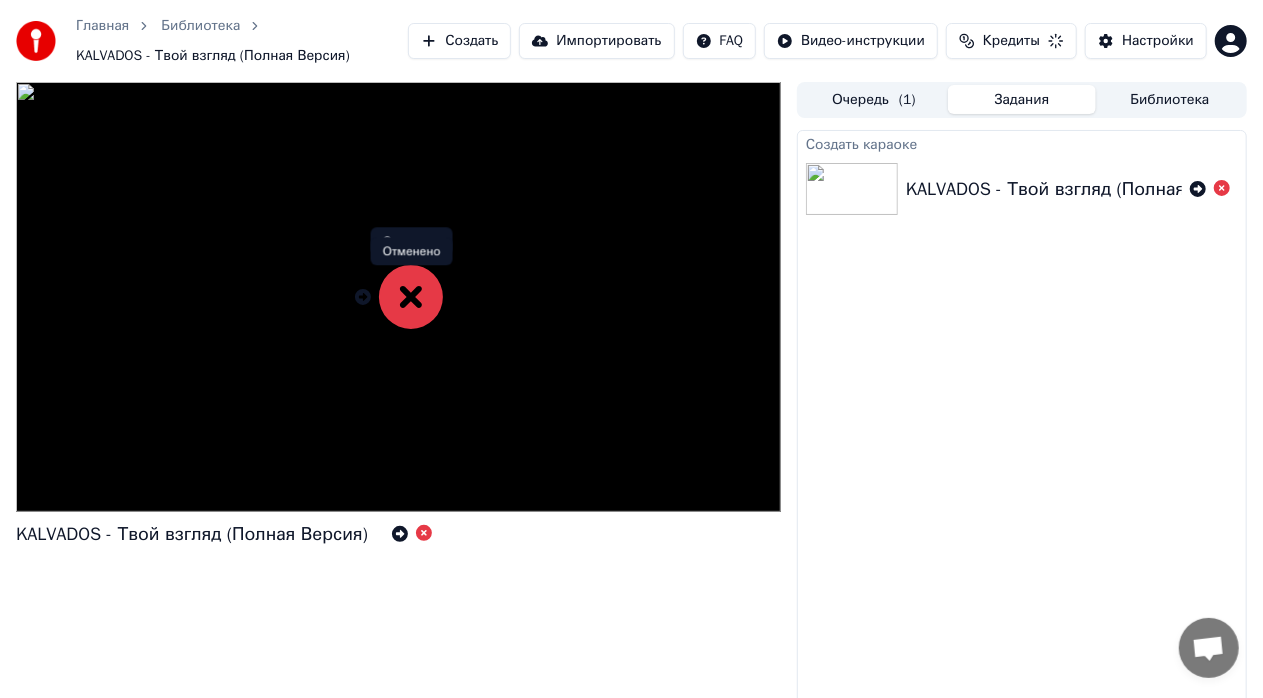 click 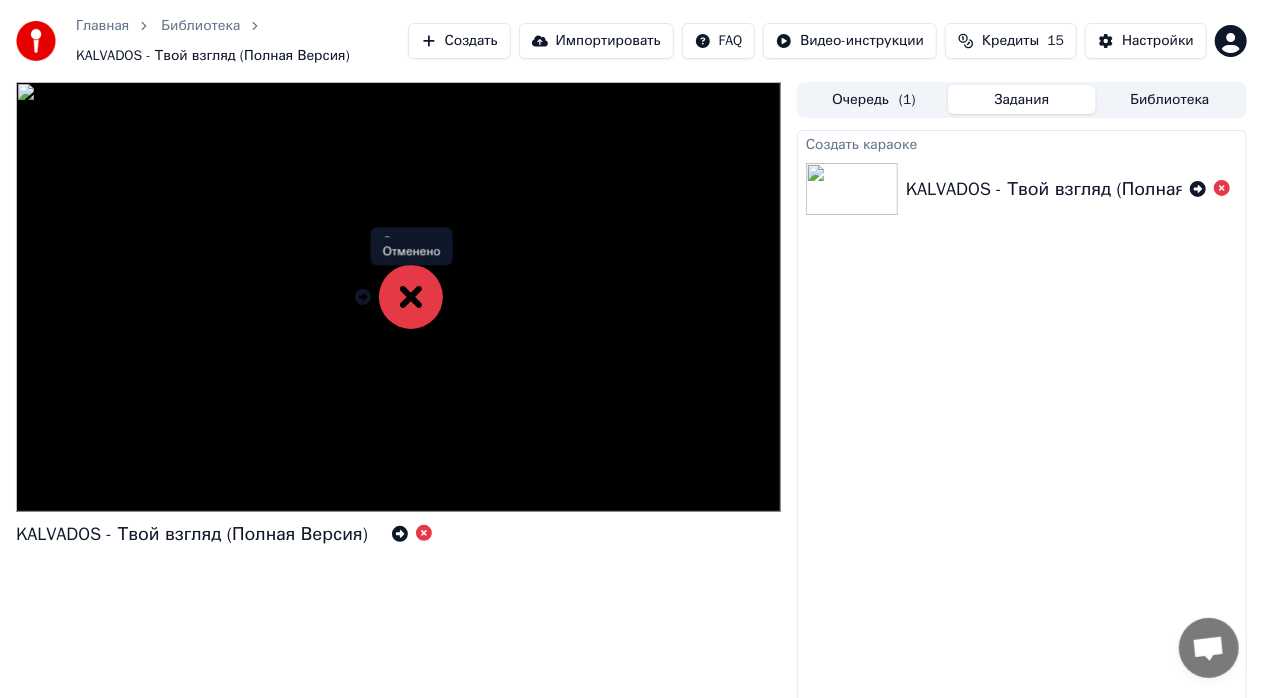 click 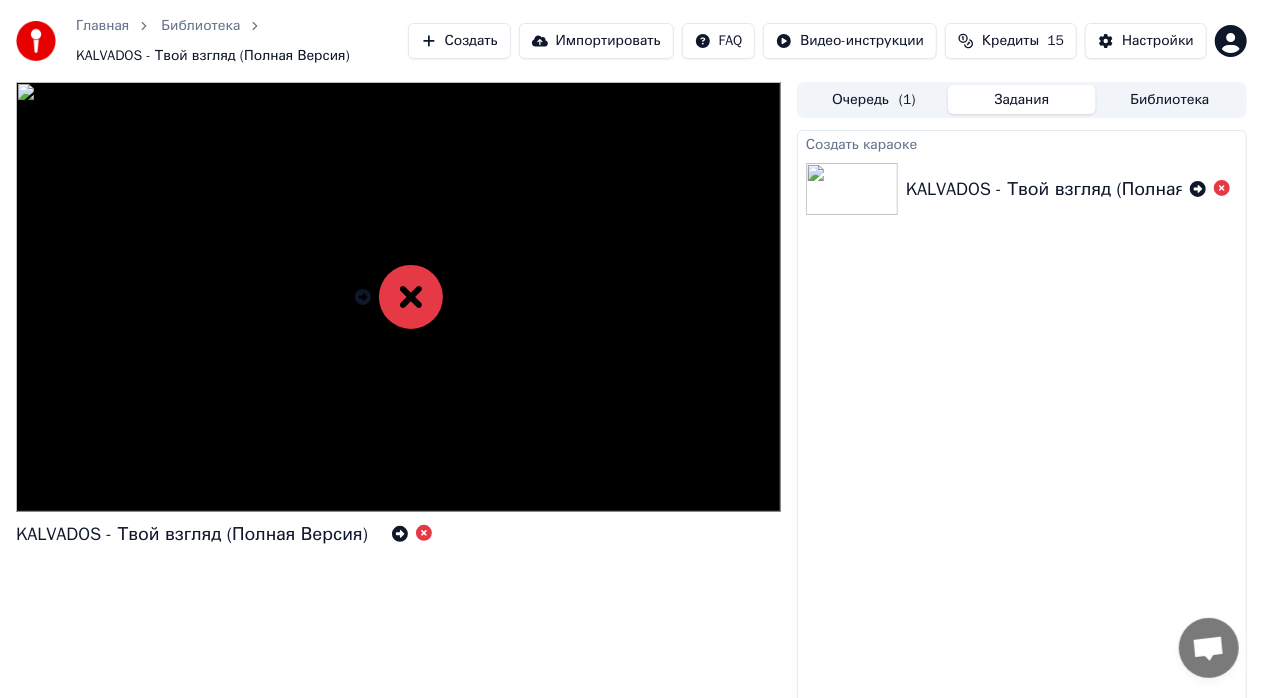 click 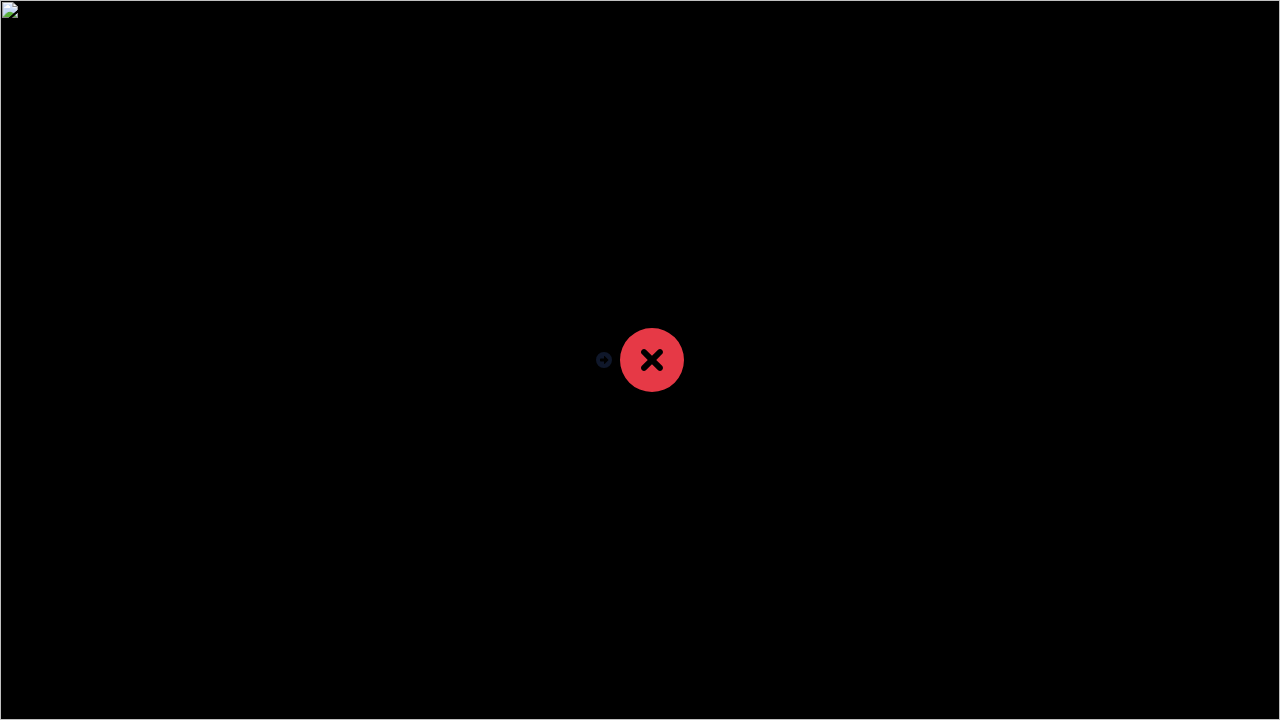 click 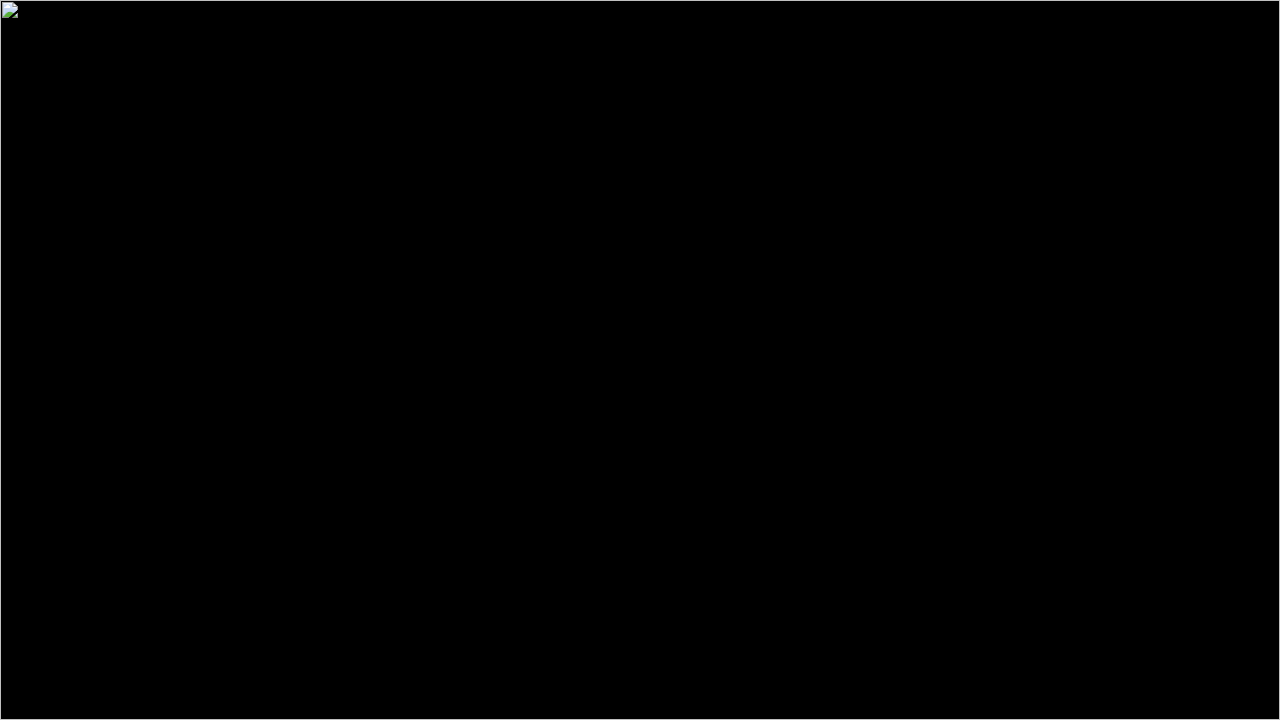 click at bounding box center (640, 360) 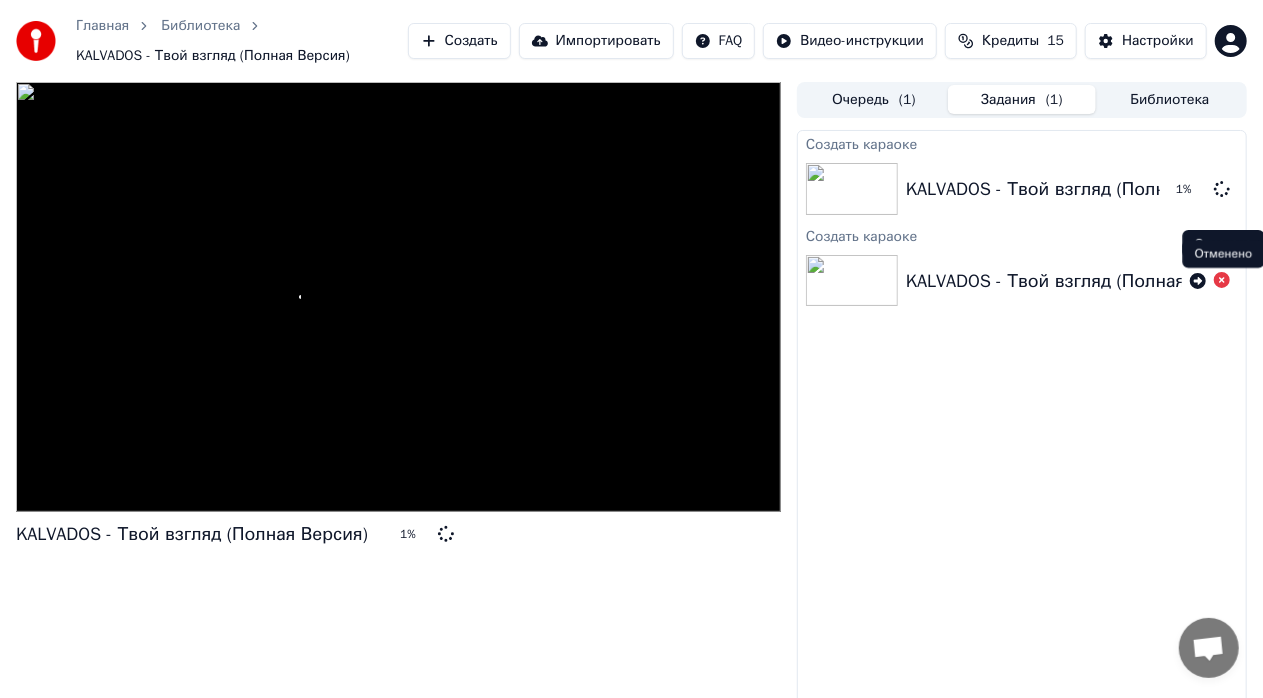 click 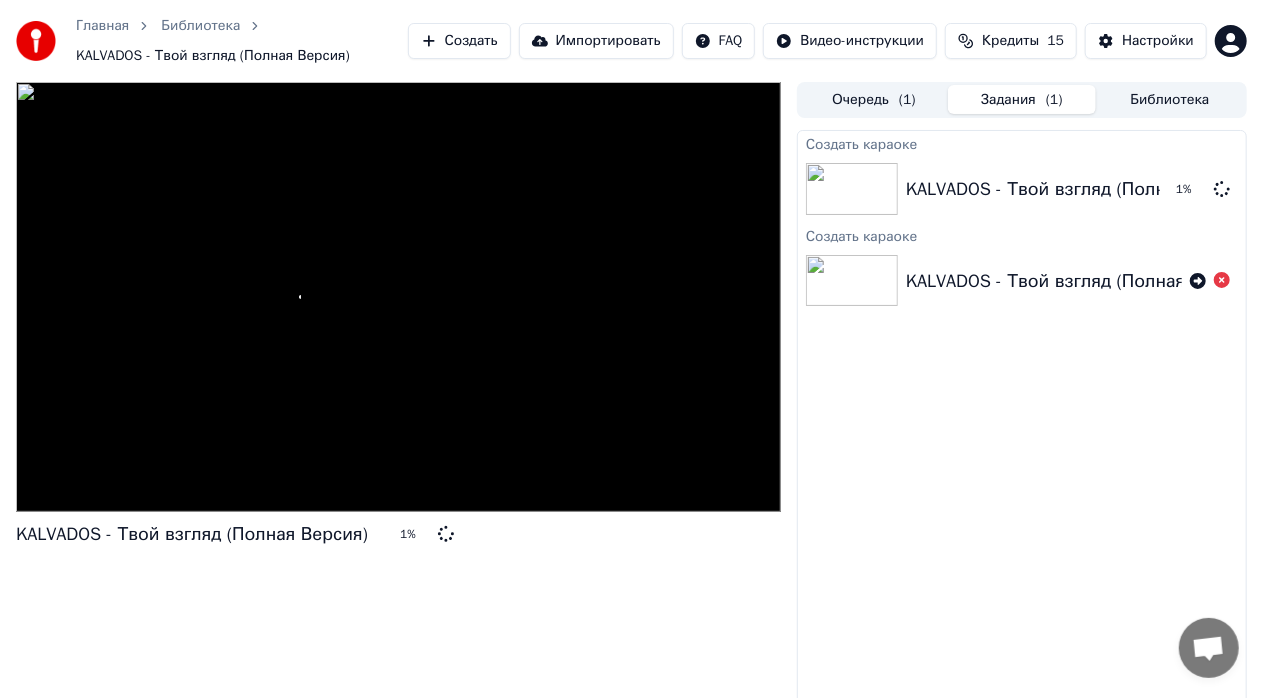 click 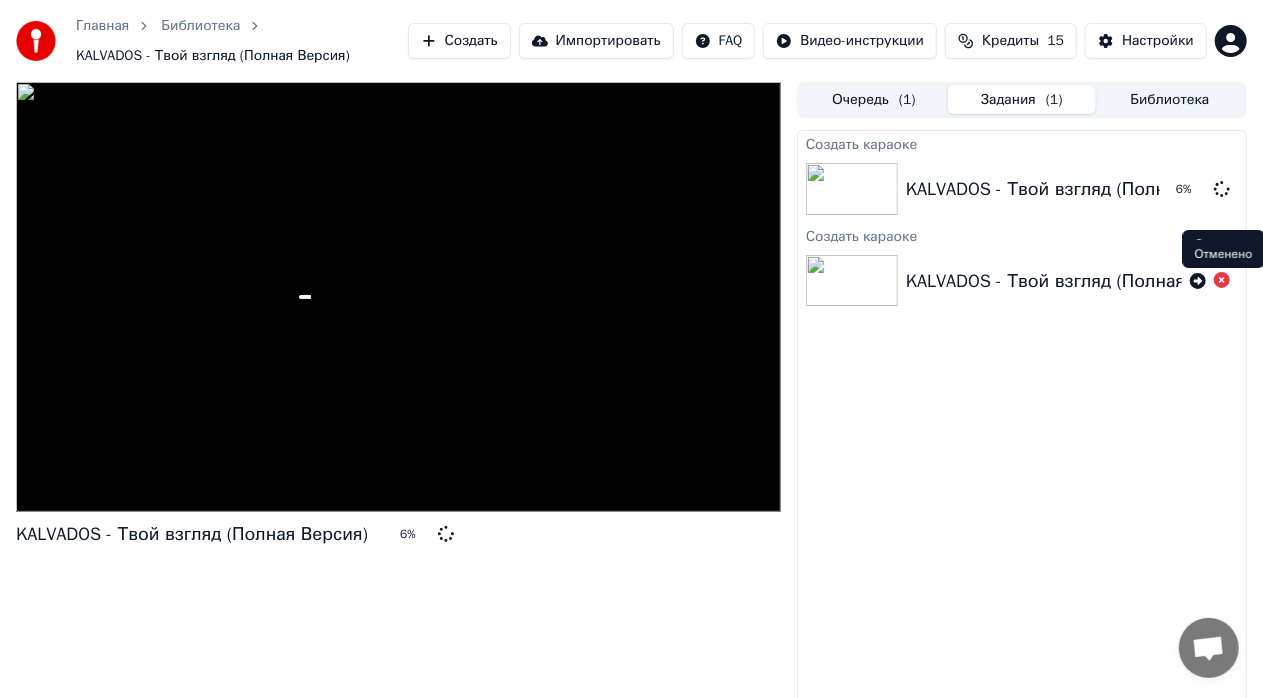 click 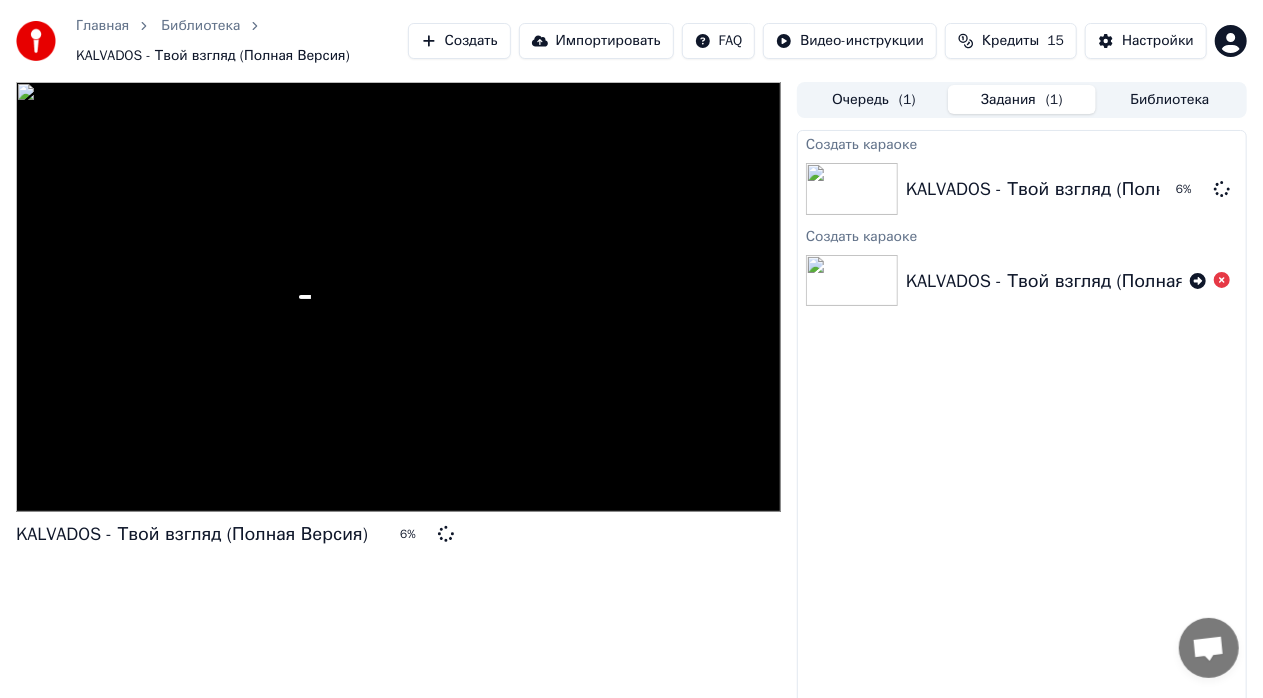 click 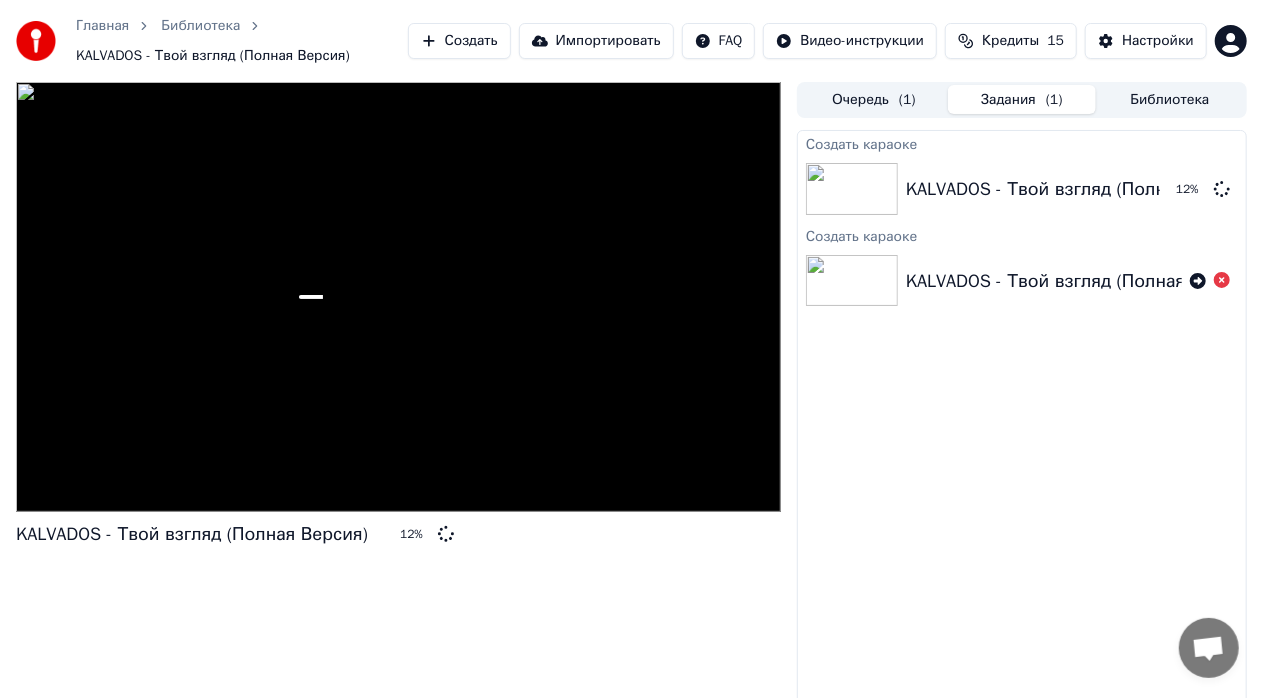 click at bounding box center [398, 297] 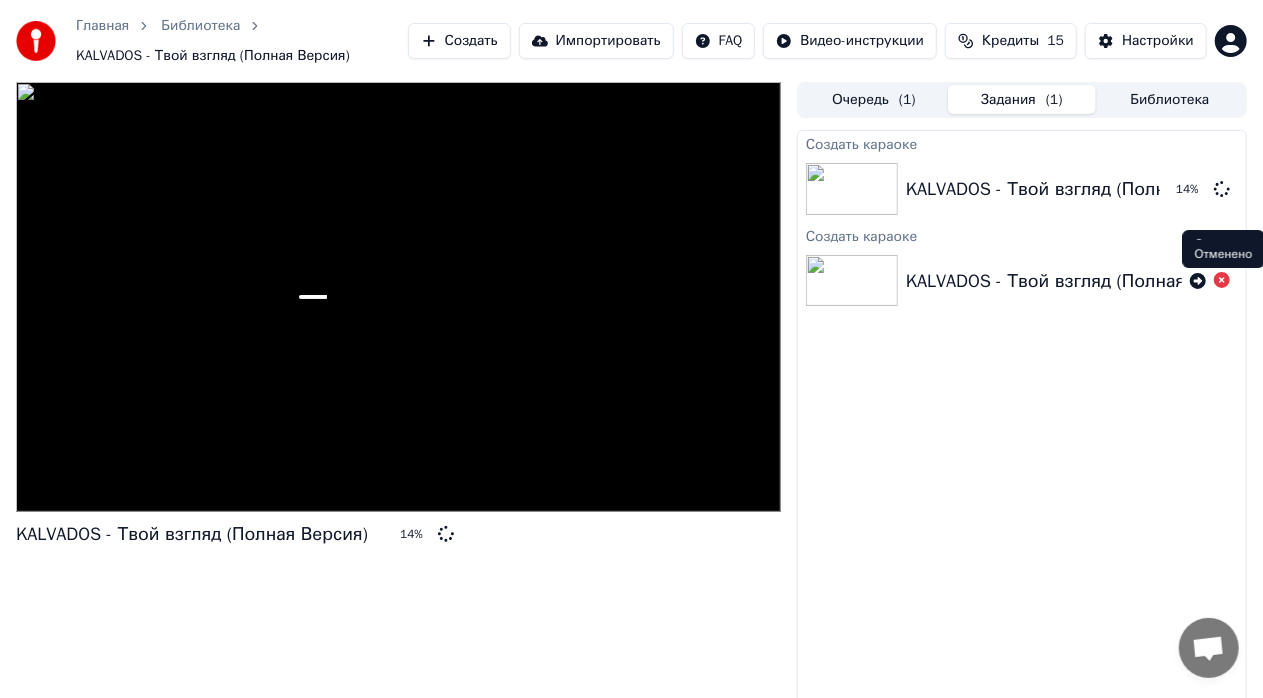 click 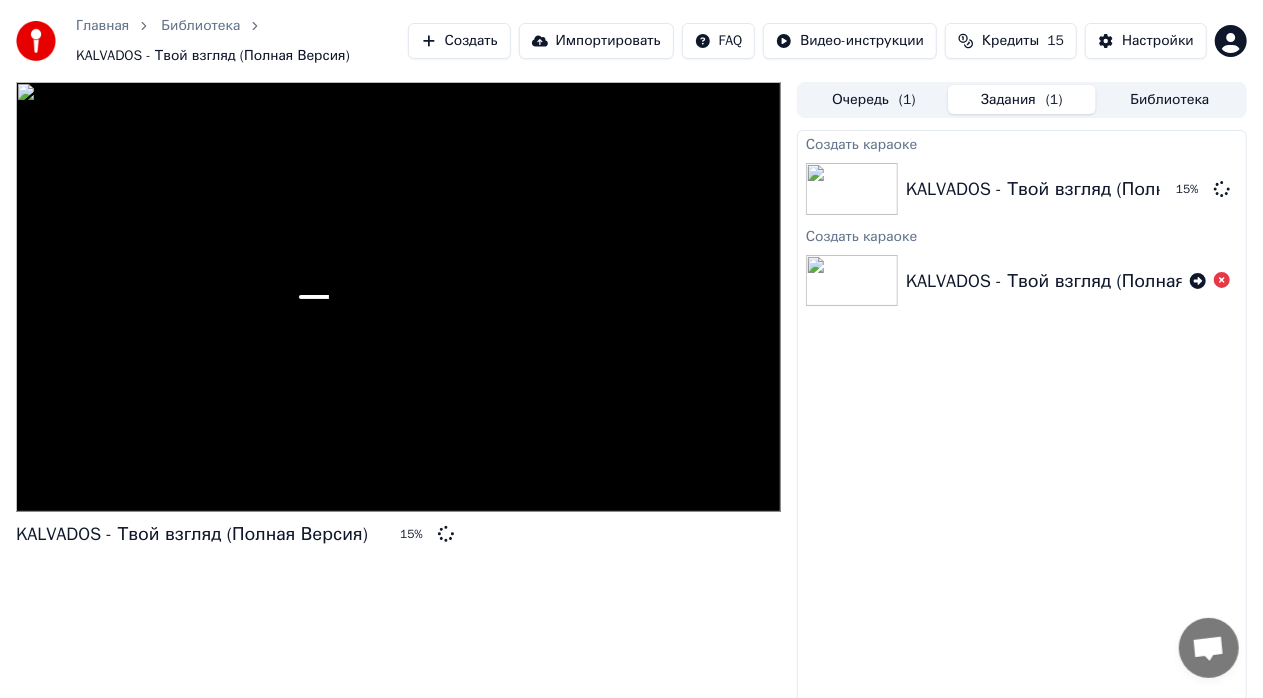 click on "Очередь ( 1 )" at bounding box center (874, 99) 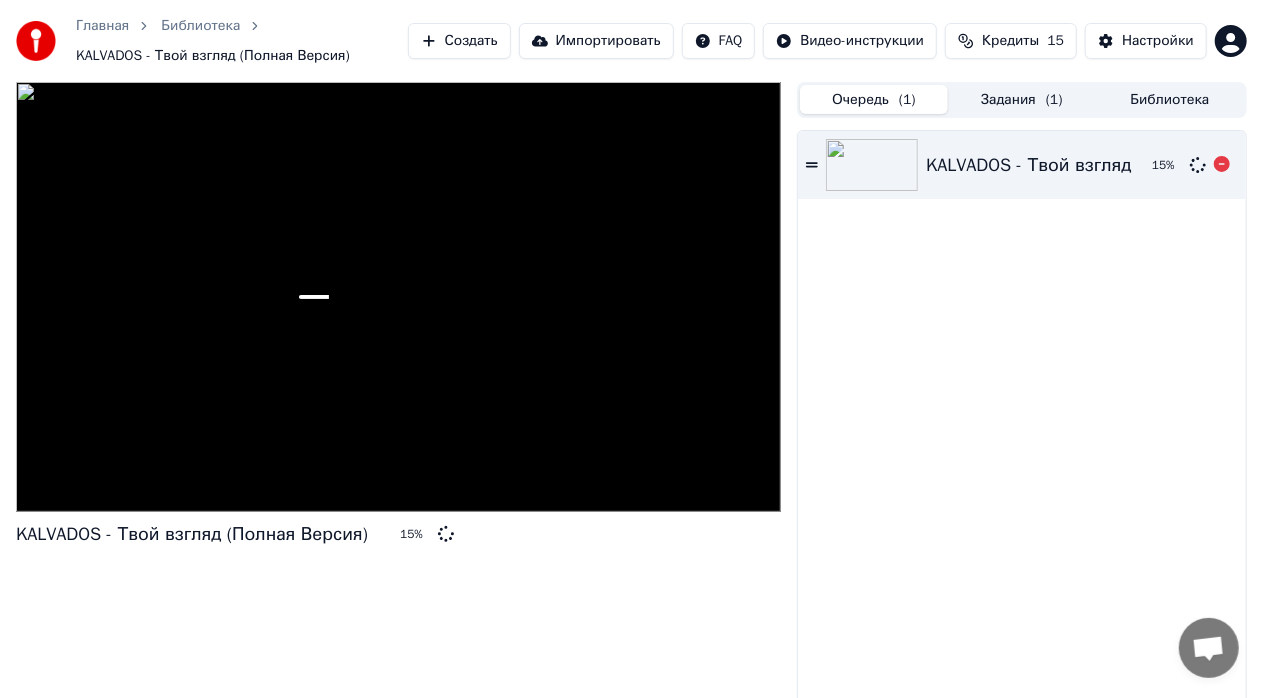 click 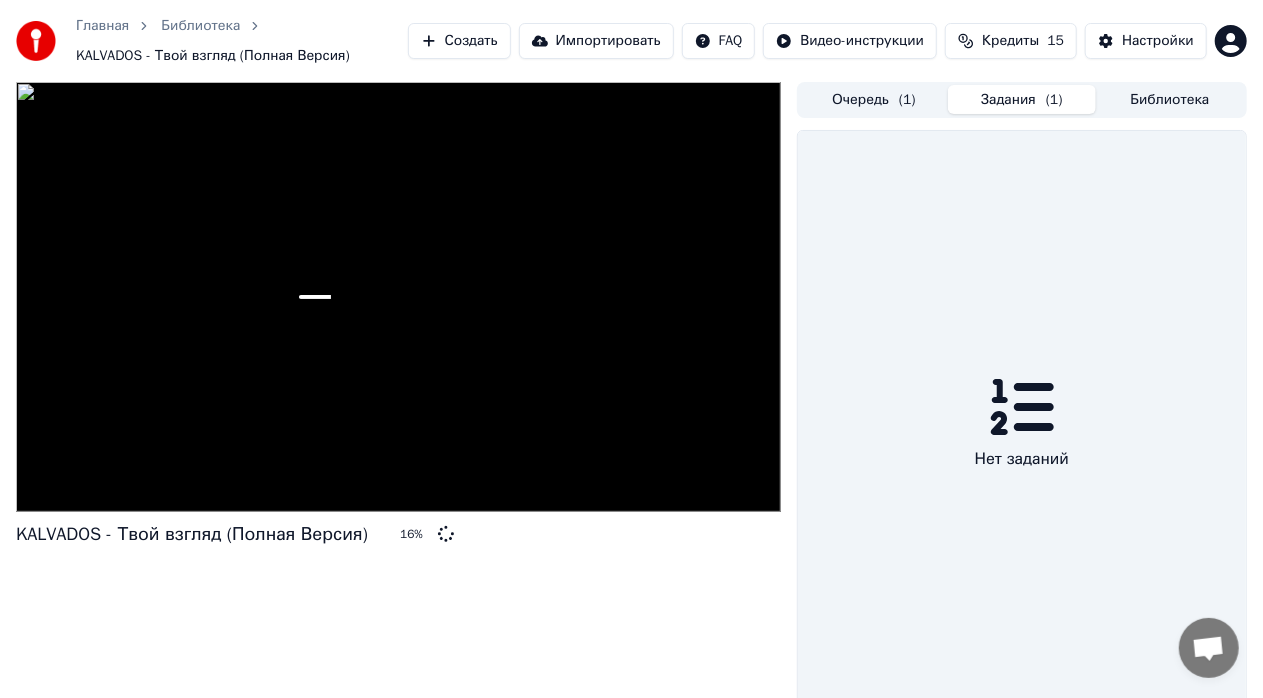 click on "Задания ( 1 )" at bounding box center [1022, 99] 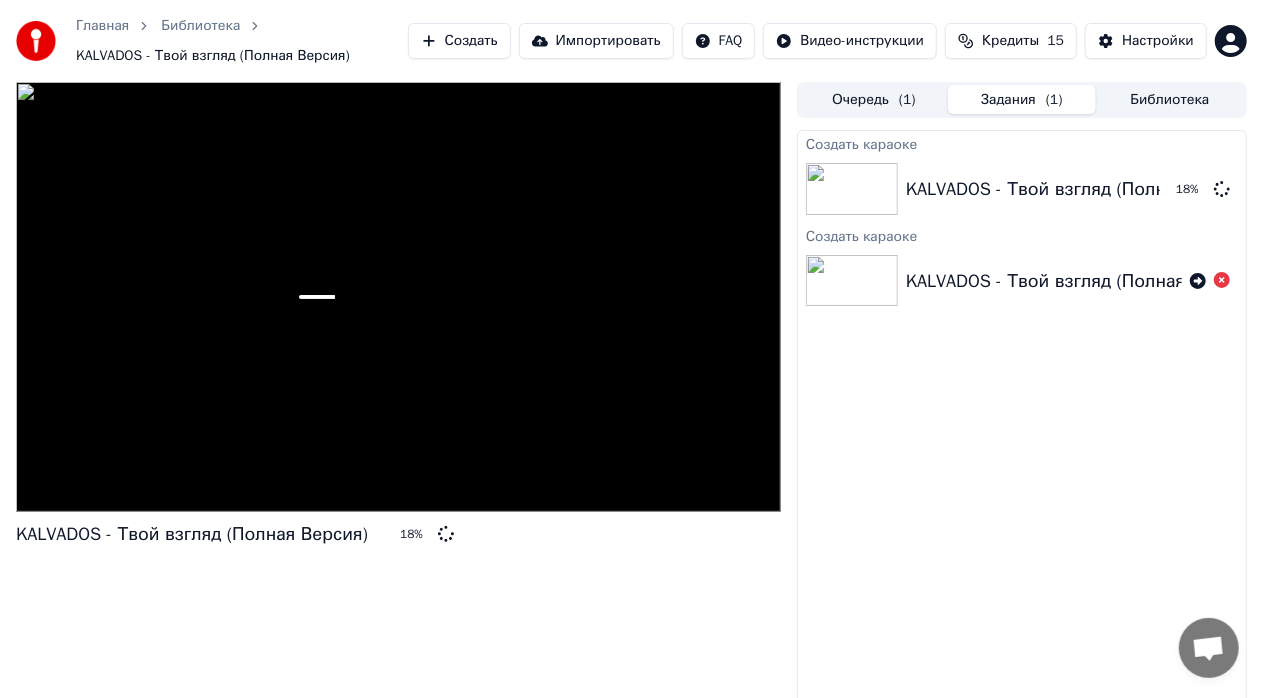 click on "Главная Библиотека KALVADOS - Твой взгляд (Полная Версия) Создать Импортировать FAQ Видео-инструкции Кредиты 15 Настройки KALVADOS - Твой взгляд (Полная Версия) 18 % Очередь ( 1 ) Задания ( 1 ) Библиотека Создать караоке KALVADOS - Твой взгляд (Полная Версия) 18 % Создать караоке KALVADOS - Твой взгляд (Полная Версия)" at bounding box center (631, 349) 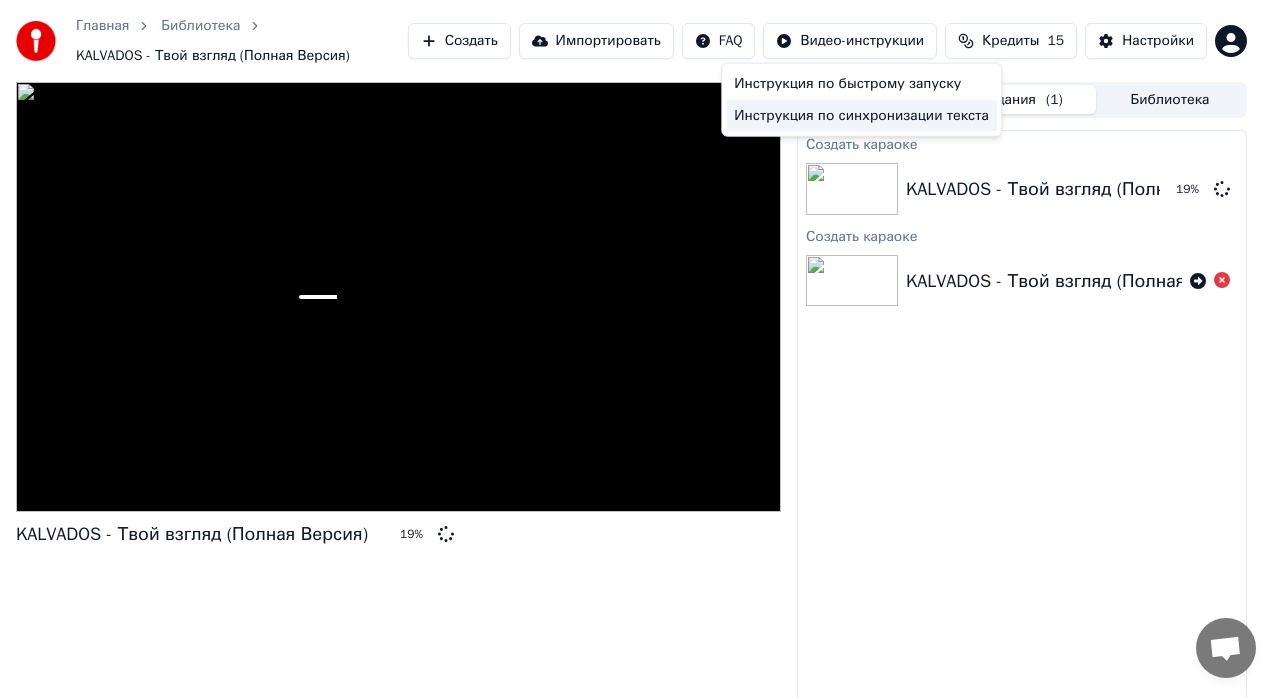 click on "Инструкция по синхронизации текста" at bounding box center [861, 116] 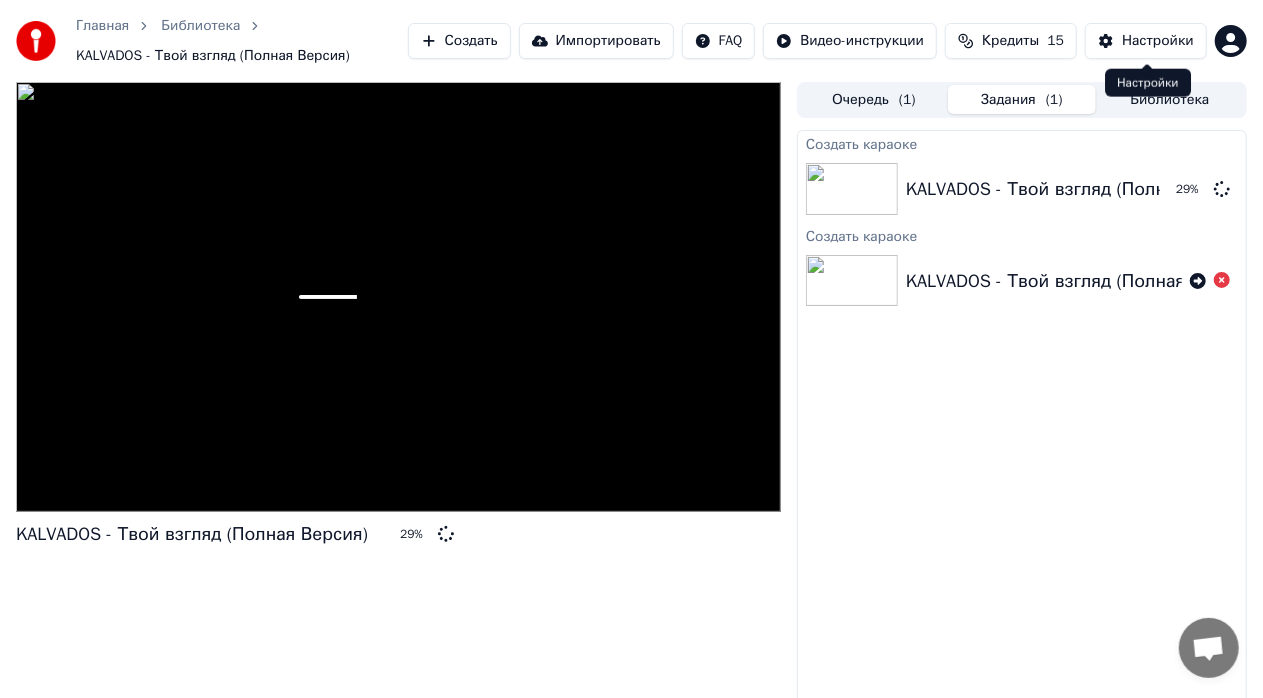 click on "Настройки" at bounding box center [1158, 41] 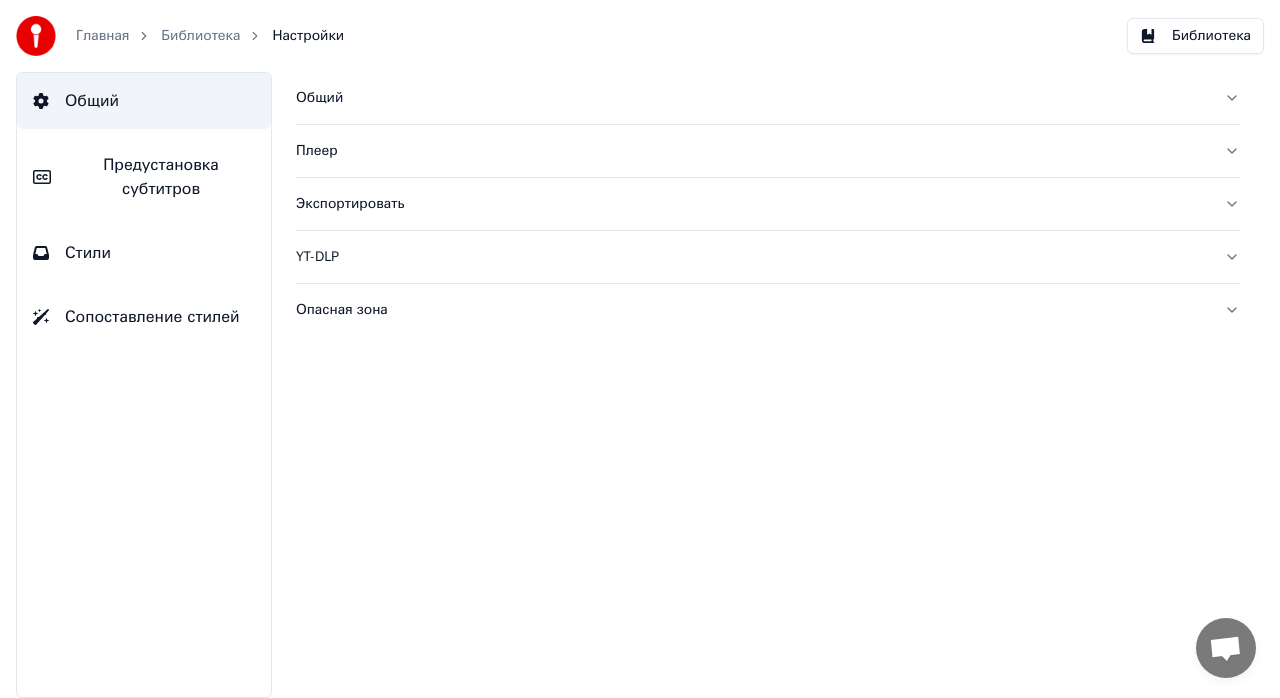 click on "Экспортировать" at bounding box center (768, 204) 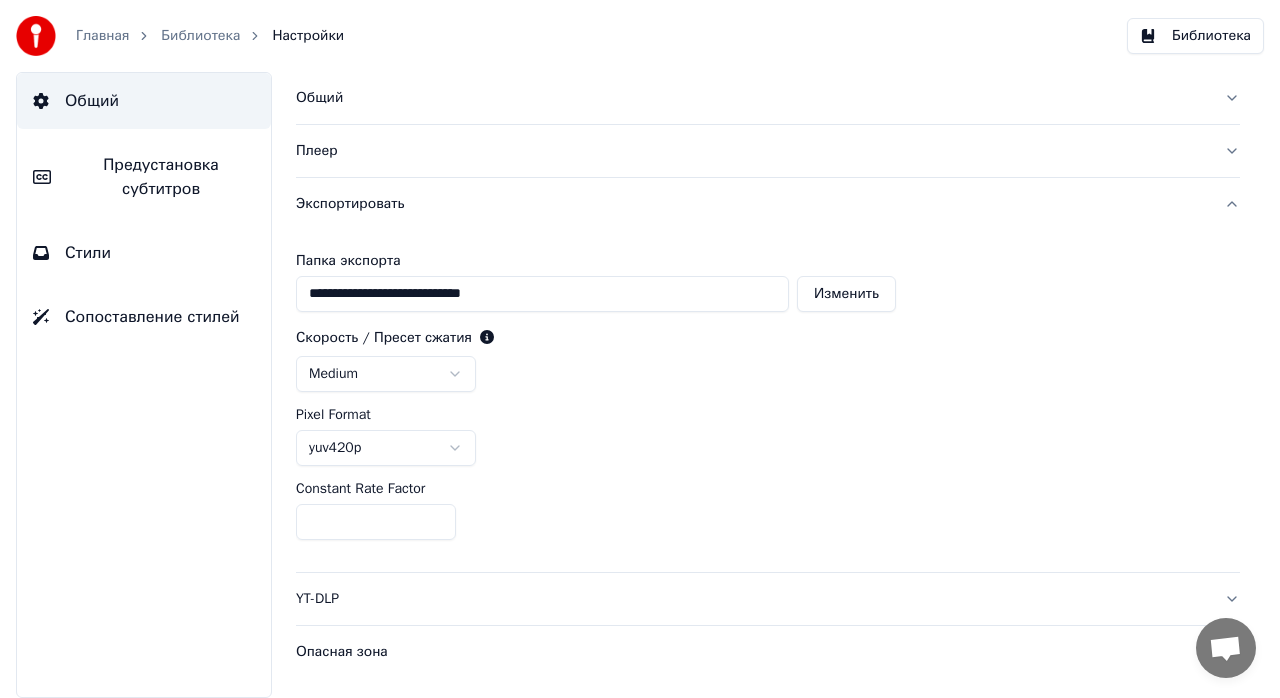 click on "Библиотека" at bounding box center [1195, 36] 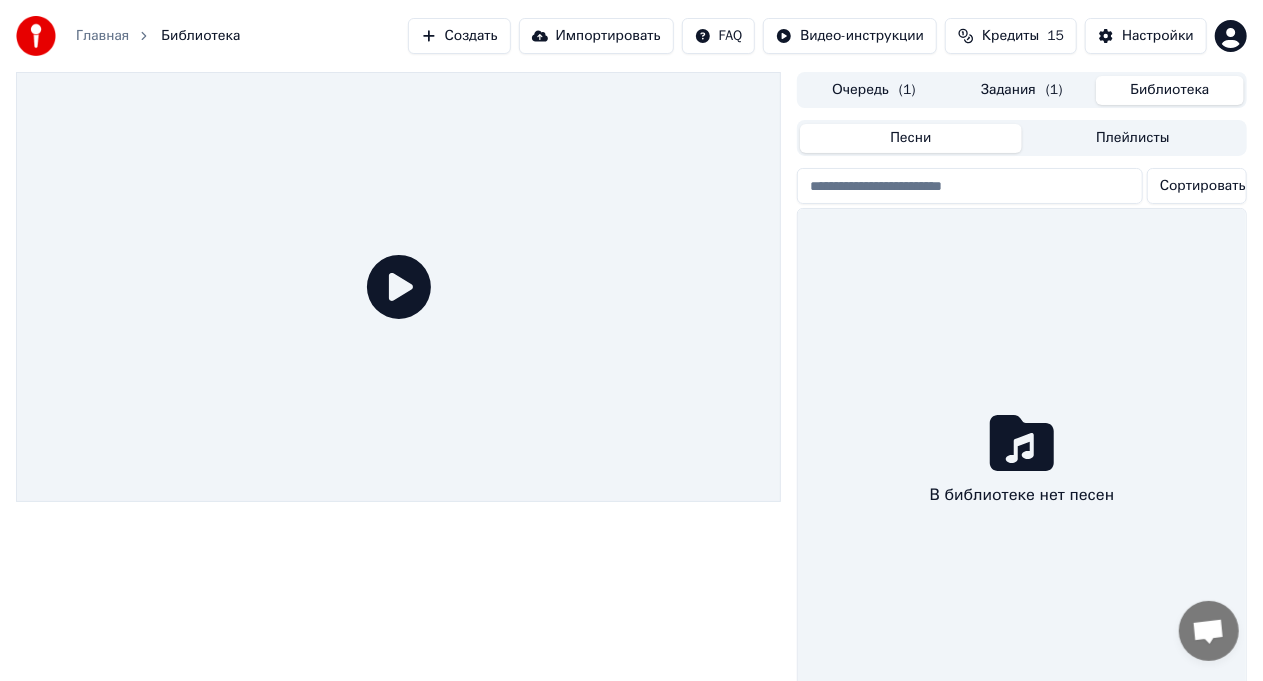 click on "Очередь ( 1 )" at bounding box center (874, 90) 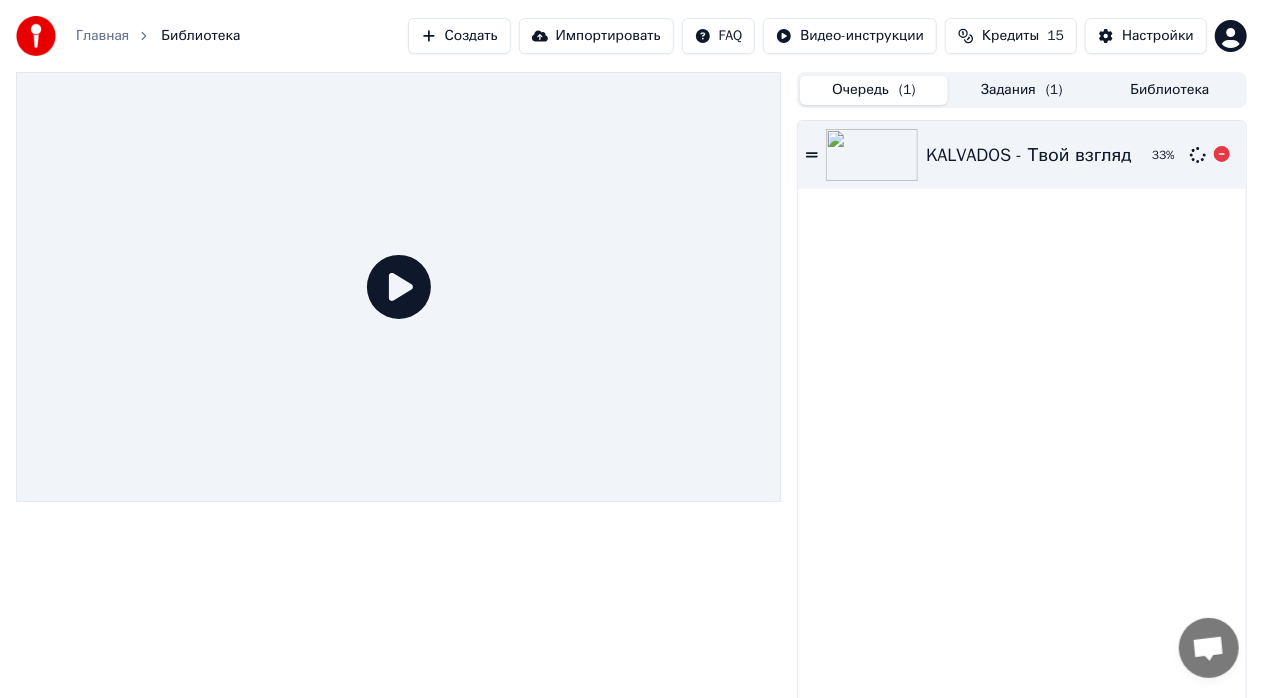 click at bounding box center (872, 155) 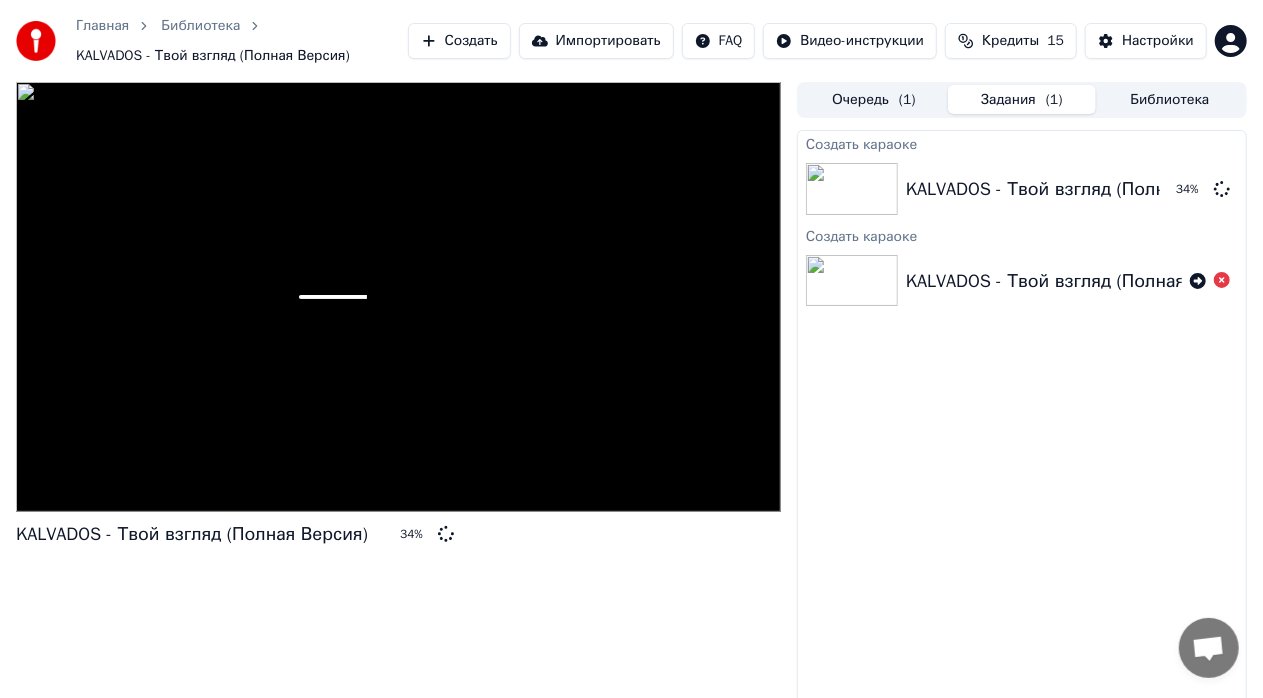 click on "Задания ( 1 )" at bounding box center [1022, 99] 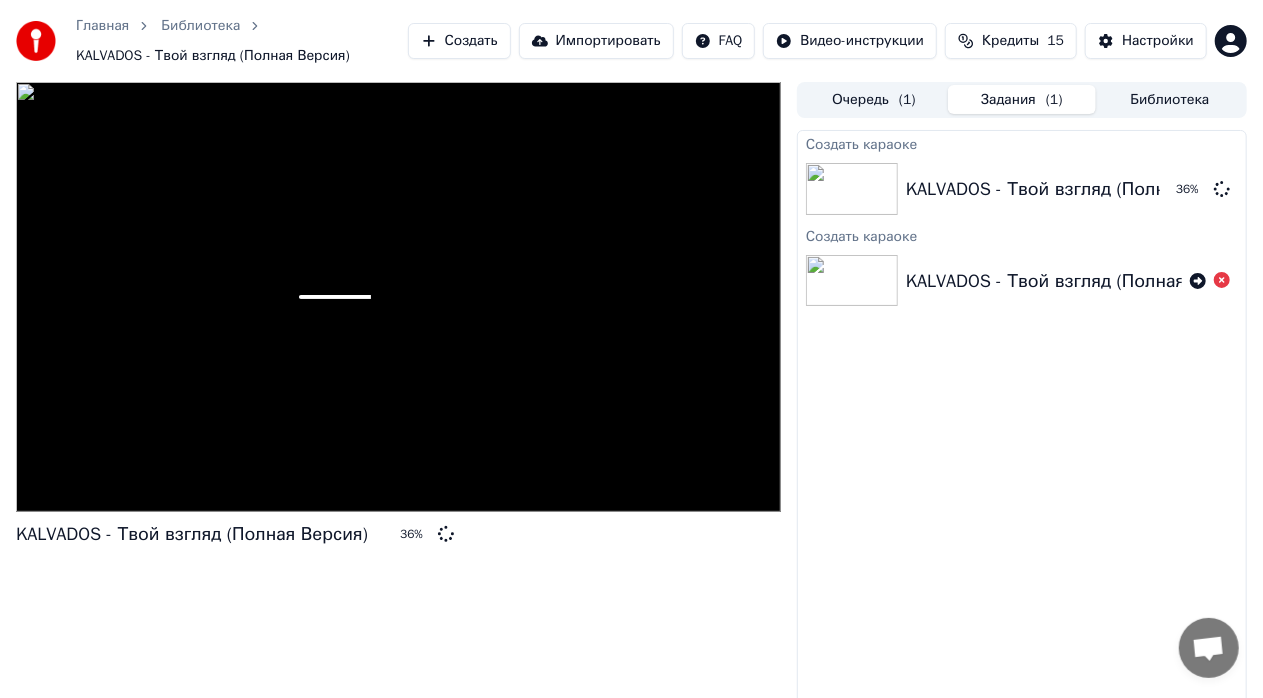 click on "Кредиты" at bounding box center (1010, 41) 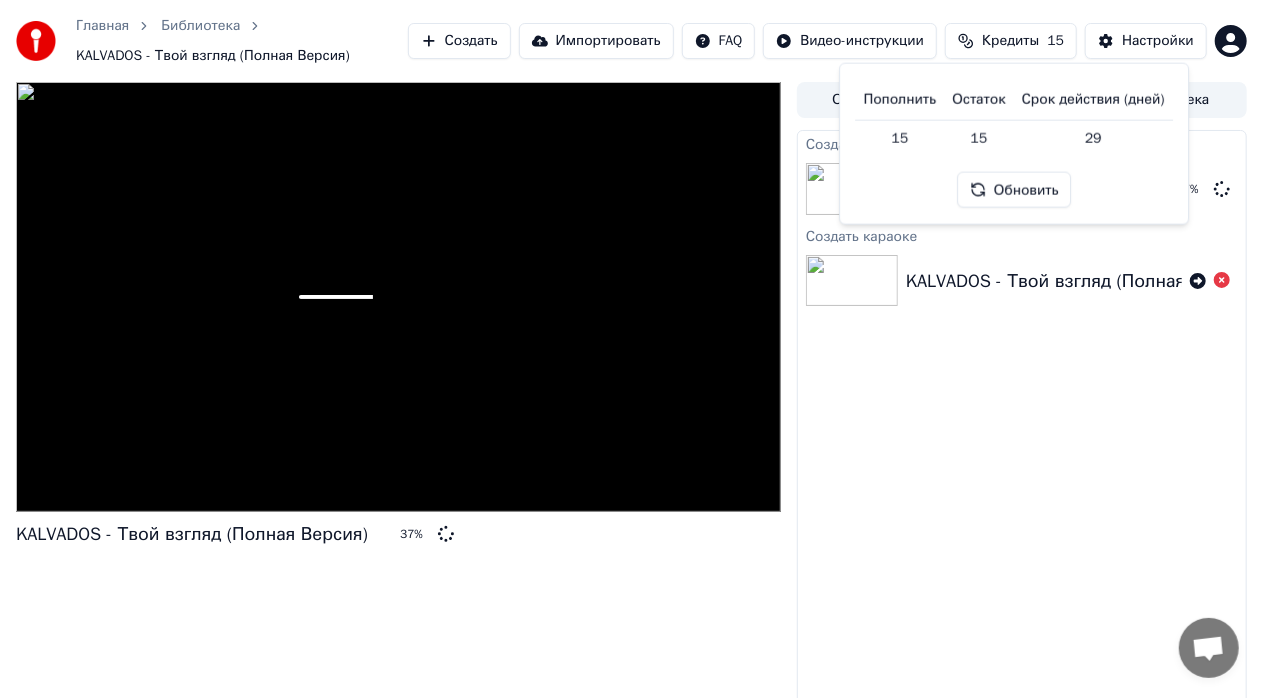 click on "Обновить" at bounding box center (1014, 190) 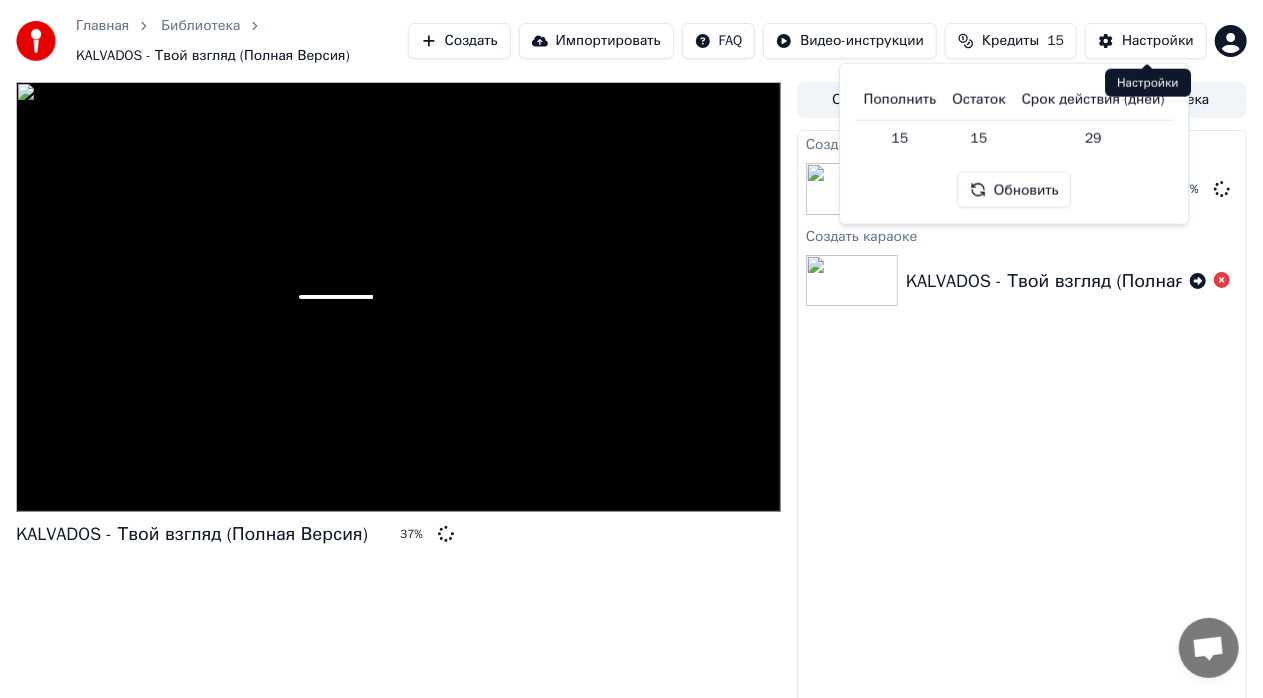 click on "Настройки" at bounding box center (1158, 41) 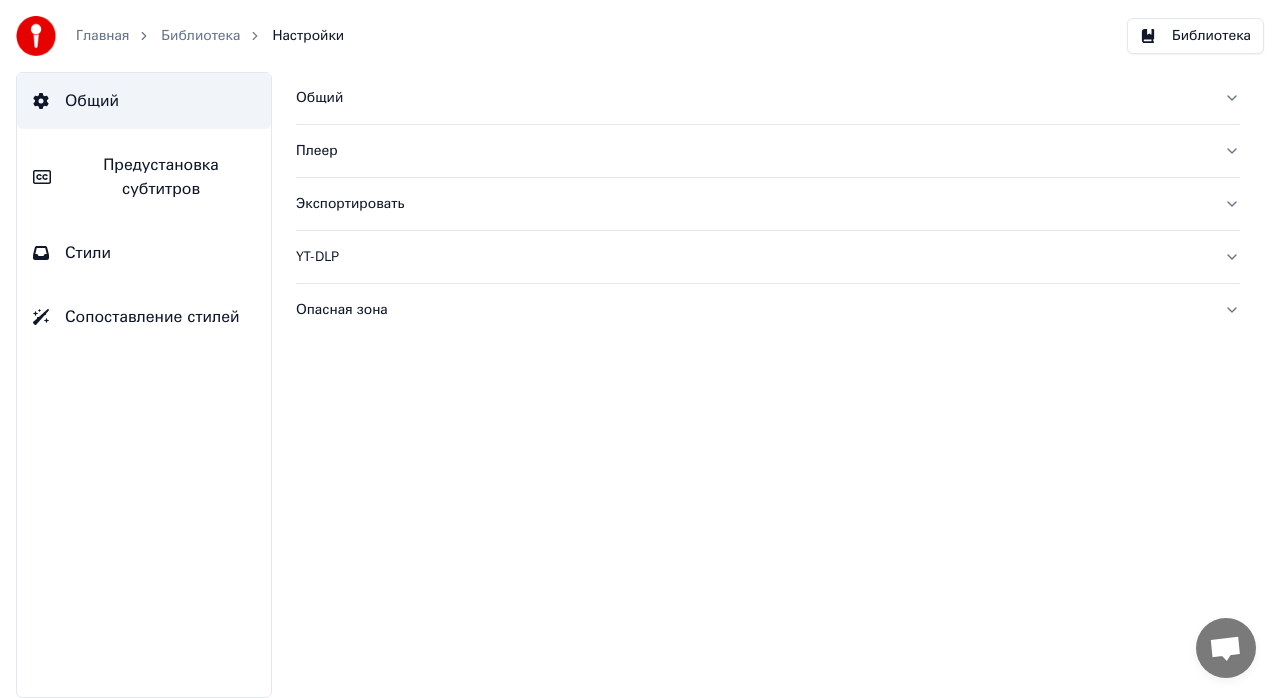 click on "Общий" at bounding box center [752, 98] 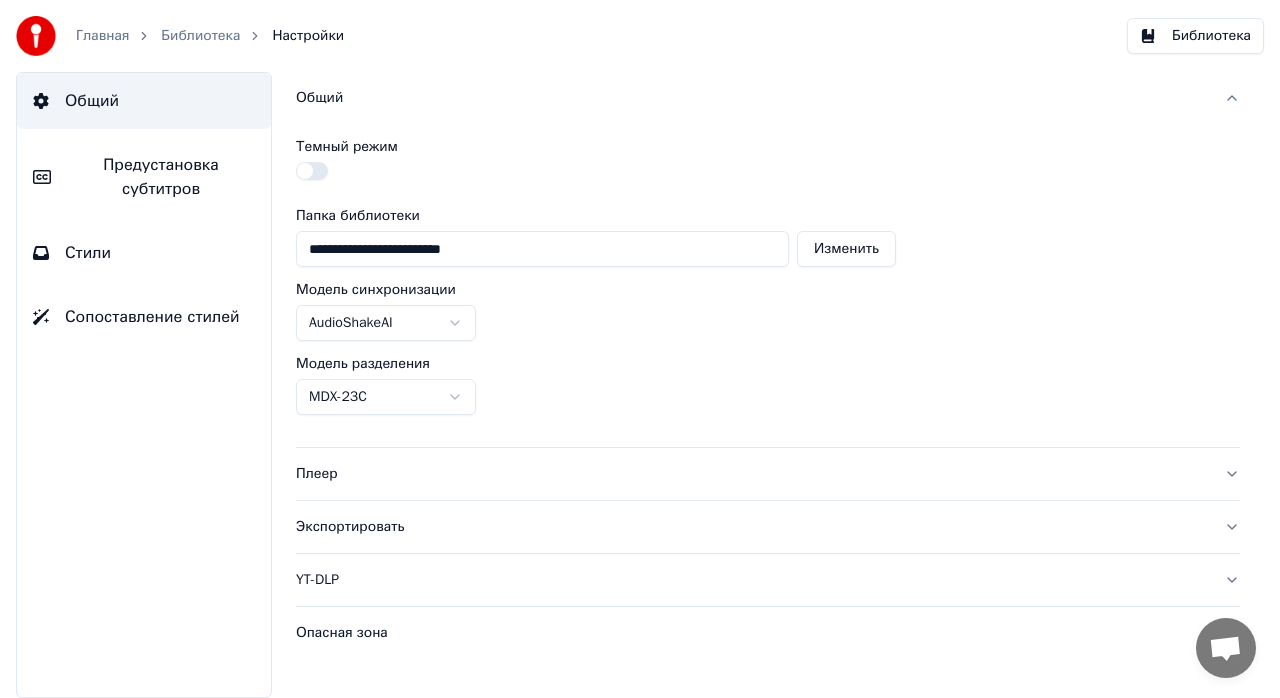 click on "Главная" at bounding box center [102, 36] 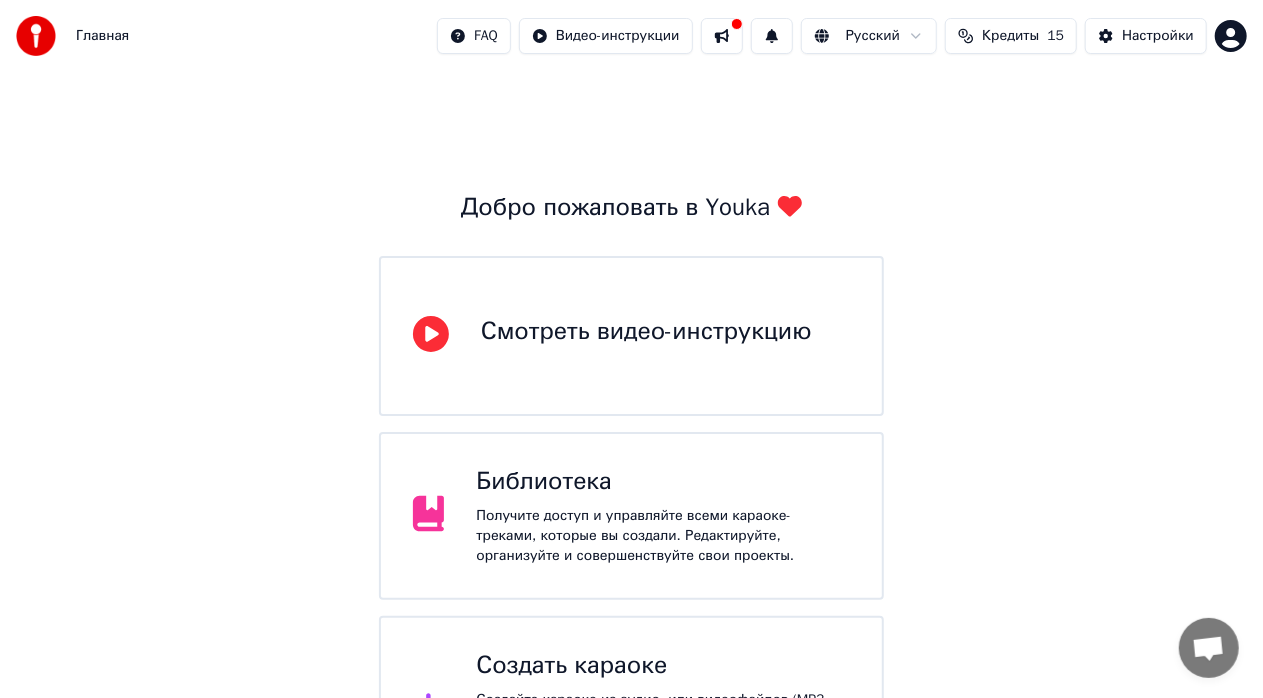 click at bounding box center (722, 36) 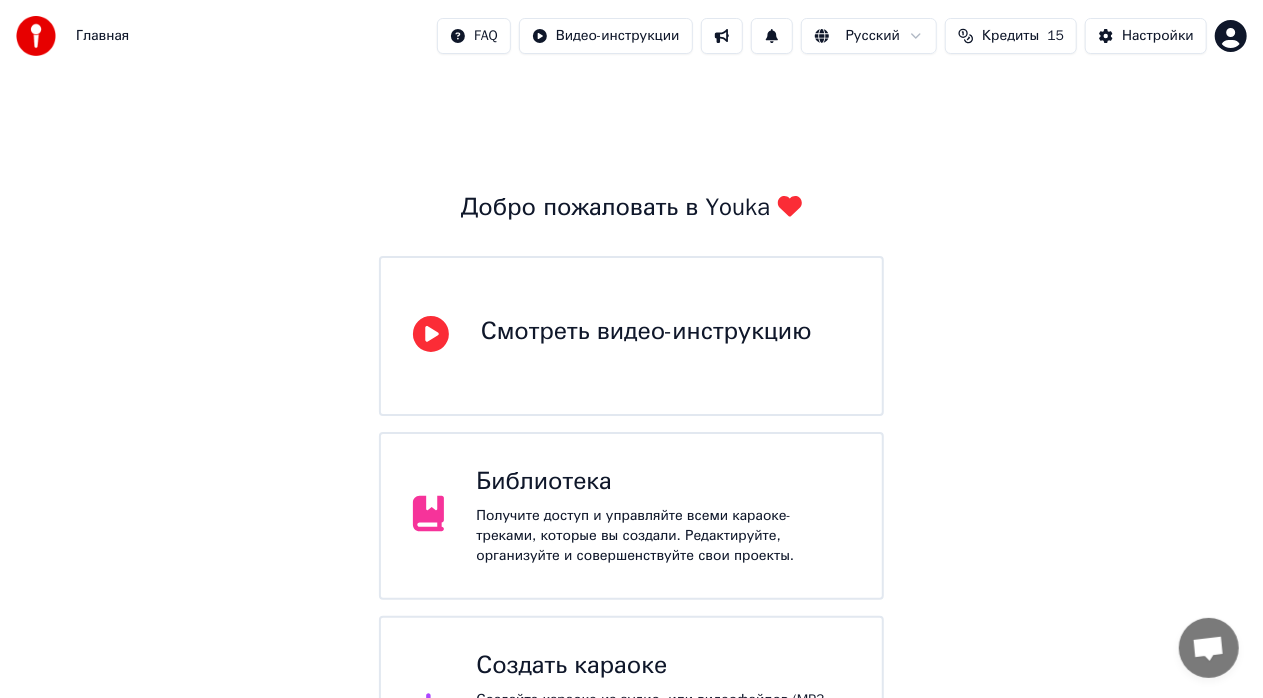 click at bounding box center [722, 36] 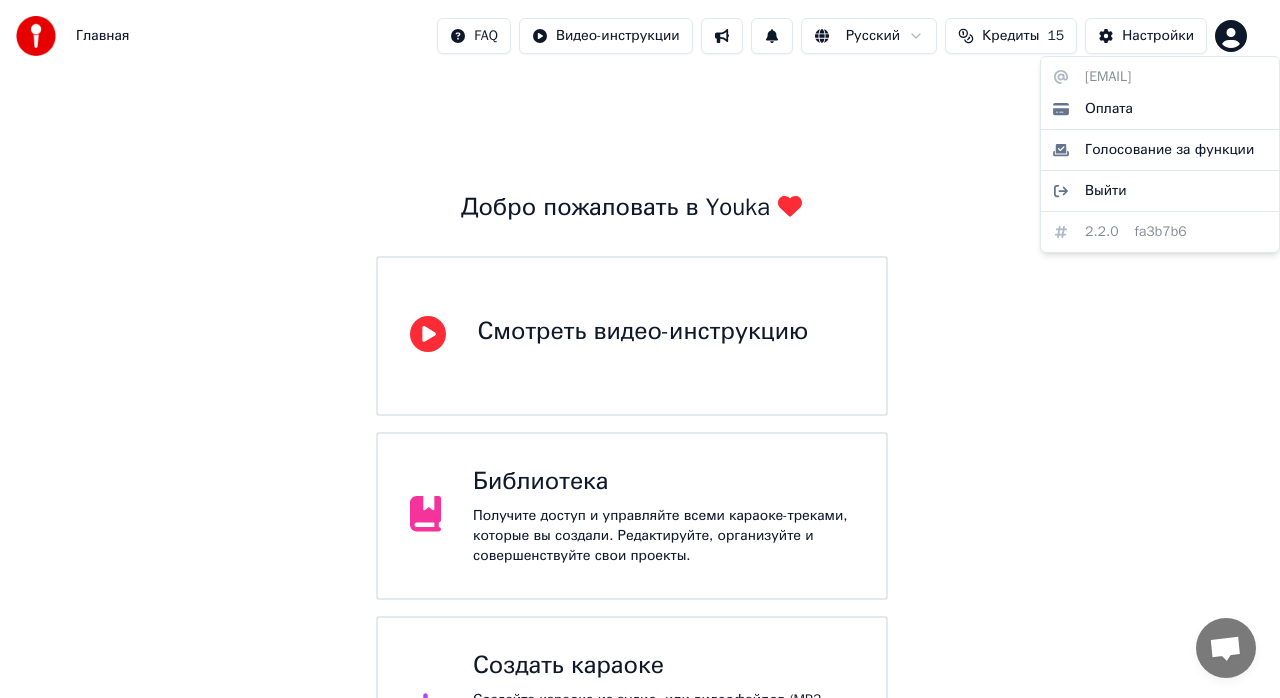 click on "Главная FAQ Видео-инструкции Русский Кредиты 15 Настройки Добро пожаловать в Youka Смотреть видео-инструкцию Библиотека Получите доступ и управляйте всеми караоке-треками, которые вы создали. Редактируйте, организуйте и совершенствуйте свои проекты. Создать караоке Создайте караоке из аудио- или видеофайлов (MP3, MP4 и других), или вставьте URL, чтобы мгновенно создать караоке-видео с синхронизированными текстами. Youka может быть заблокирован в России Если у вас возникают проблемы при создании караоке, попробуйте использовать VPN для доступа к Youka. [EMAIL] 2.2.0" at bounding box center [640, 500] 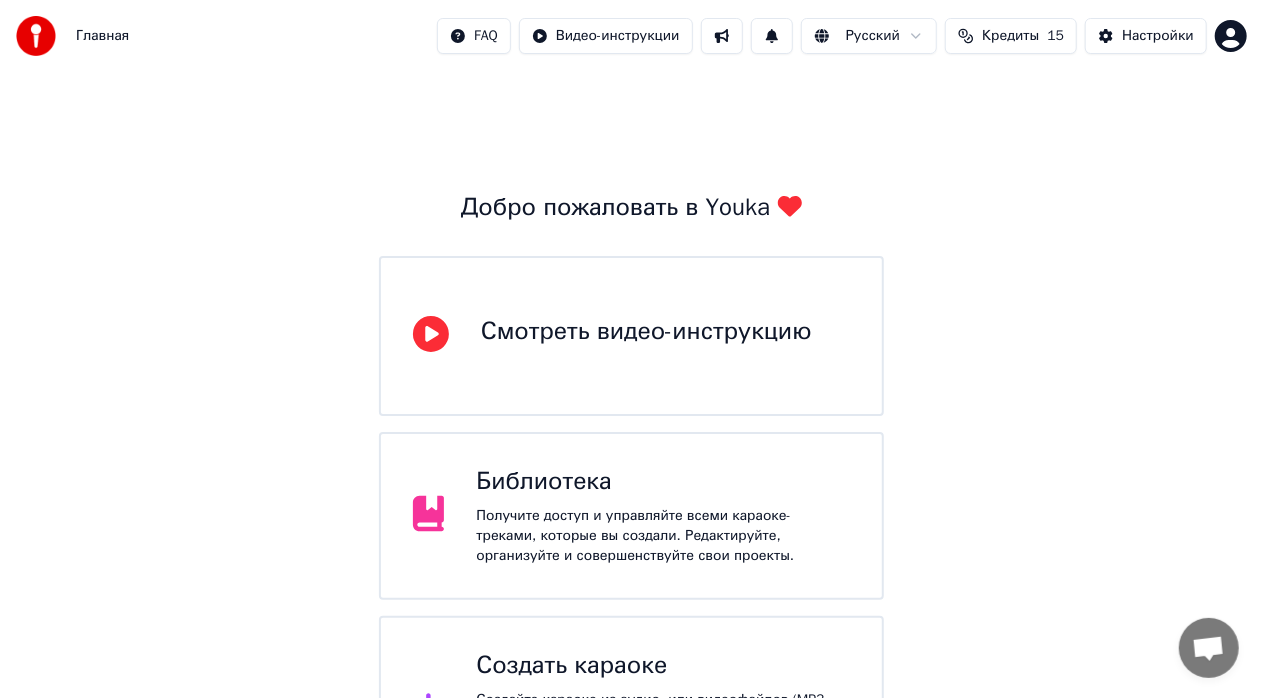 click on "Библиотека" at bounding box center (663, 482) 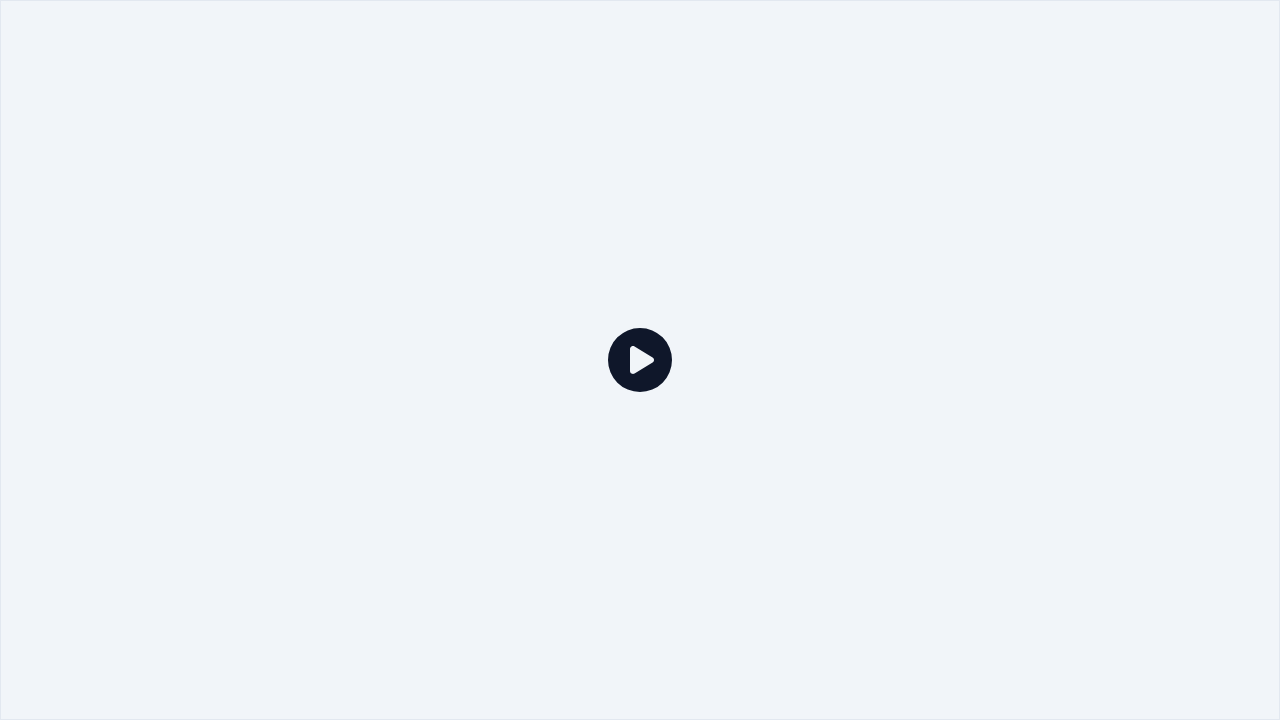 click at bounding box center (640, 360) 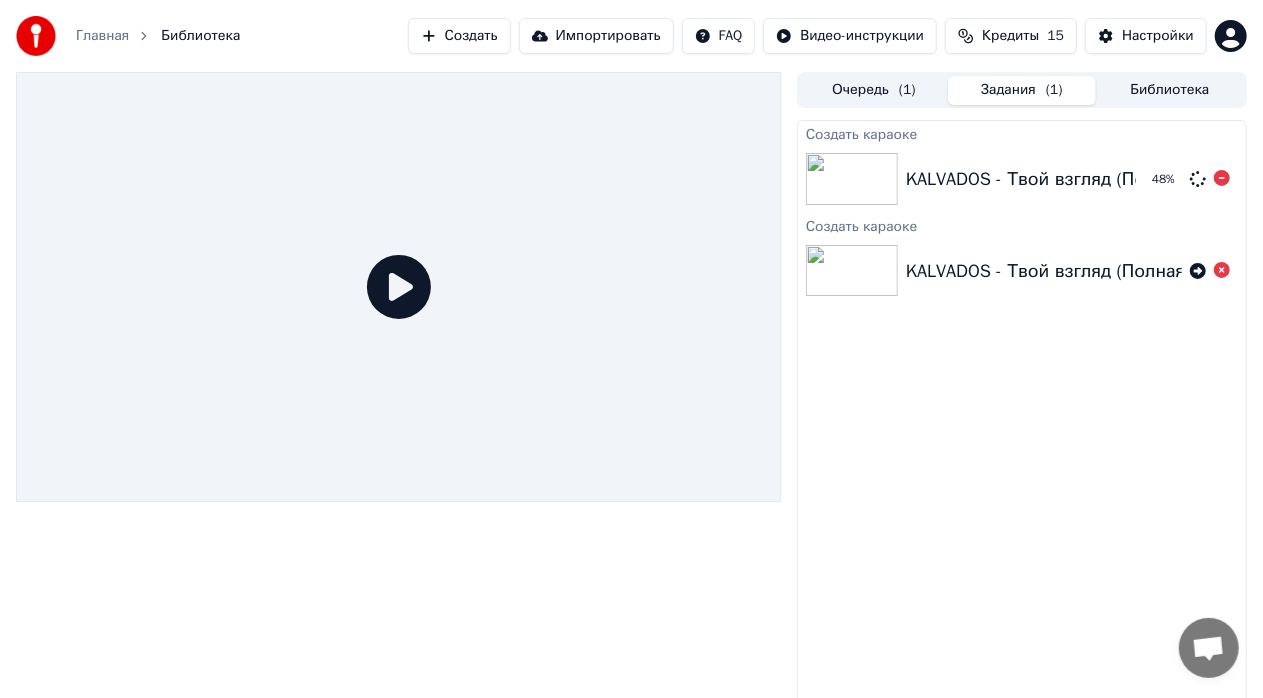 click at bounding box center [852, 179] 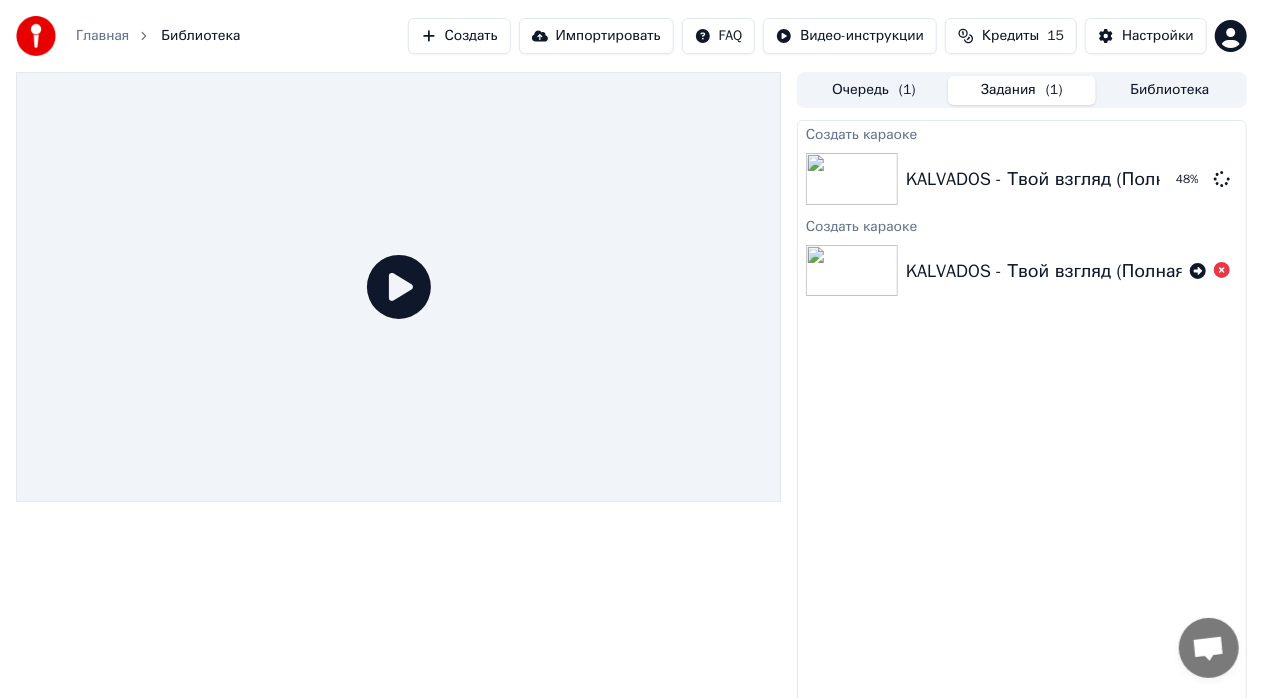 click at bounding box center (852, 179) 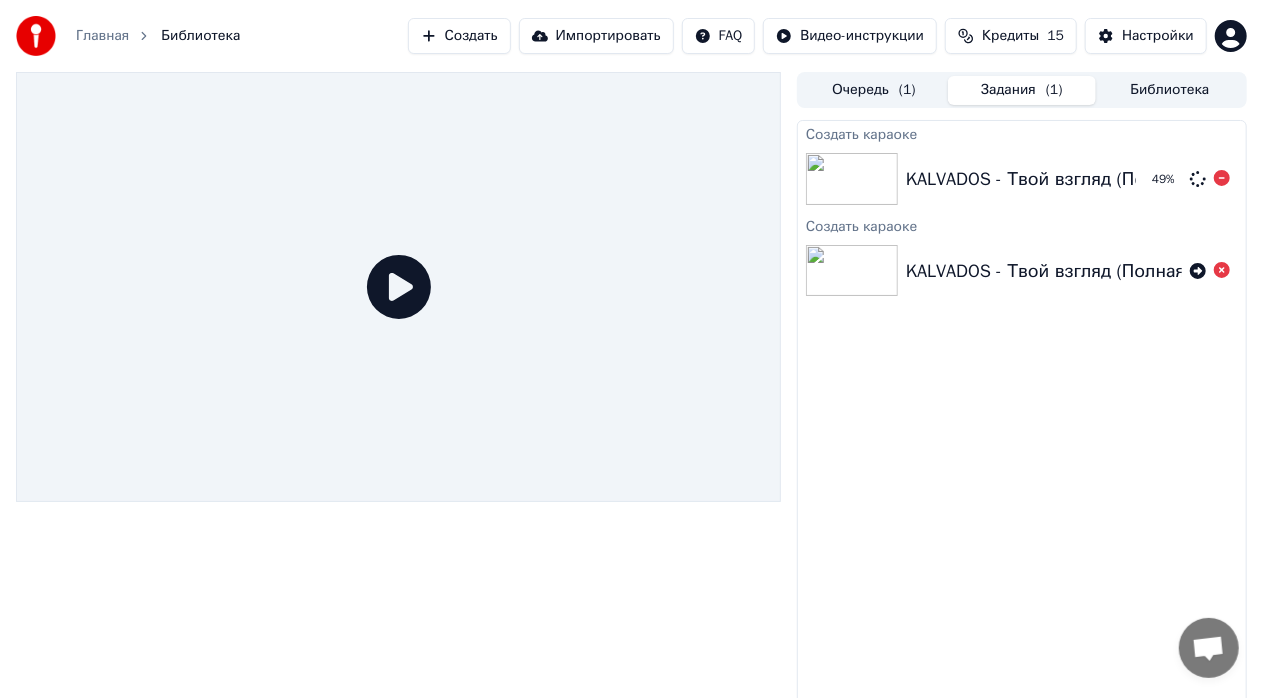 click at bounding box center [852, 179] 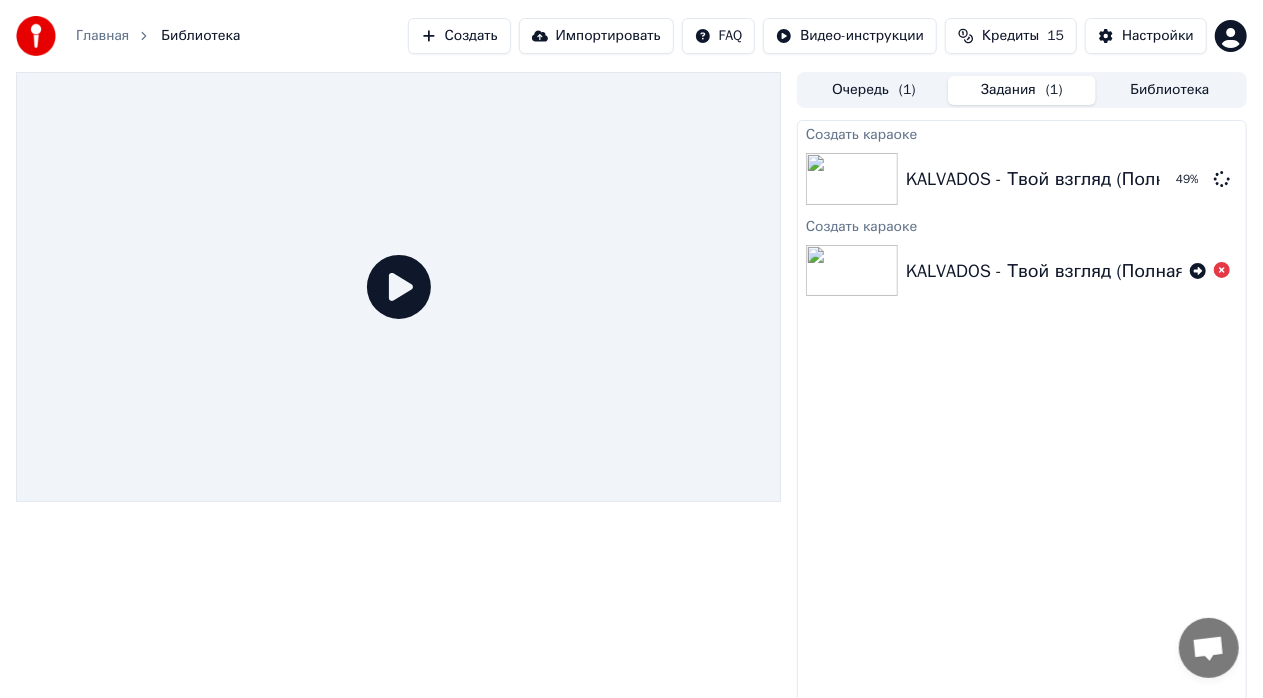 click on "Очередь ( 1 )" at bounding box center (874, 90) 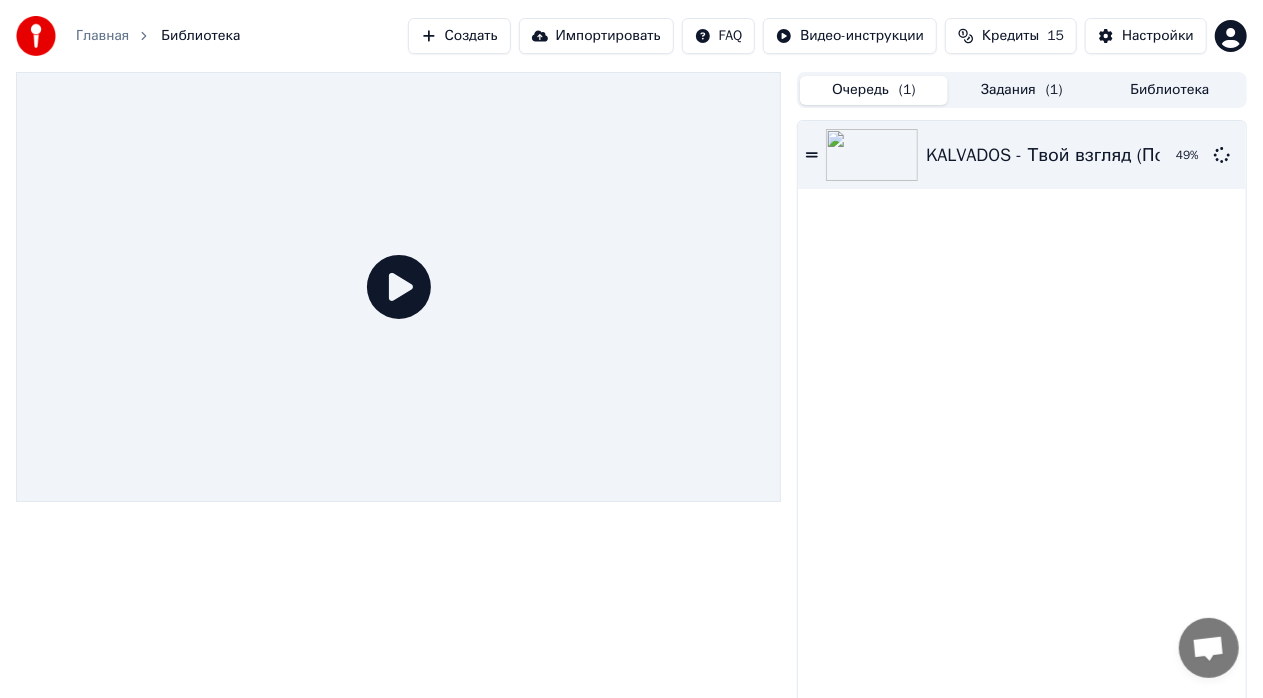 click on "Очередь ( 1 )" at bounding box center [874, 90] 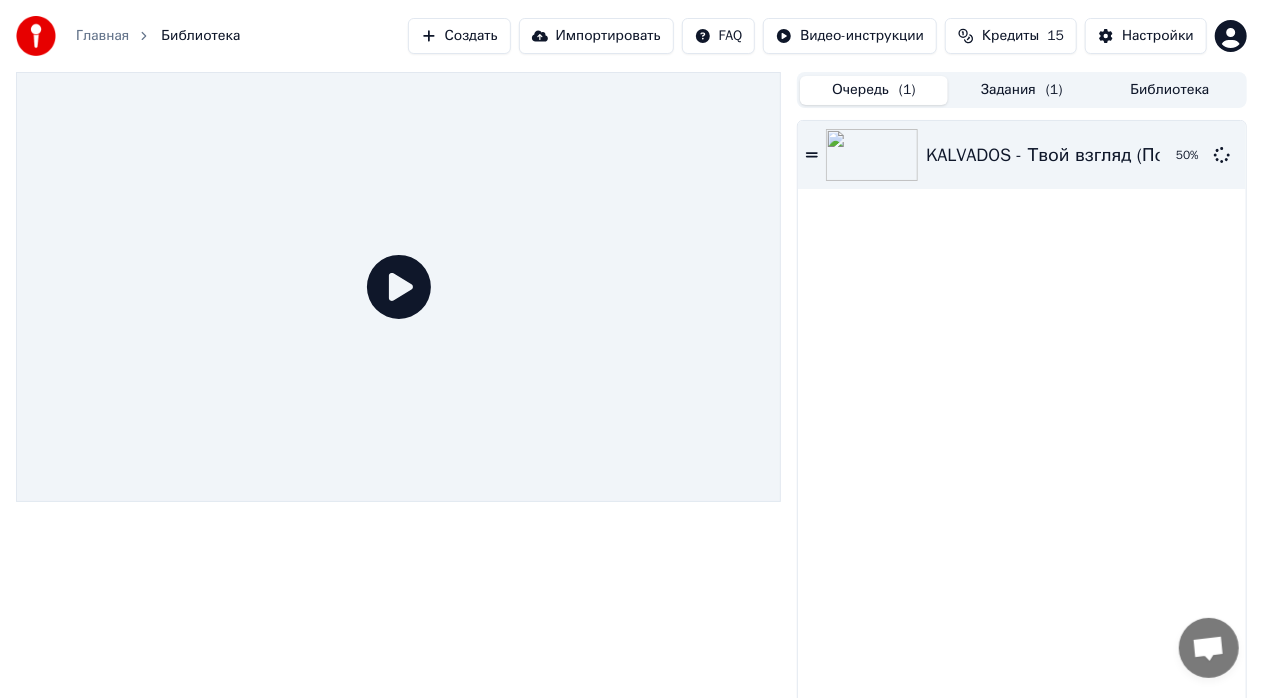 click at bounding box center (872, 155) 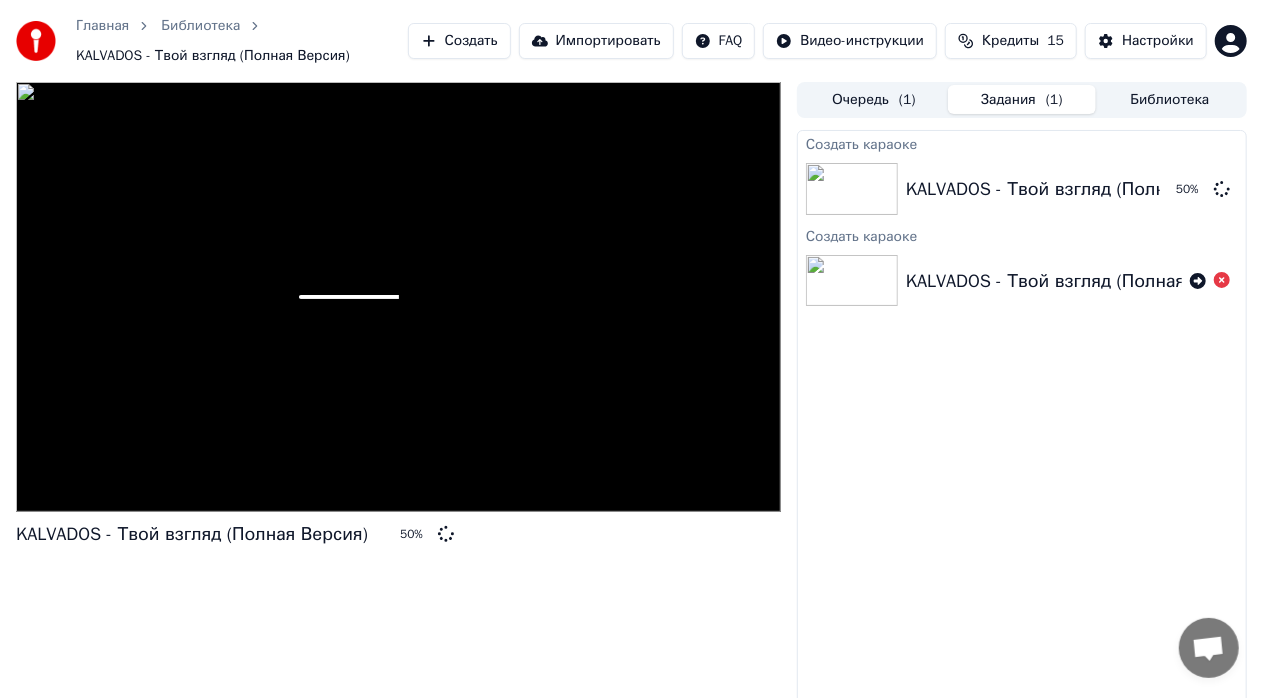 click on "Задания ( 1 )" at bounding box center [1022, 99] 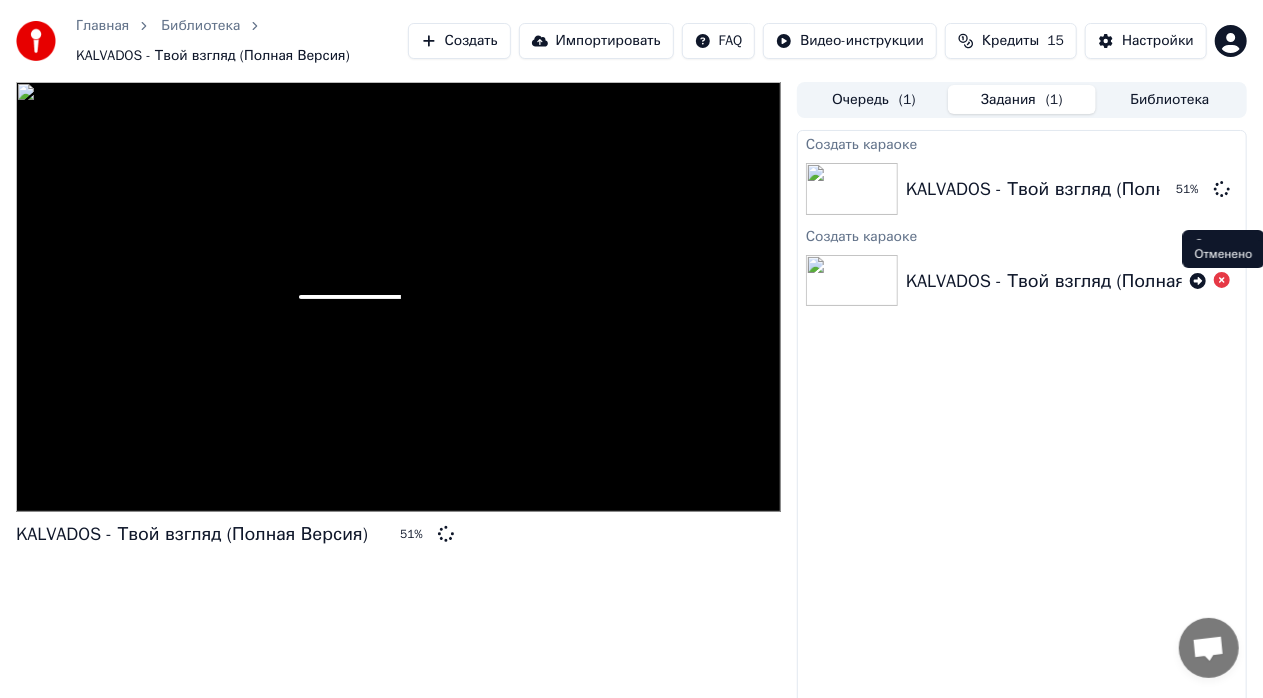 click 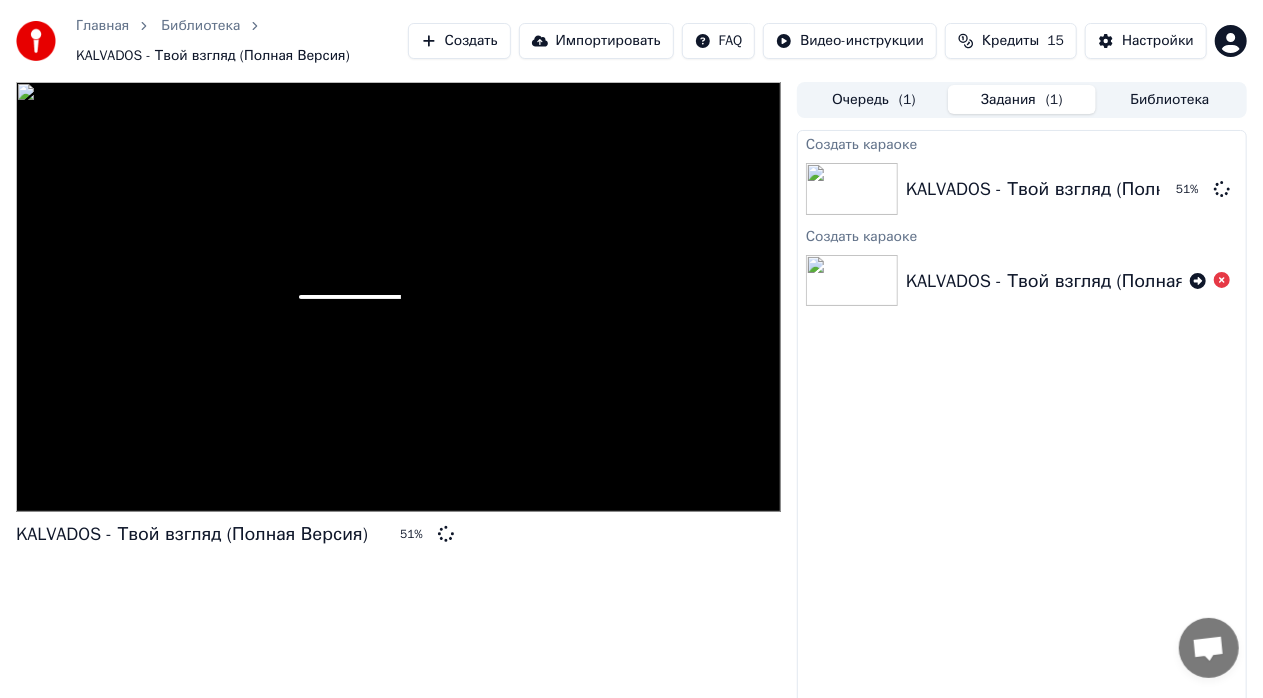 click 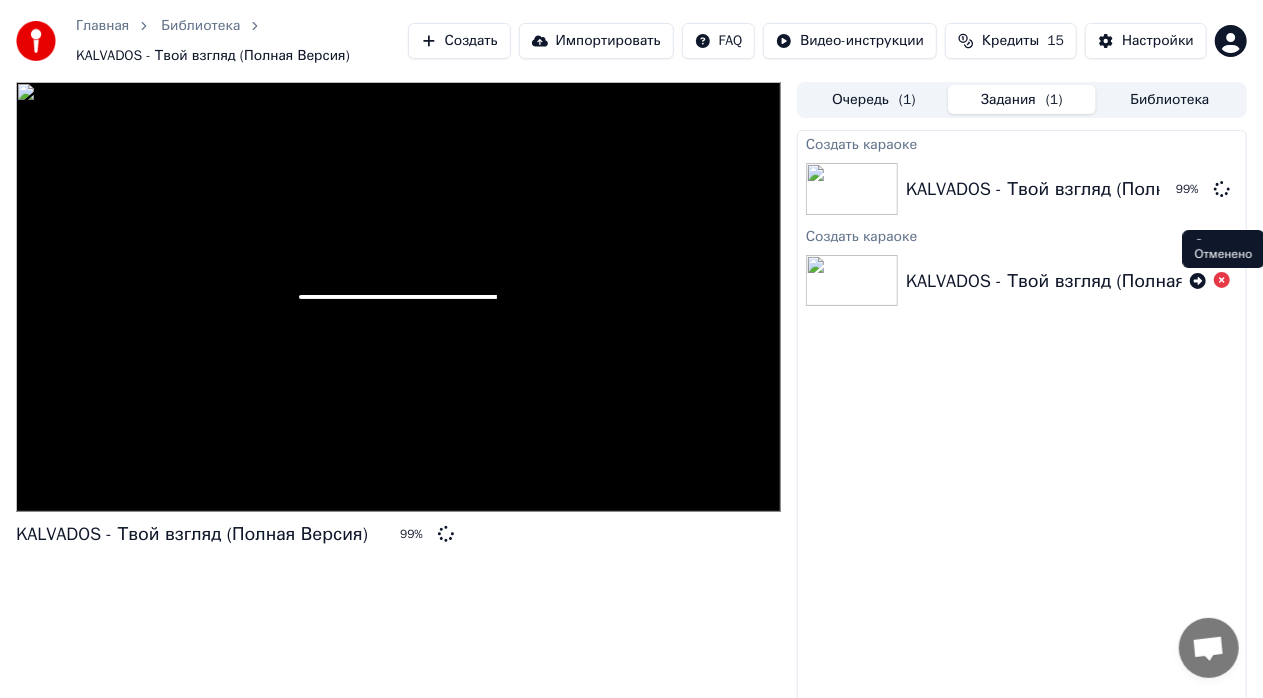 click 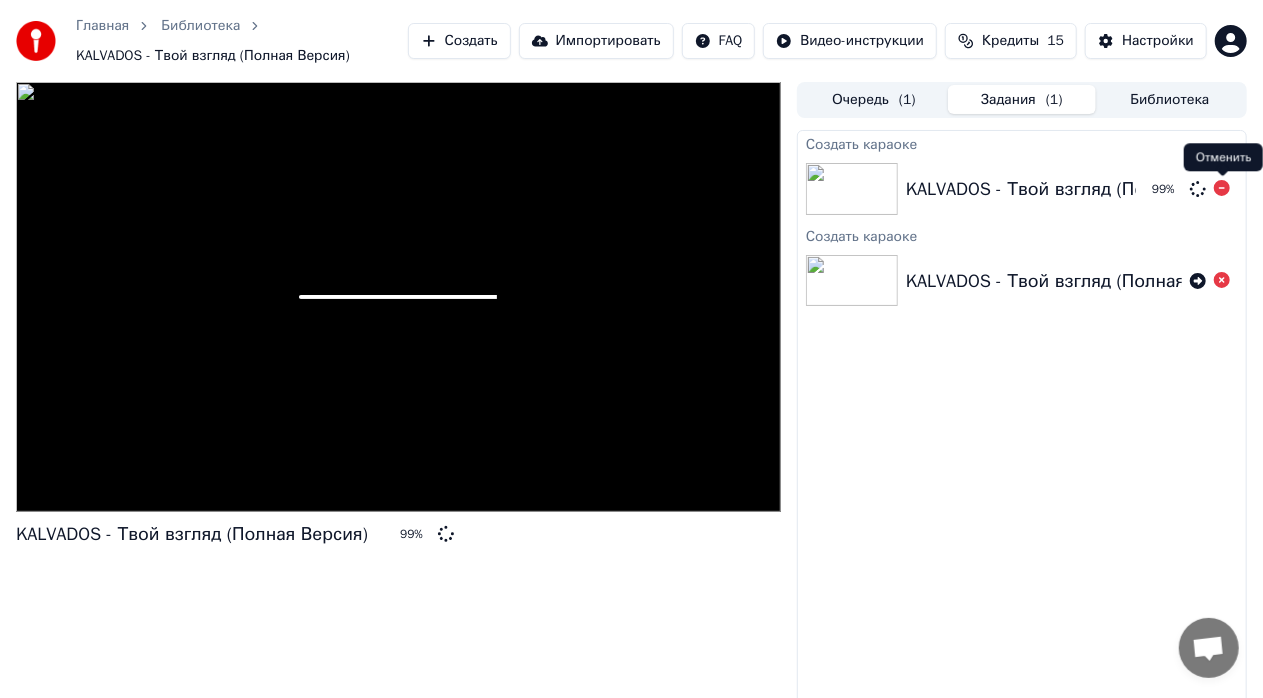 click 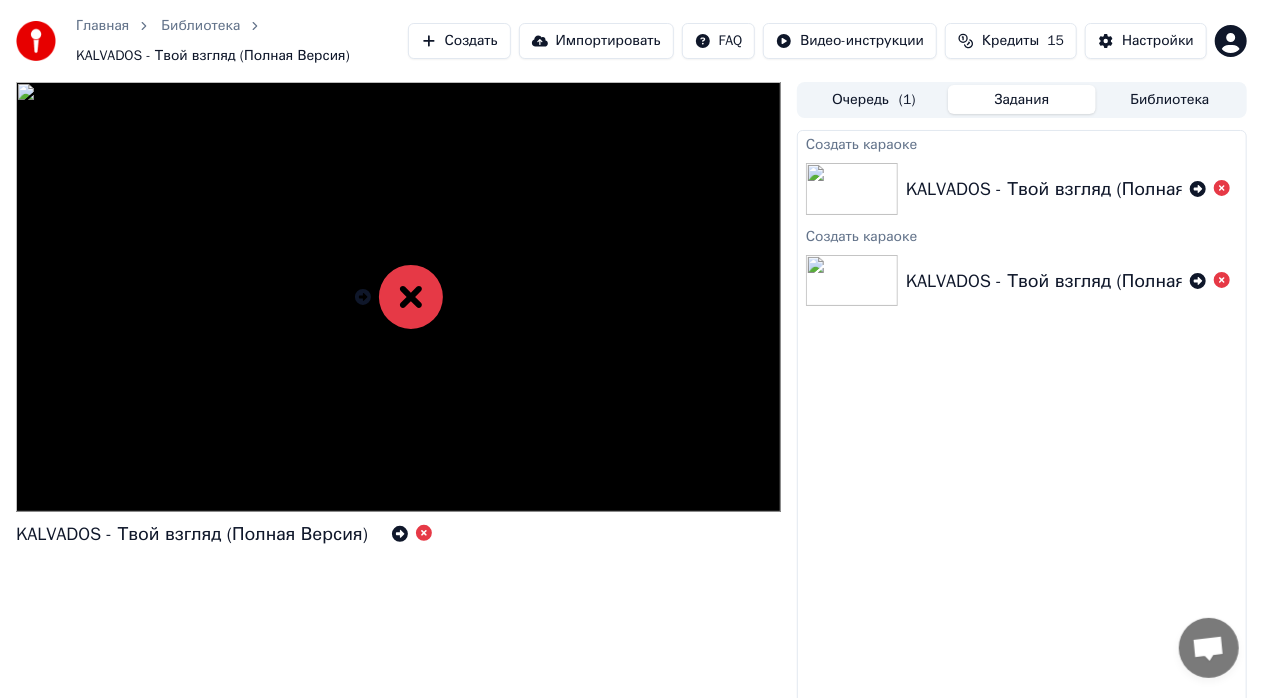 click on "Главная Библиотека KALVADOS - Твой взгляд (Полная Версия) Создать Импортировать FAQ Видео-инструкции Кредиты 15 Настройки KALVADOS - Твой взгляд (Полная Версия) Очередь ( 1 ) Задания Библиотека Создать караоке KALVADOS - Твой взгляд (Полная Версия) Создать караоке KALVADOS - Твой взгляд (Полная Версия)" at bounding box center (631, 349) 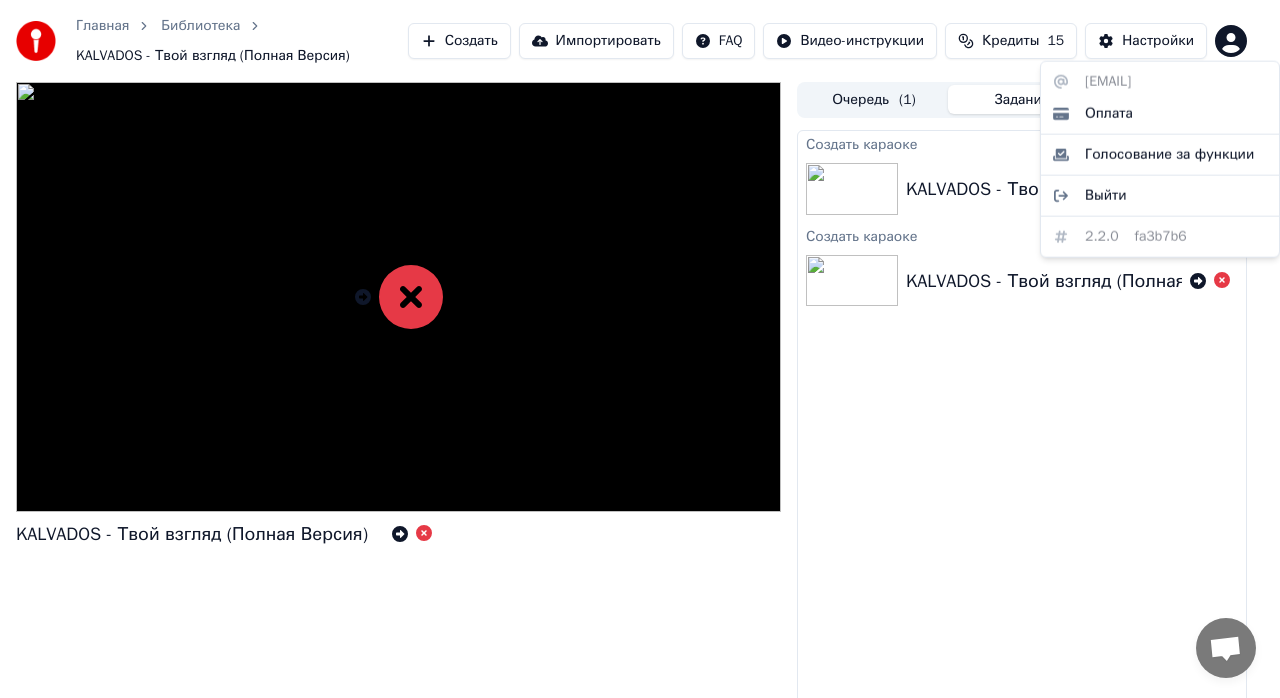 click on "Главная Библиотека KALVADOS - Твой взгляд (Полная Версия) Создать Импортировать FAQ Видео-инструкции Кредиты 15 Настройки KALVADOS - Твой взгляд (Полная Версия) Очередь ( 1 ) Задания Библиотека Создать караоке KALVADOS - Твой взгляд (Полная Версия) Создать караоке KALVADOS - Твой взгляд (Полная Версия) [EMAIL] Оплата Голосование за функции Выйти 2.2.0 fa3b7b6" at bounding box center (640, 349) 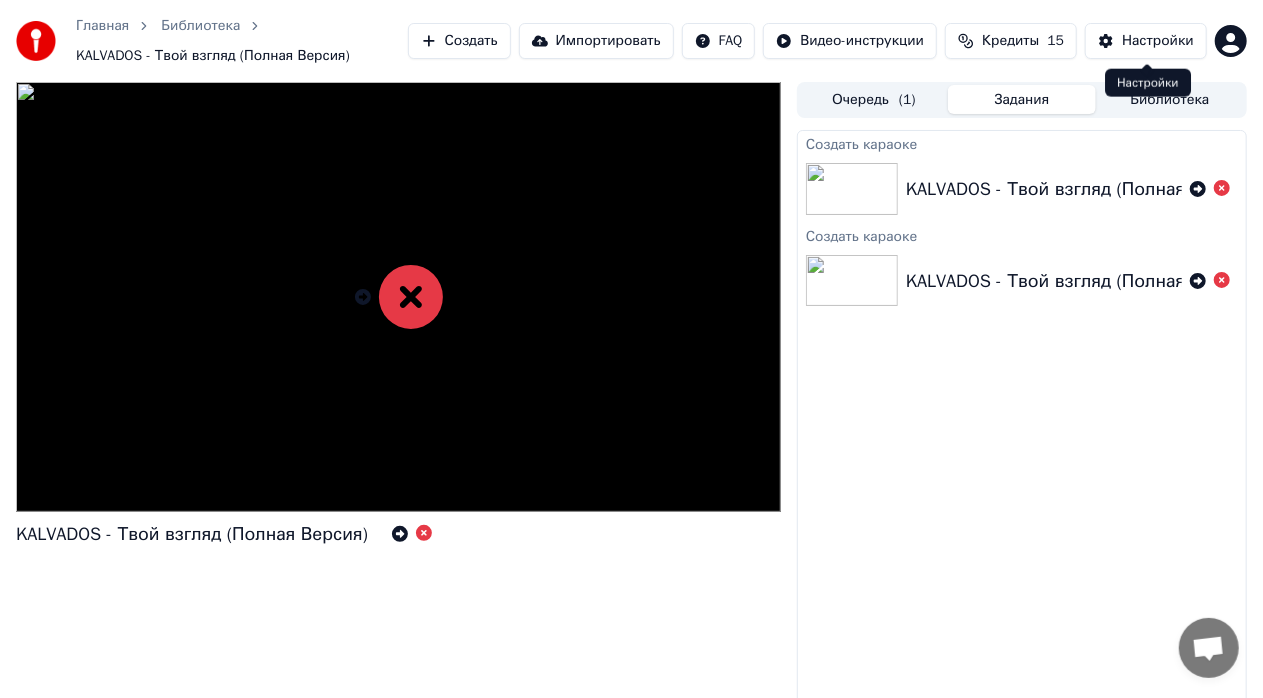 click on "Настройки" at bounding box center [1158, 41] 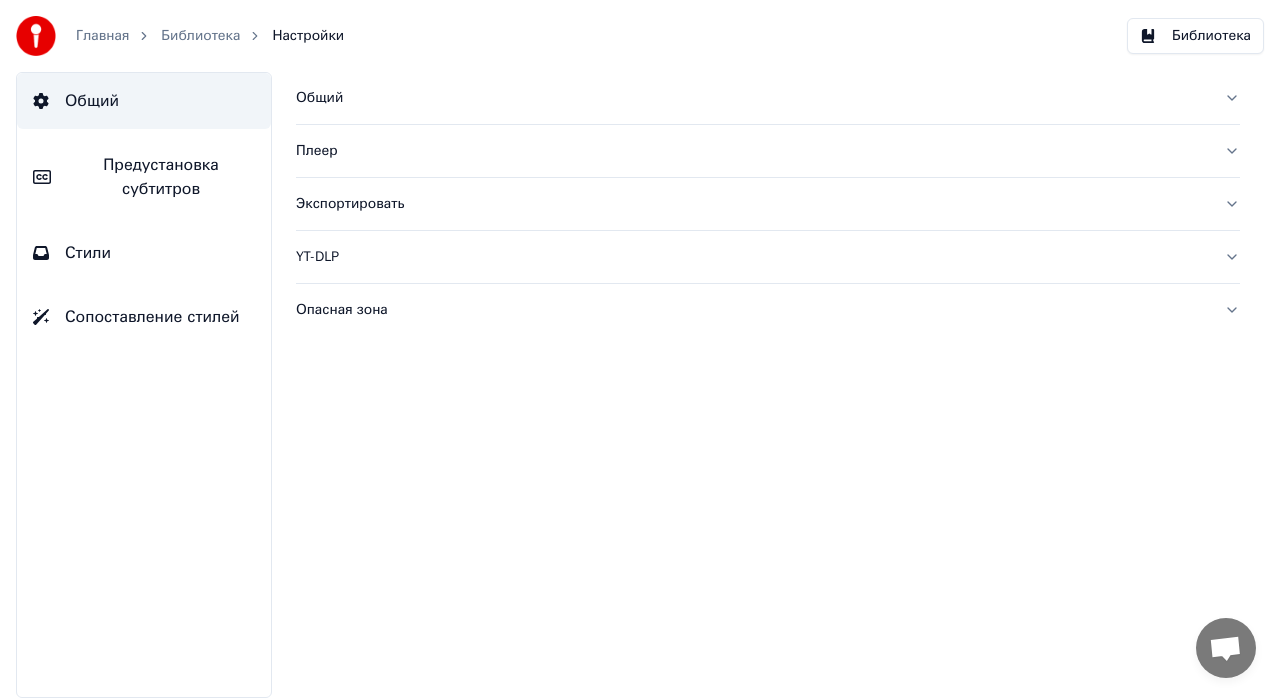 click on "Библиотека" at bounding box center (1195, 36) 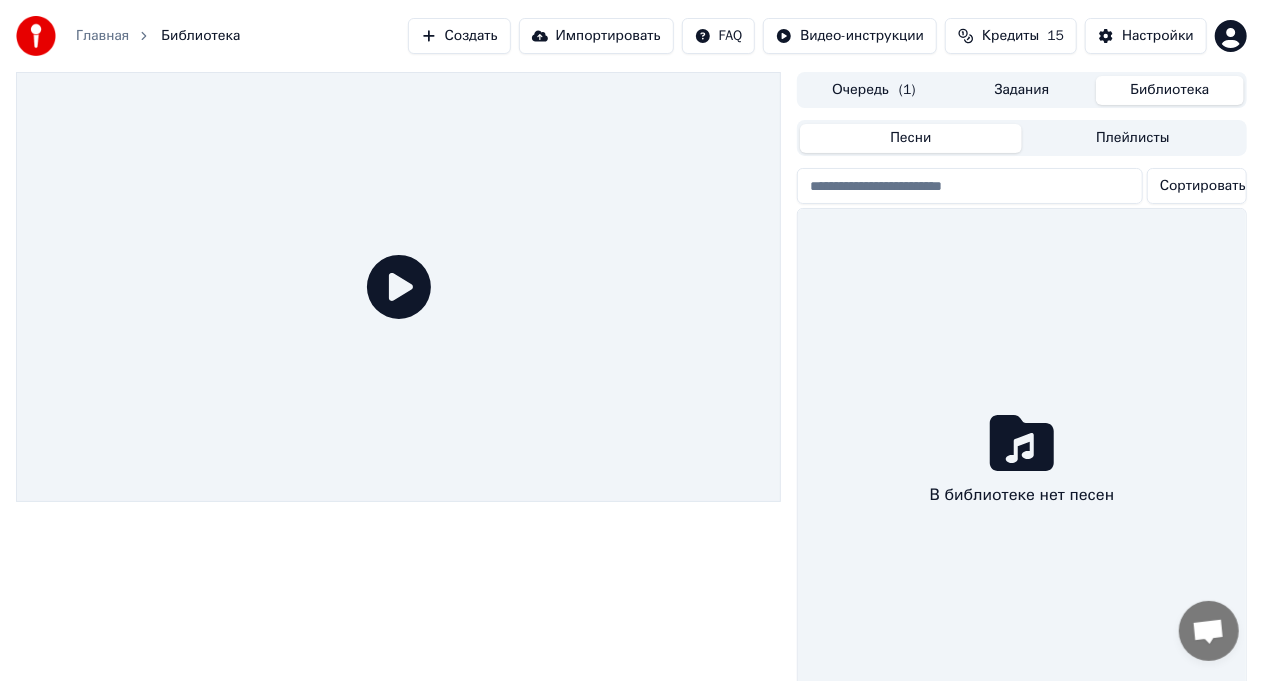 click on "Плейлисты" at bounding box center (1133, 138) 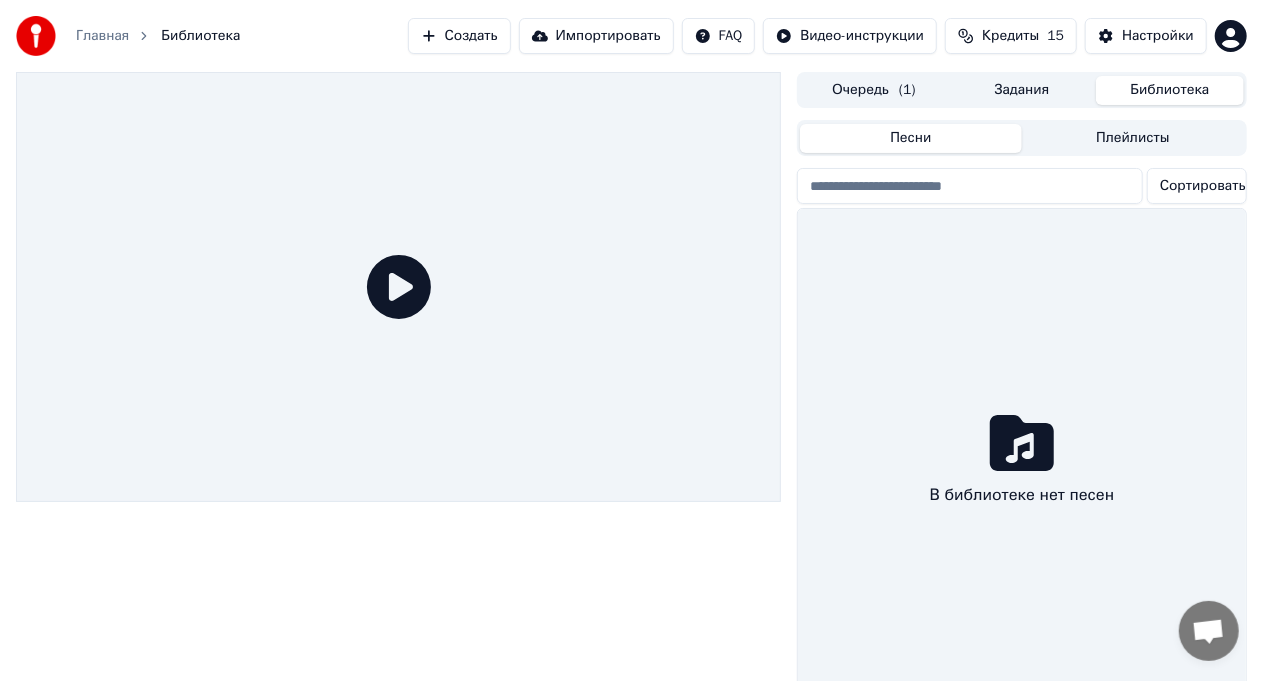 click on "Песни" at bounding box center (911, 138) 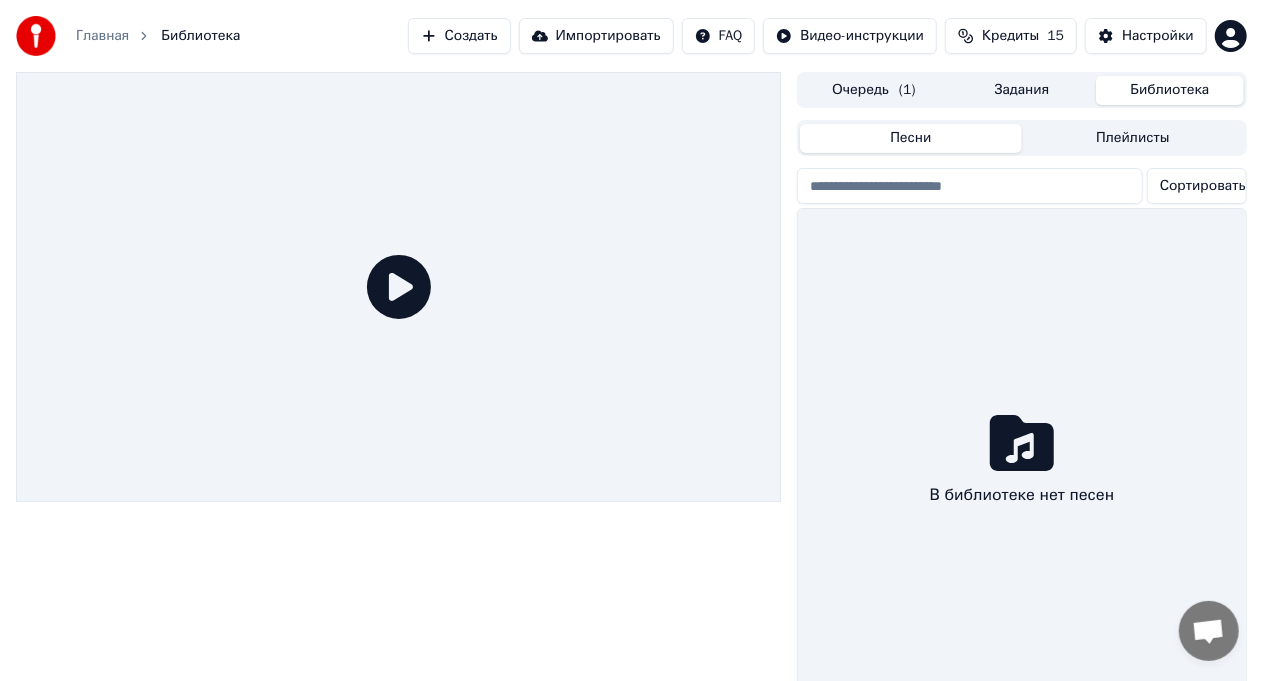 click on "Задания" at bounding box center [1022, 90] 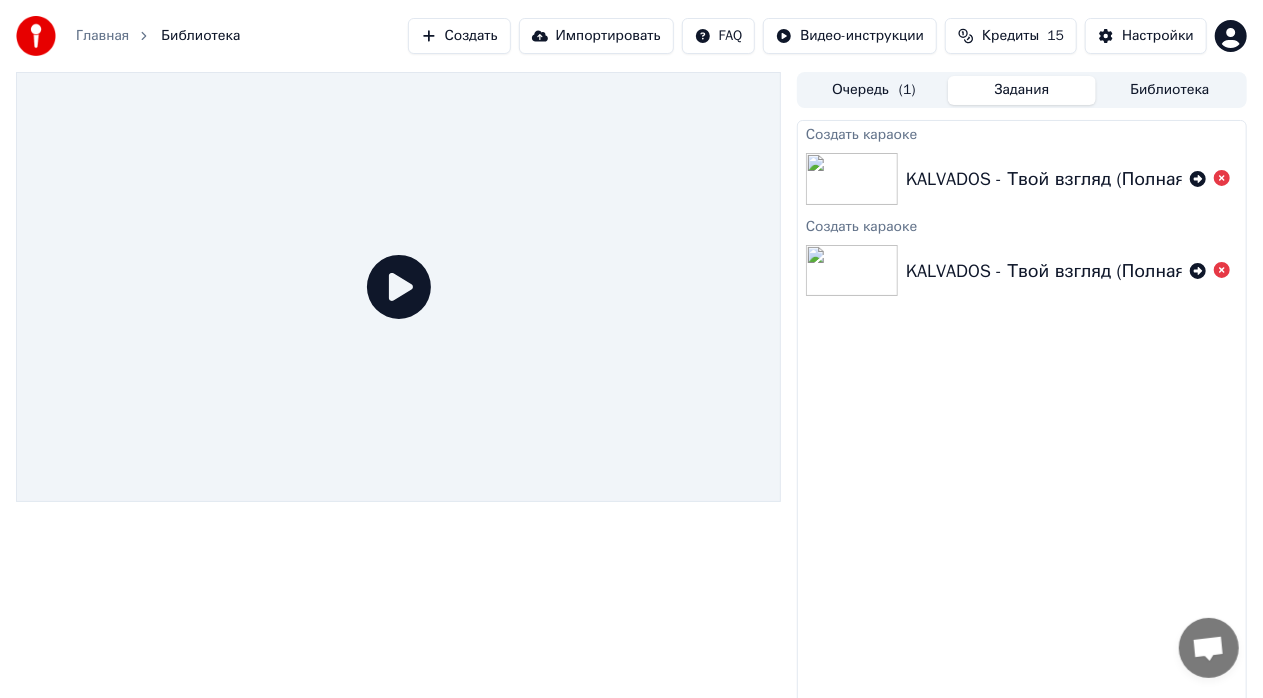 click on "Очередь ( 1 )" at bounding box center [874, 90] 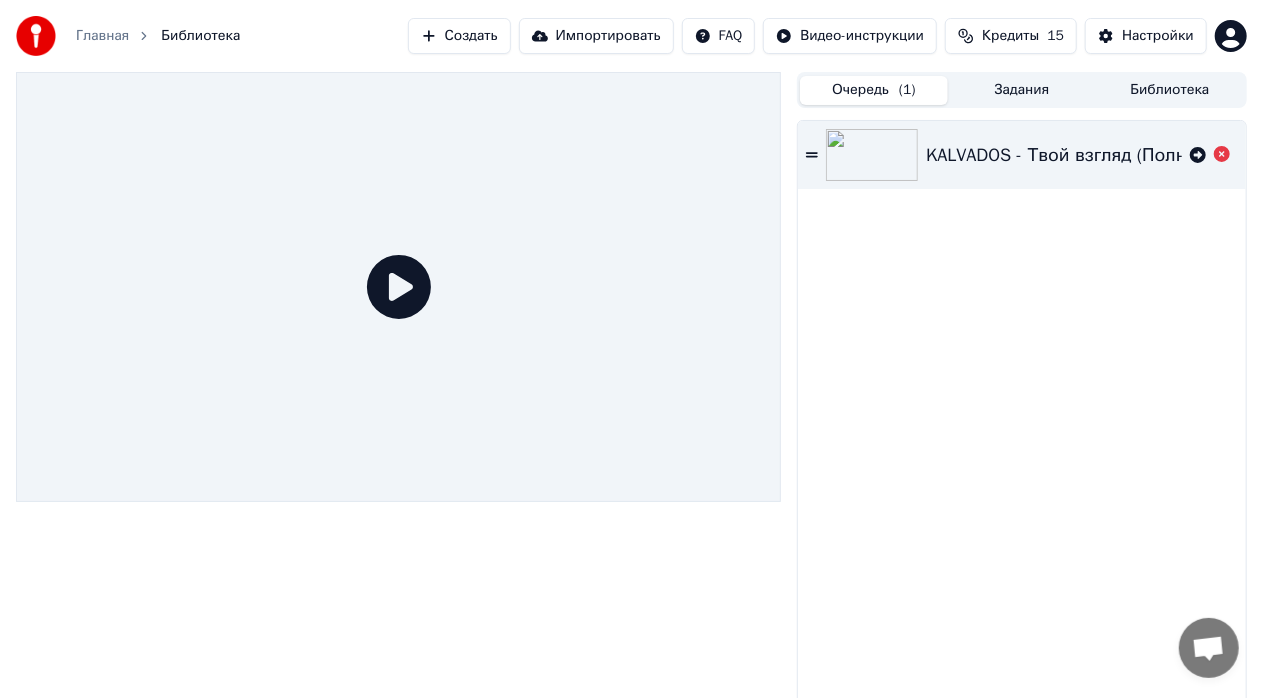 click 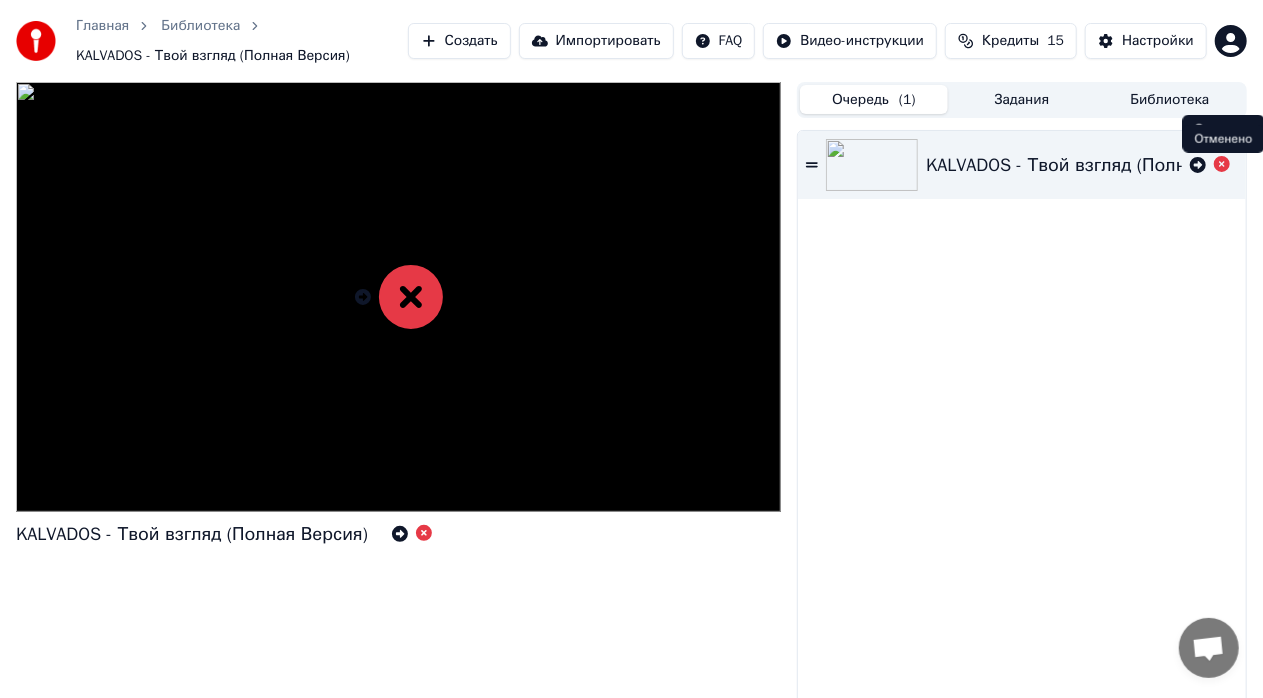 click 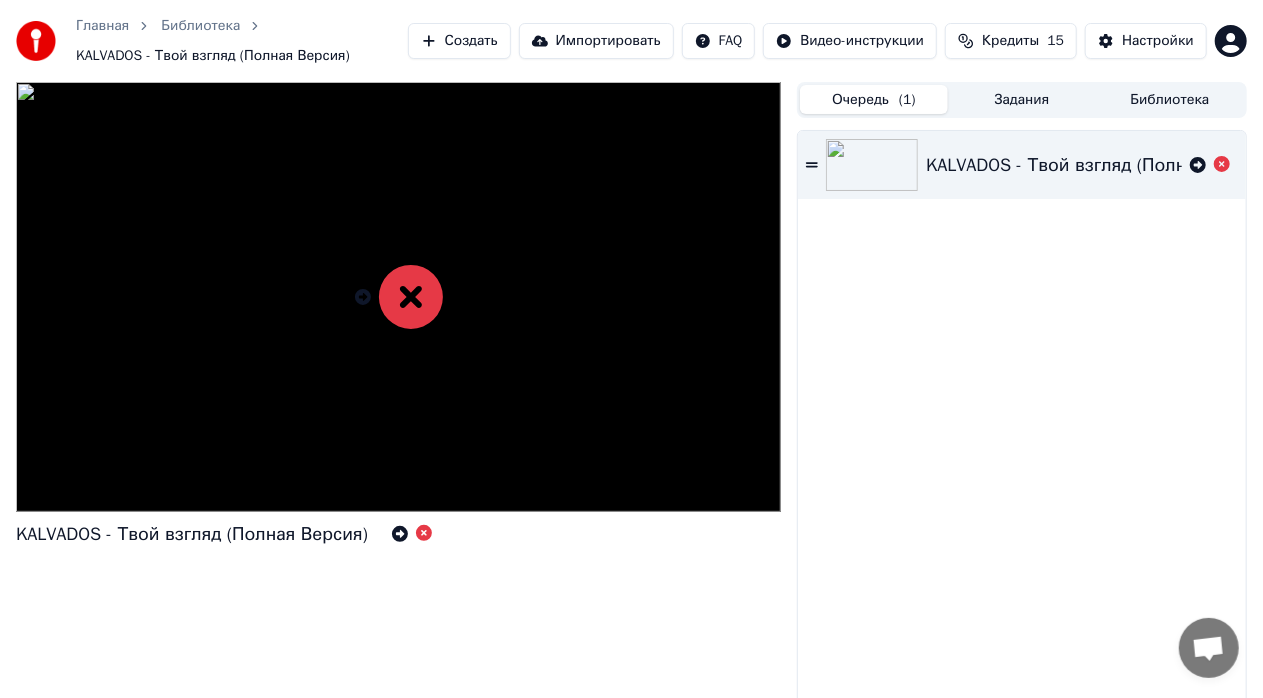 click 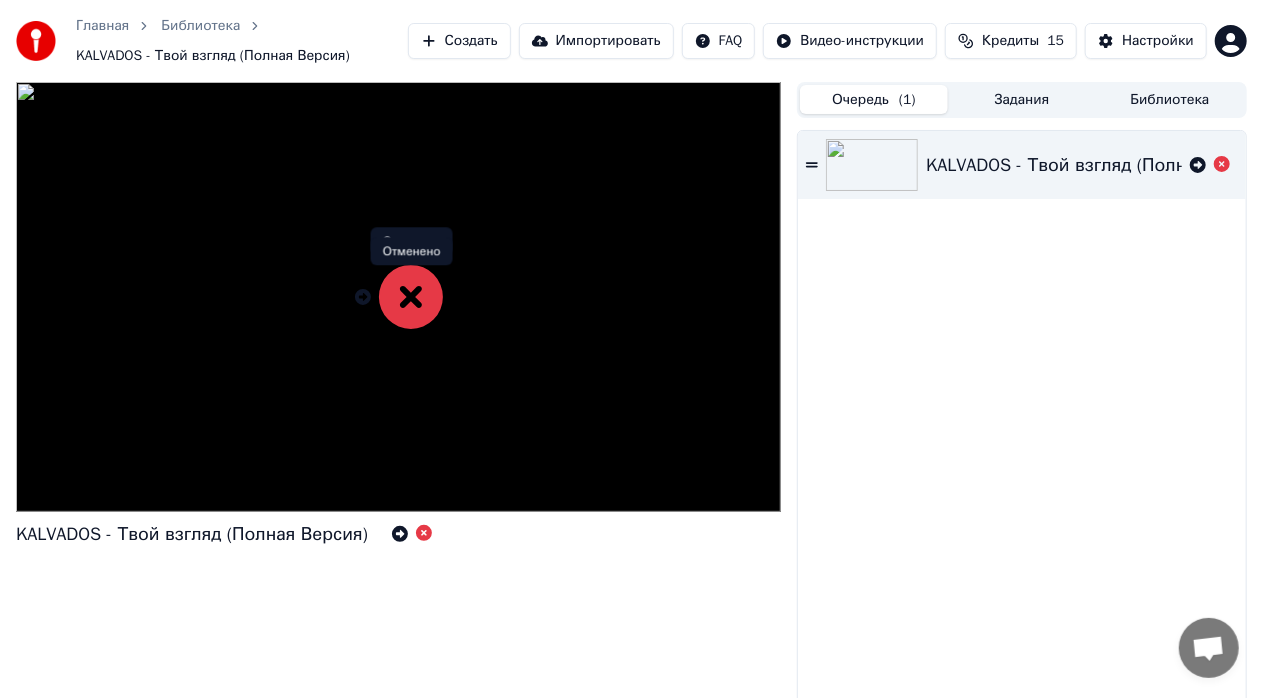 click 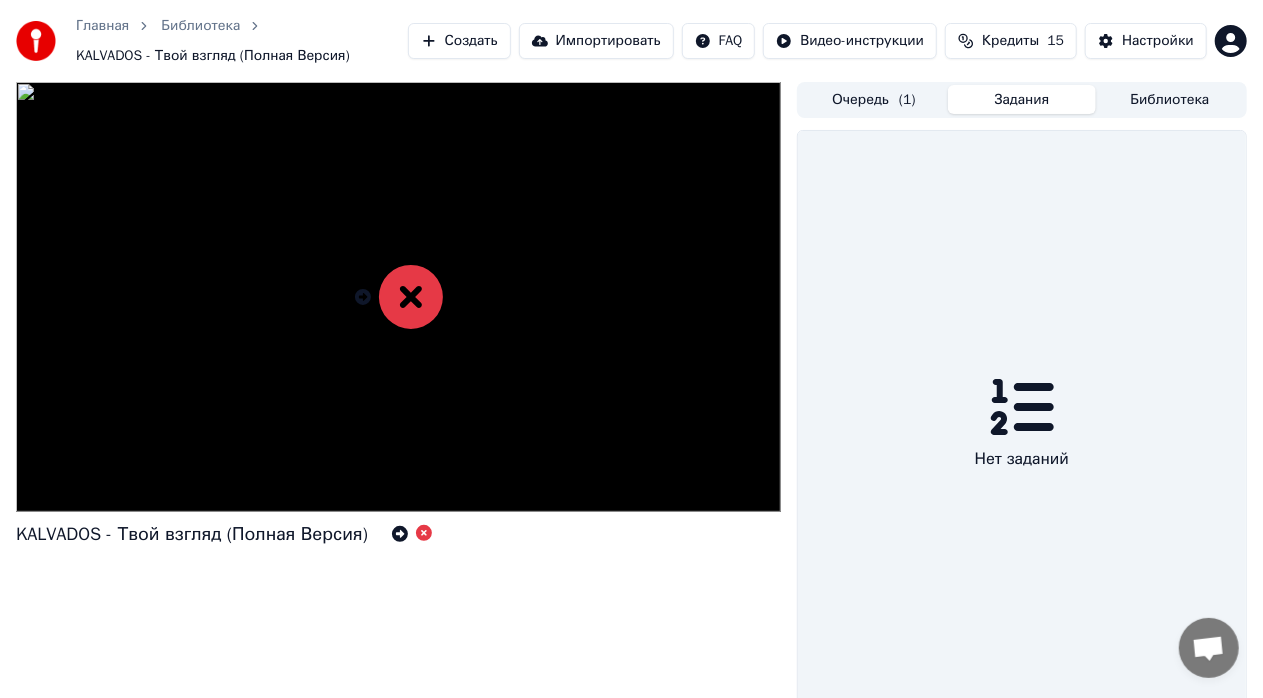 click on "Задания" at bounding box center (1022, 99) 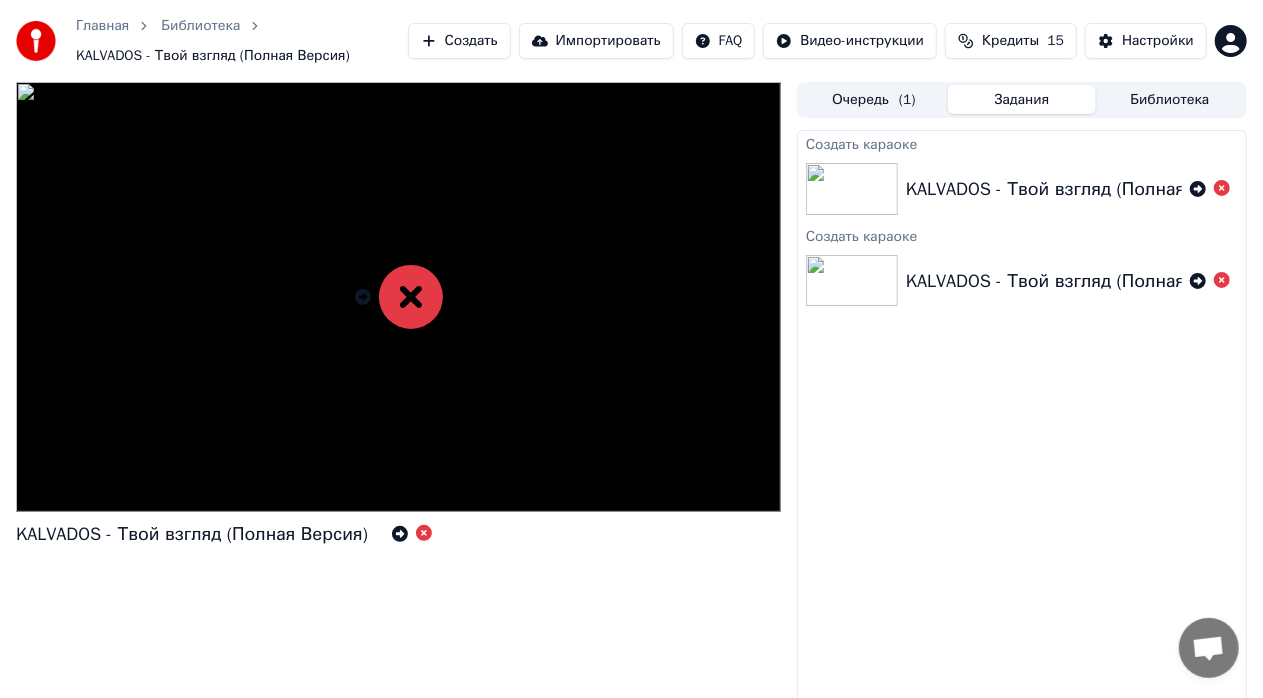 click on "Создать" at bounding box center [459, 41] 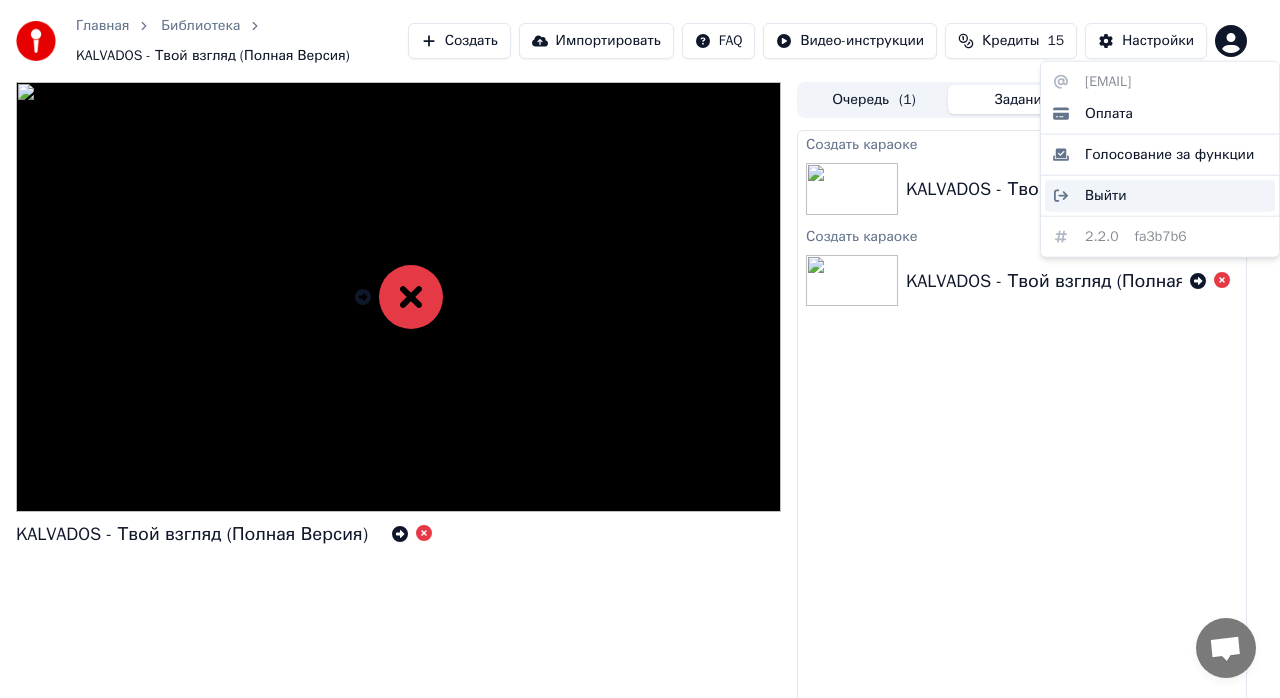 click on "Выйти" at bounding box center [1106, 196] 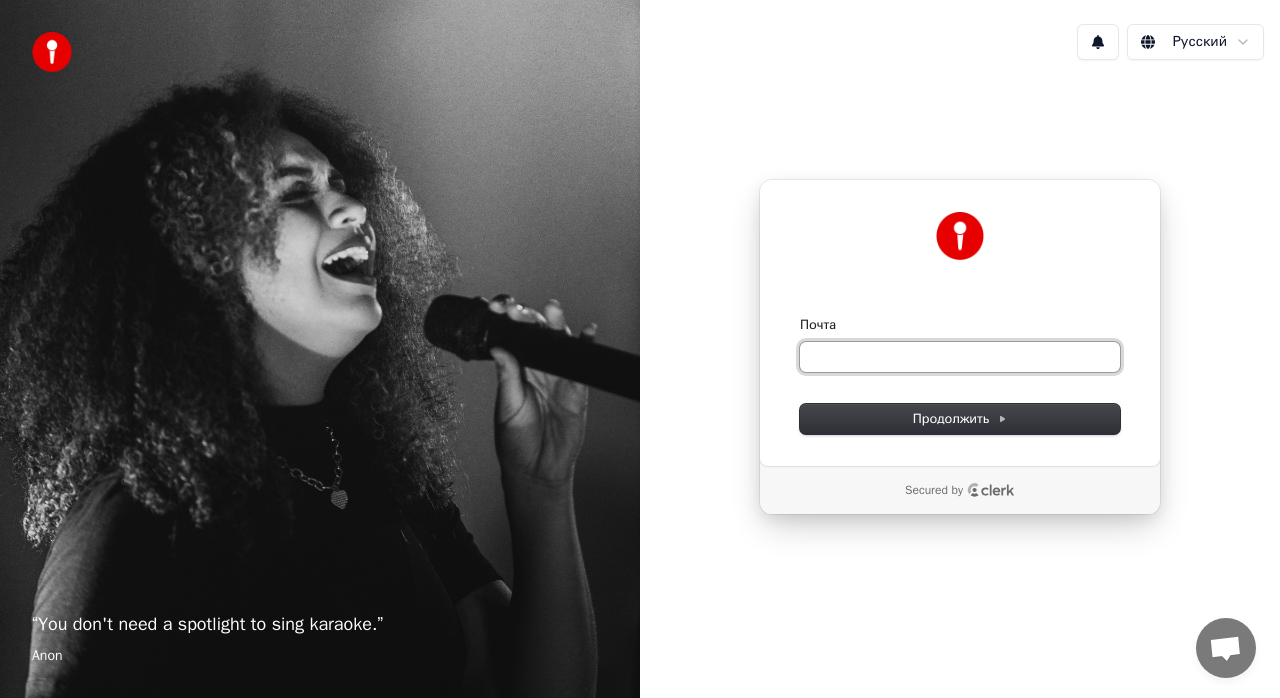 click on "Почта" at bounding box center (960, 357) 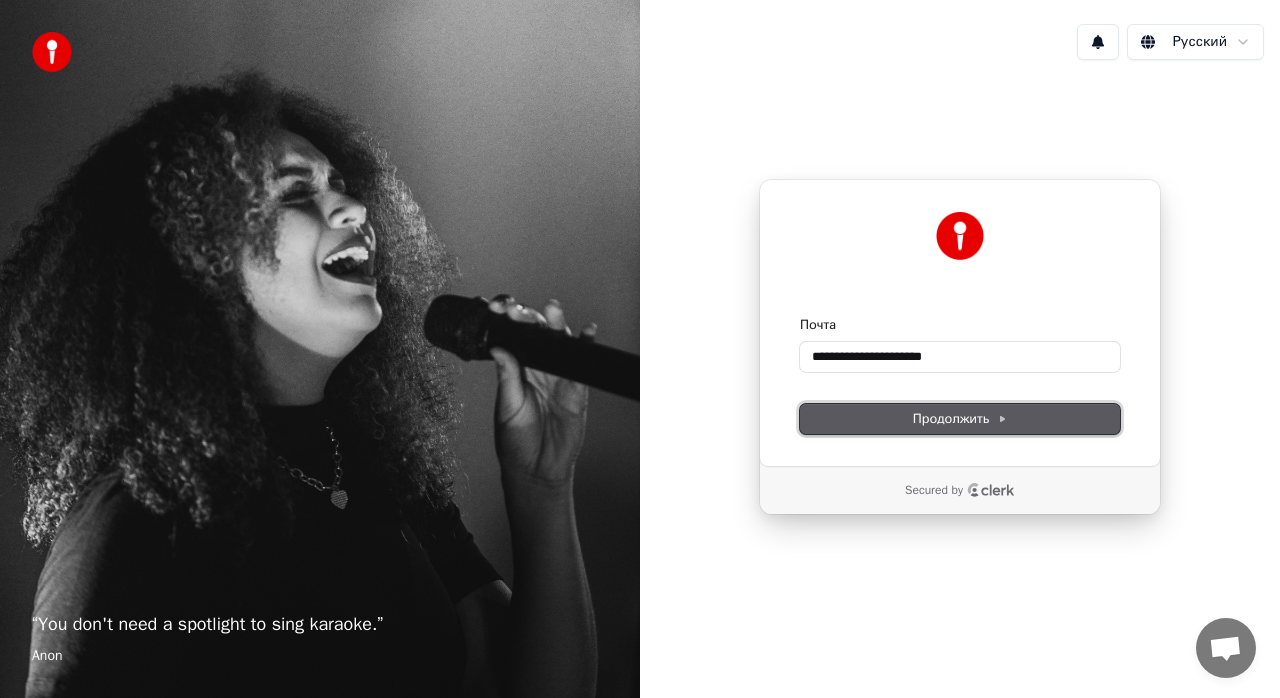 click on "Продолжить" at bounding box center (960, 419) 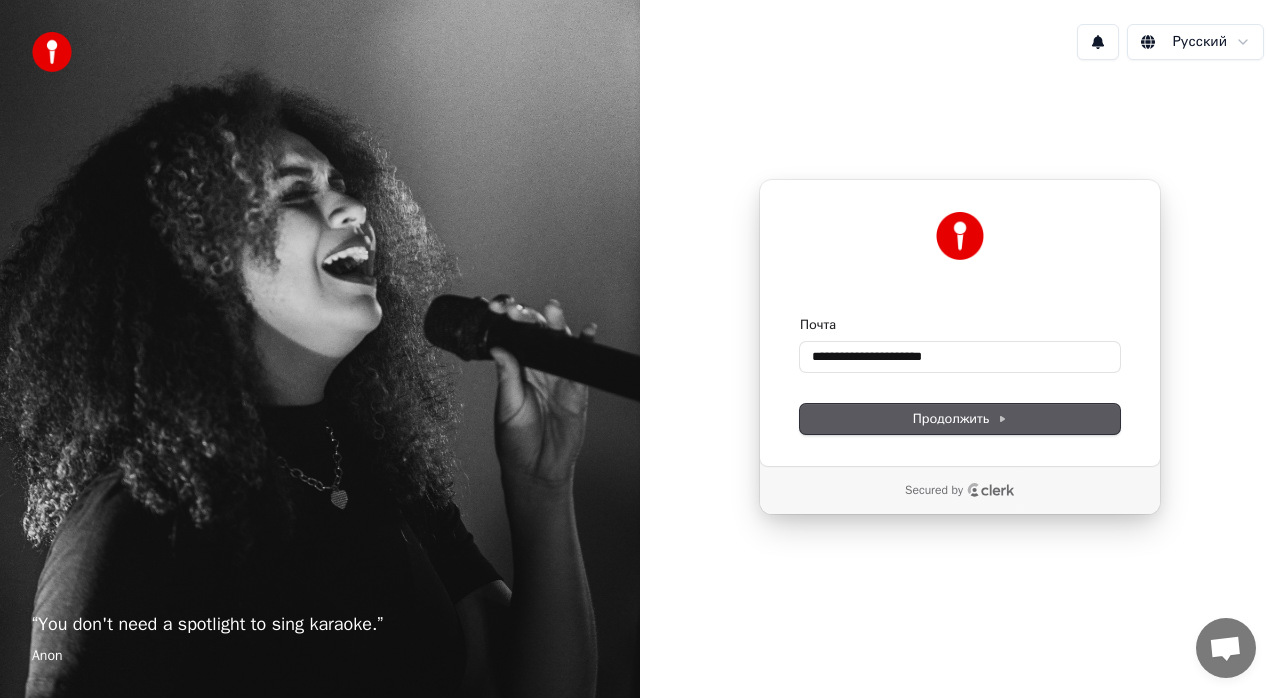type on "**********" 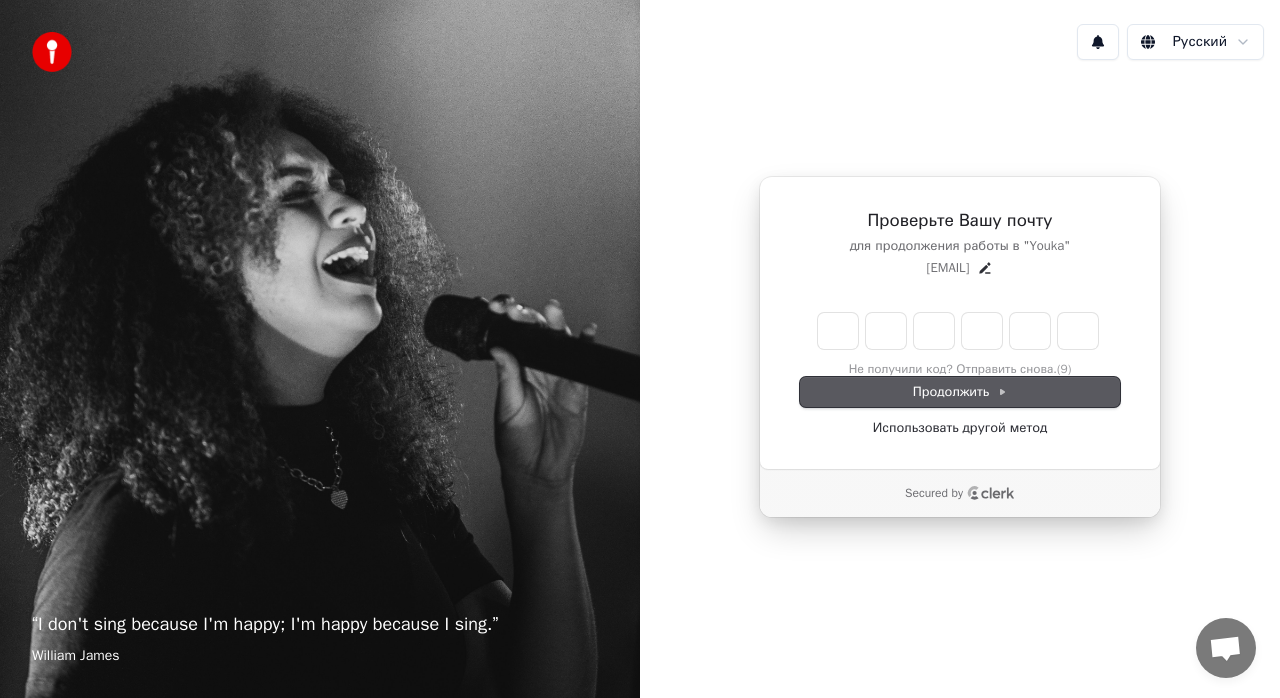 type on "*" 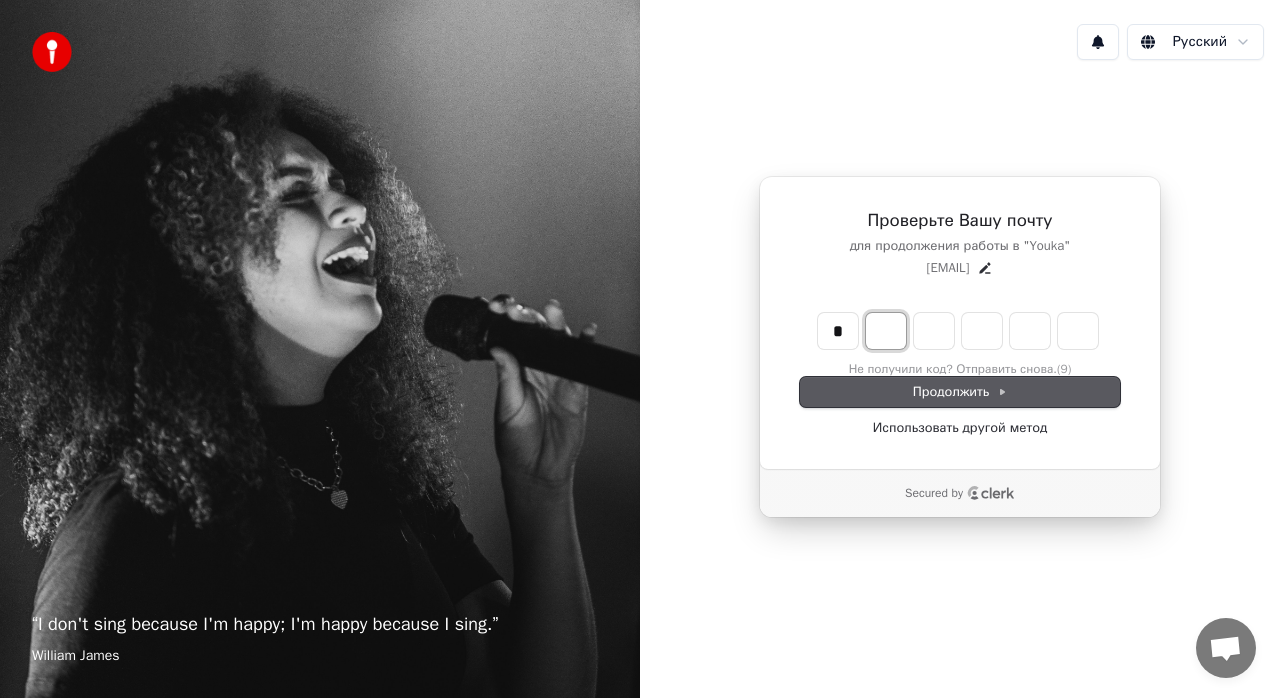 type on "*" 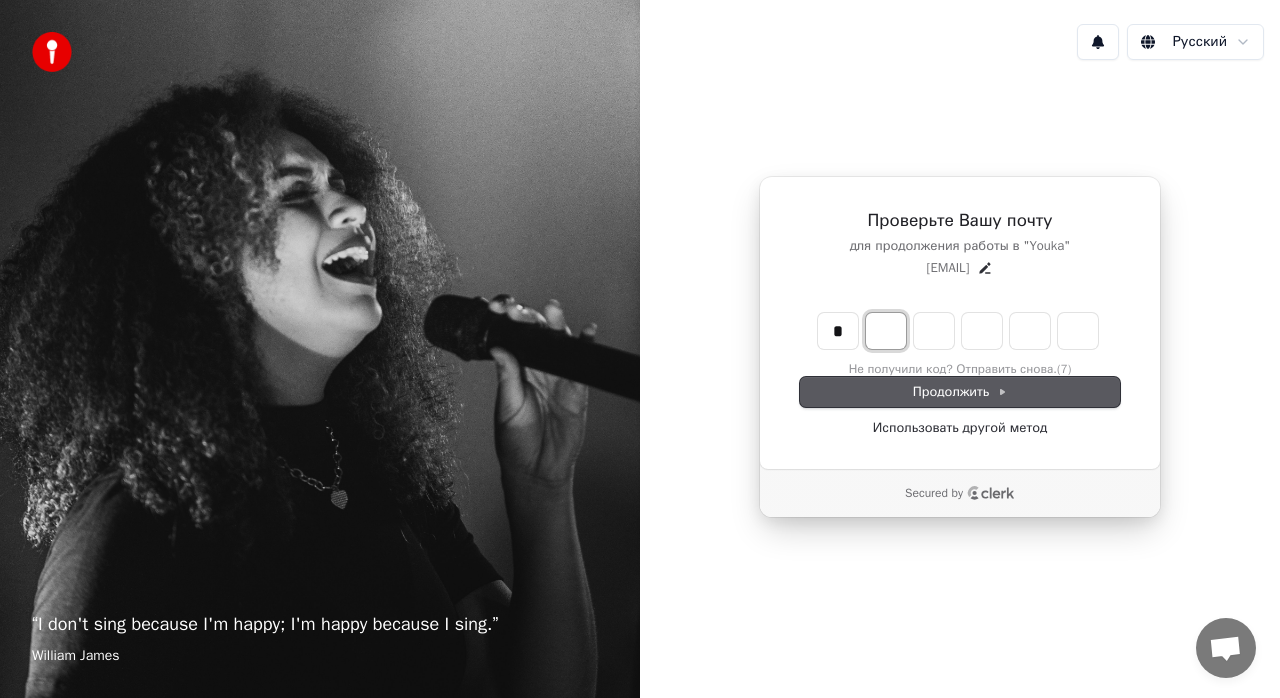 type on "*" 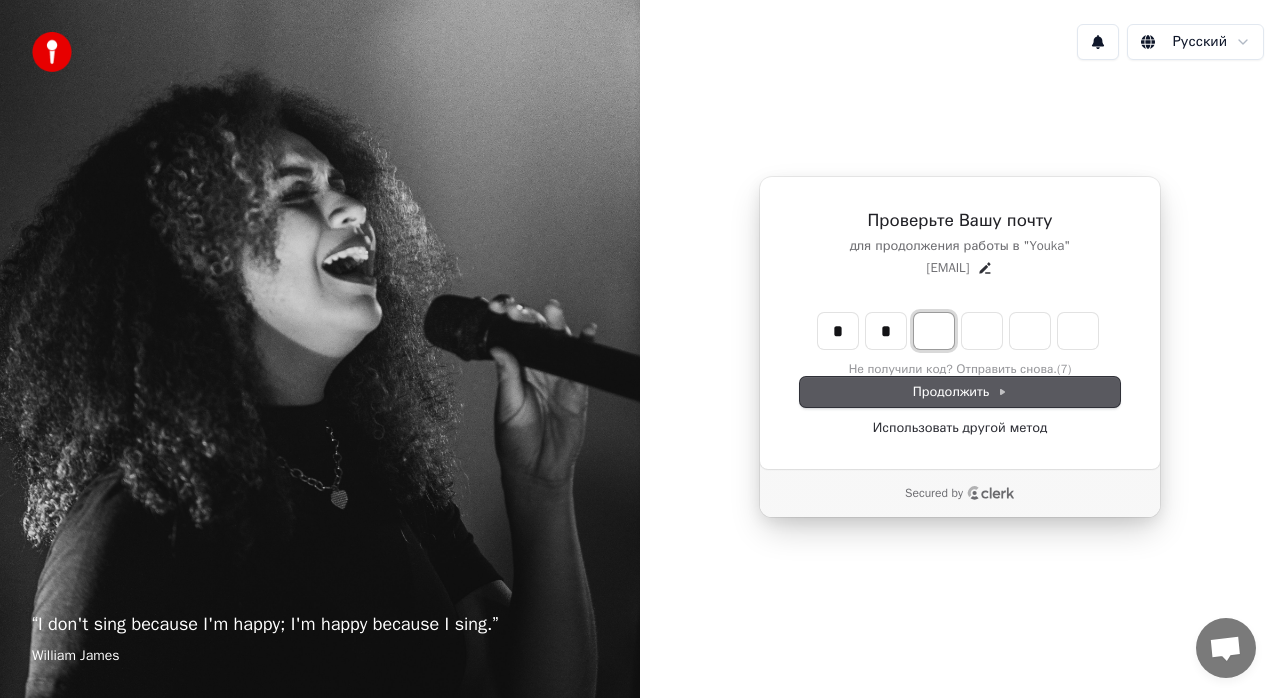 type on "**" 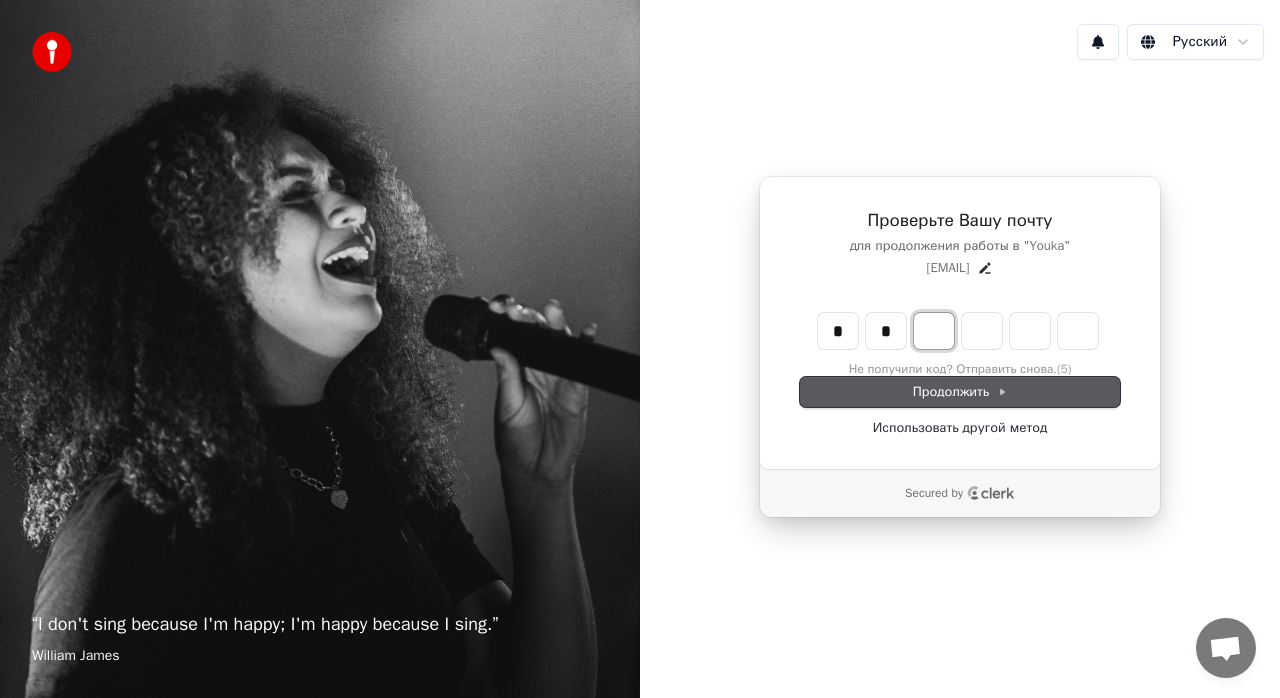 type on "*" 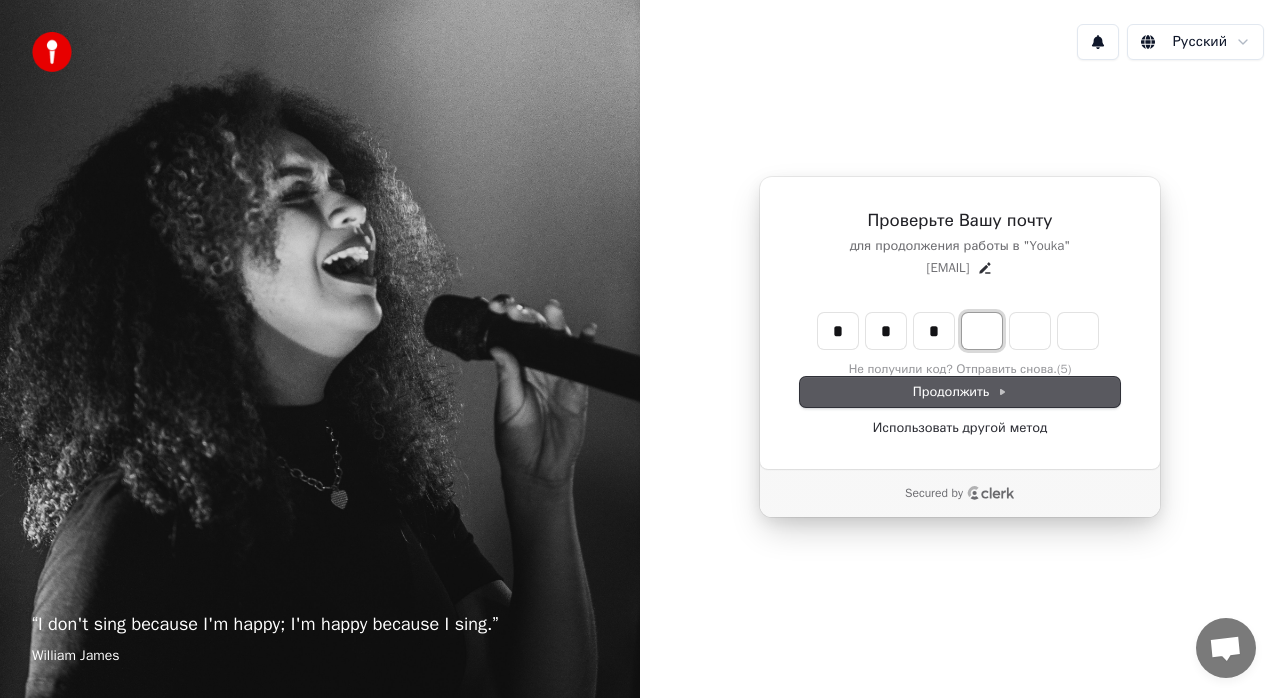 type on "***" 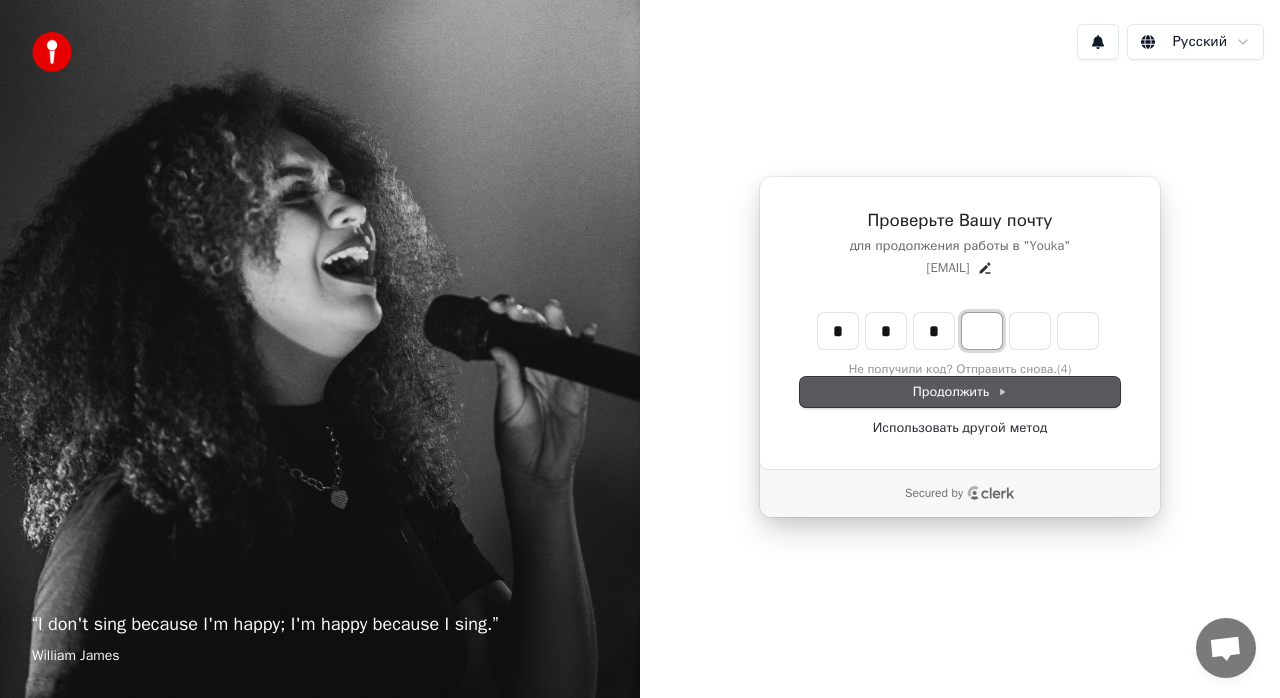 type on "*" 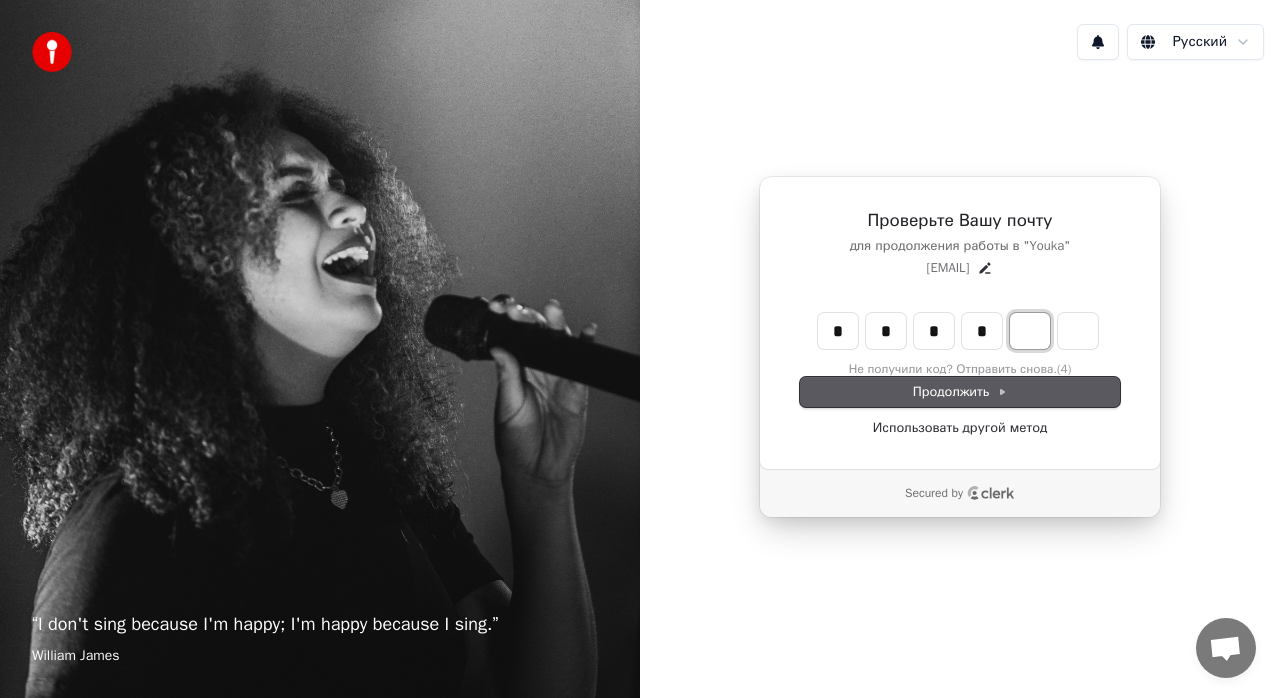 type on "****" 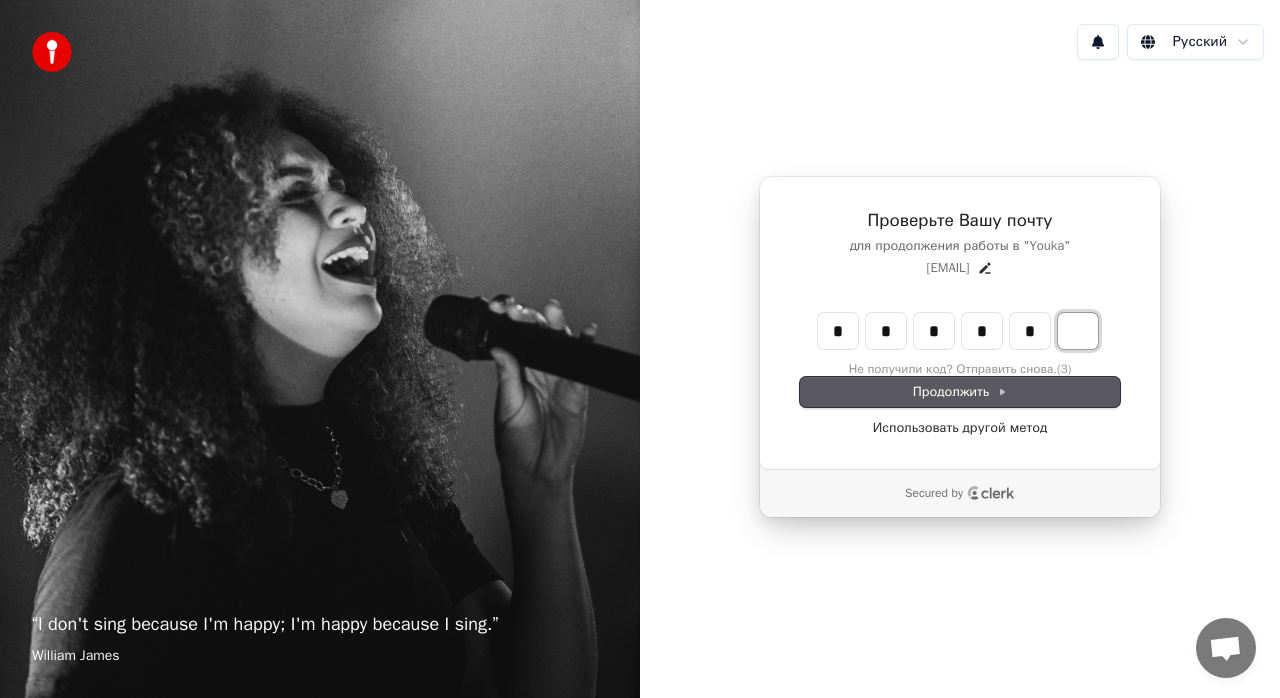 type on "******" 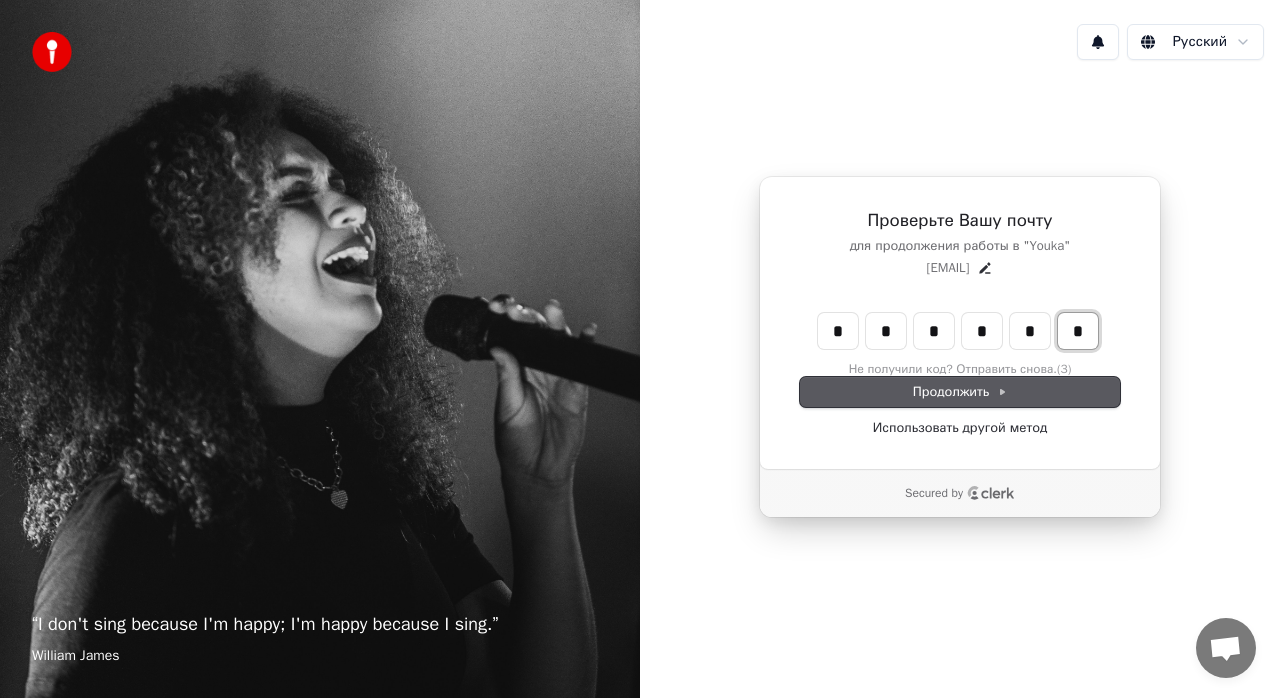 type on "*" 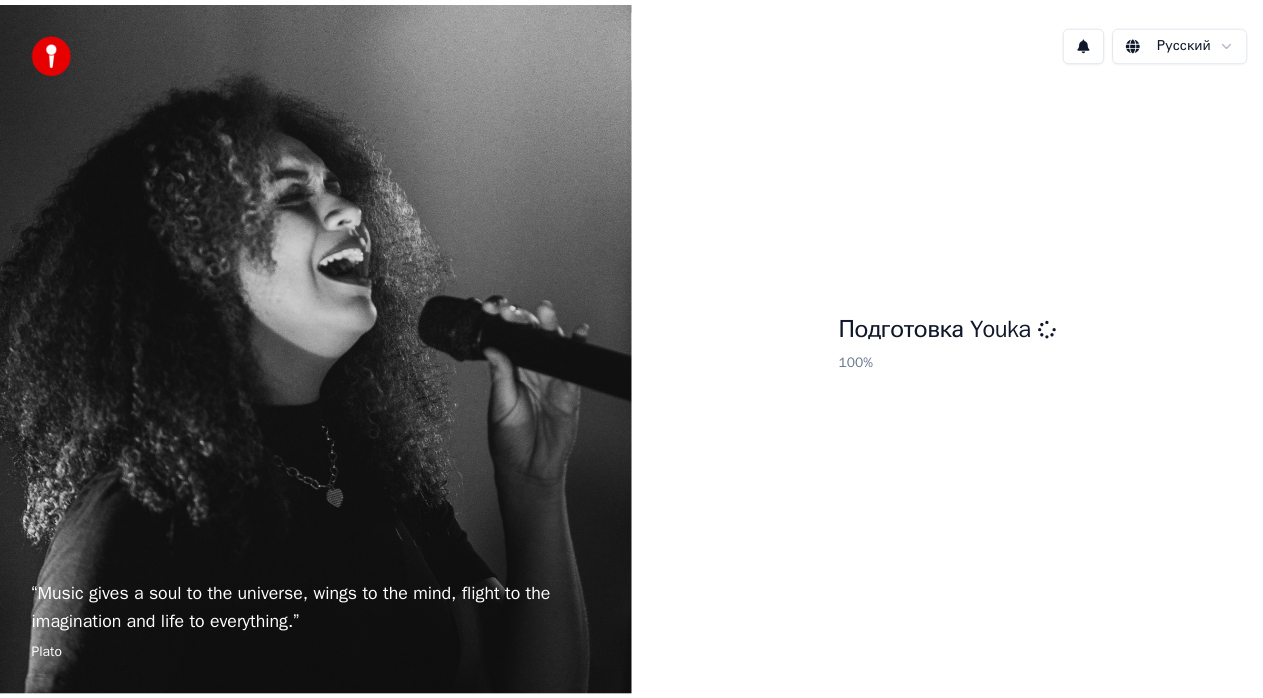 scroll, scrollTop: 0, scrollLeft: 0, axis: both 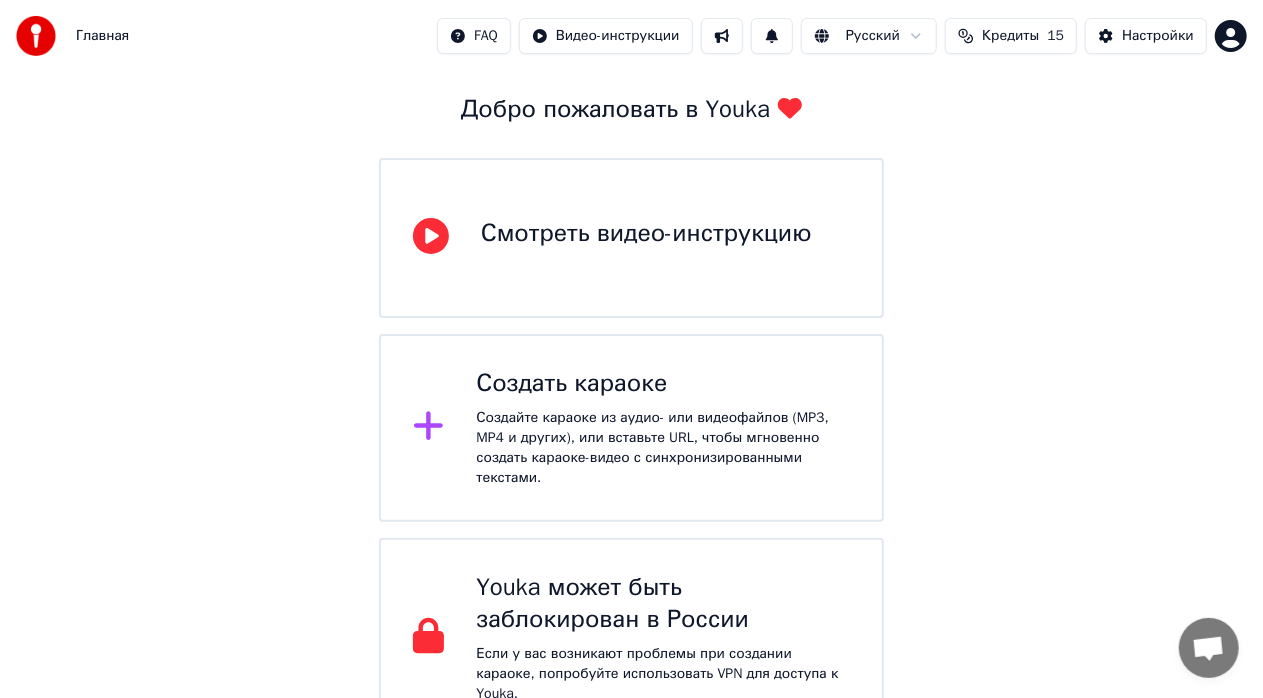 click 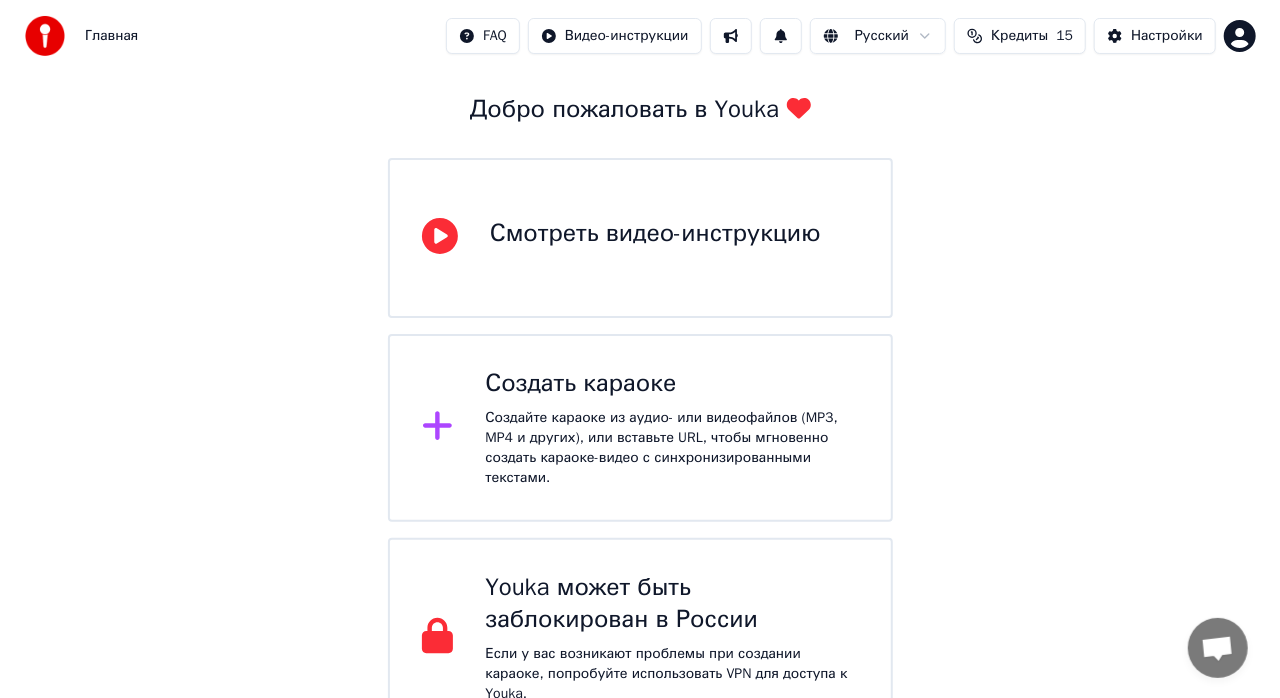 scroll, scrollTop: 0, scrollLeft: 0, axis: both 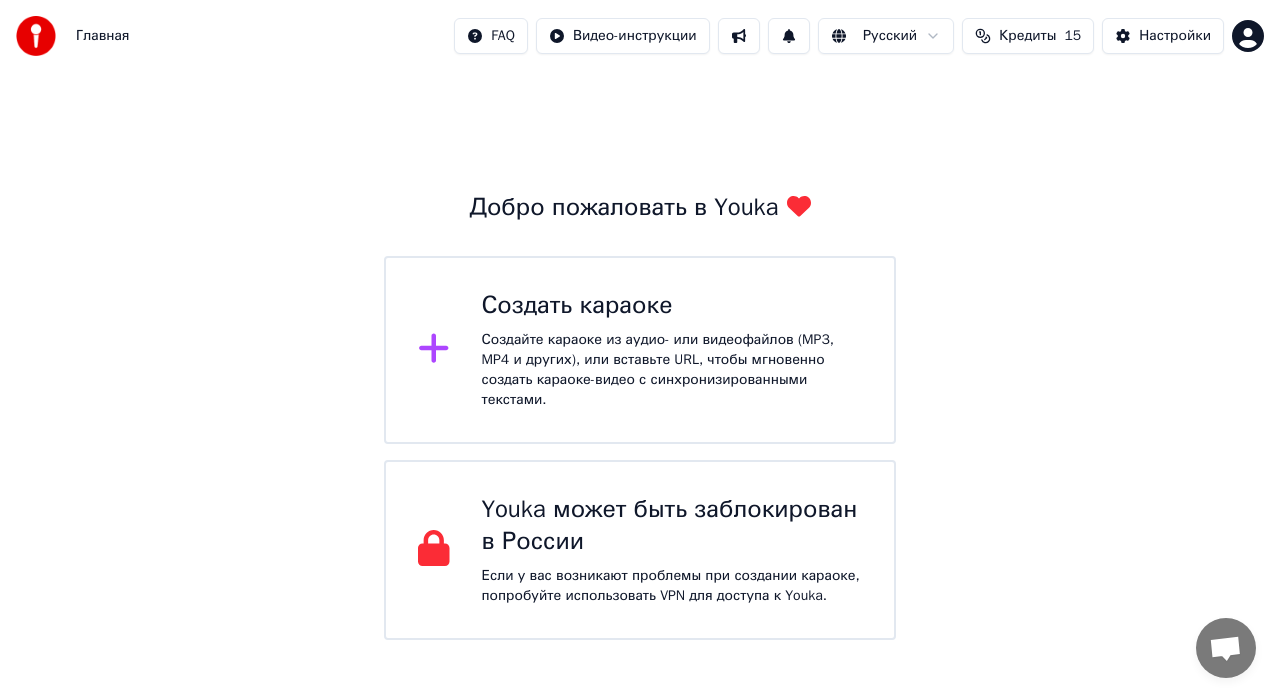 click on "Главная FAQ Видео-инструкции Русский Кредиты 15 Настройки Добро пожаловать в Youka Создать караоке Создайте караоке из аудио- или видеофайлов (MP3, MP4 и других), или вставьте URL, чтобы мгновенно создать караоке-видео с синхронизированными текстами. Youka может быть заблокирован в России Если у вас возникают проблемы при создании караоке, попробуйте использовать VPN для доступа к Youka." at bounding box center [640, 320] 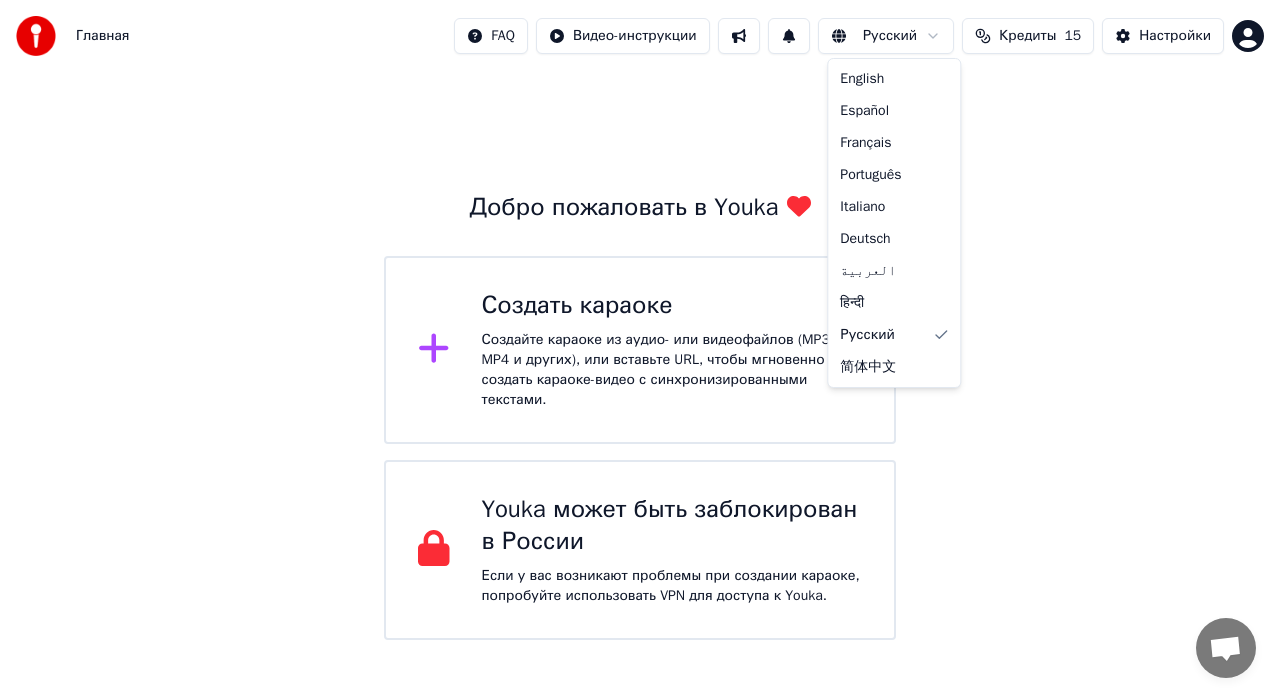 click on "Главная FAQ Видео-инструкции Русский Кредиты 15 Настройки Добро пожаловать в Youka Создать караоке Создайте караоке из аудио- или видеофайлов (MP3, MP4 и других), или вставьте URL, чтобы мгновенно создать караоке-видео с синхронизированными текстами. Youka может быть заблокирован в России Если у вас возникают проблемы при создании караоке, попробуйте использовать VPN для доступа к Youka. English Español Français Português Italiano Deutsch العربية हिन्दी Русский 简体中文" at bounding box center (640, 320) 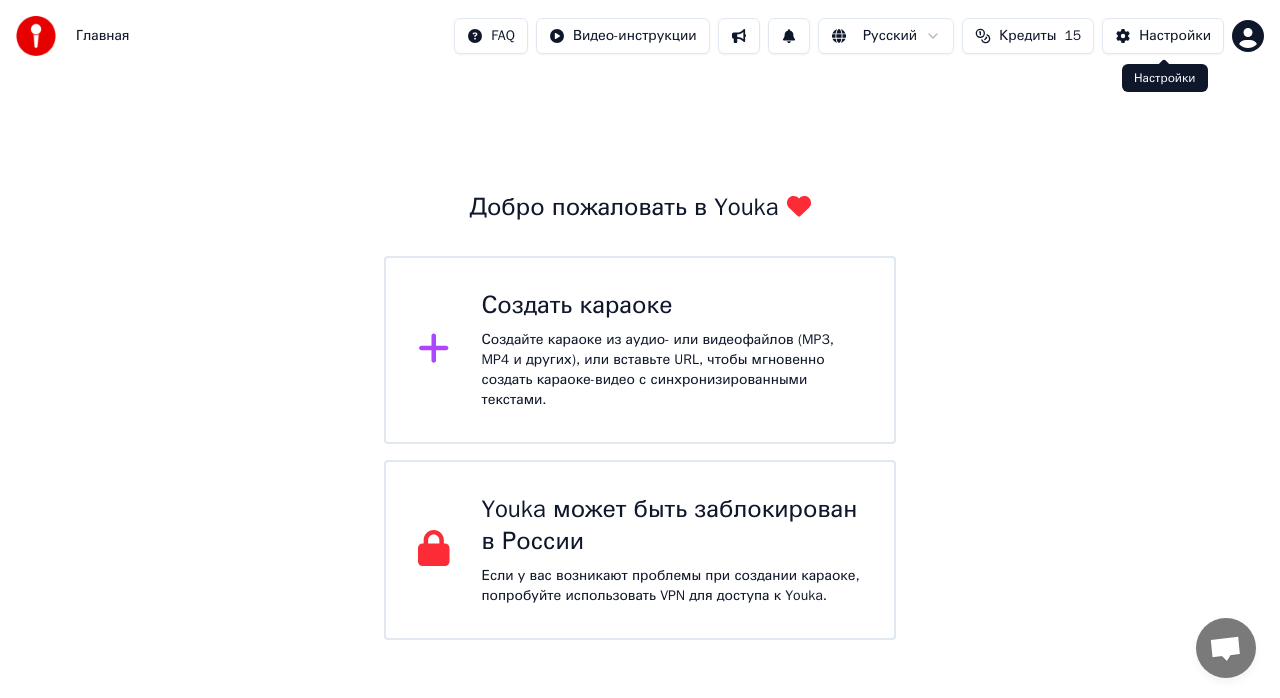 click on "Настройки" at bounding box center [1175, 36] 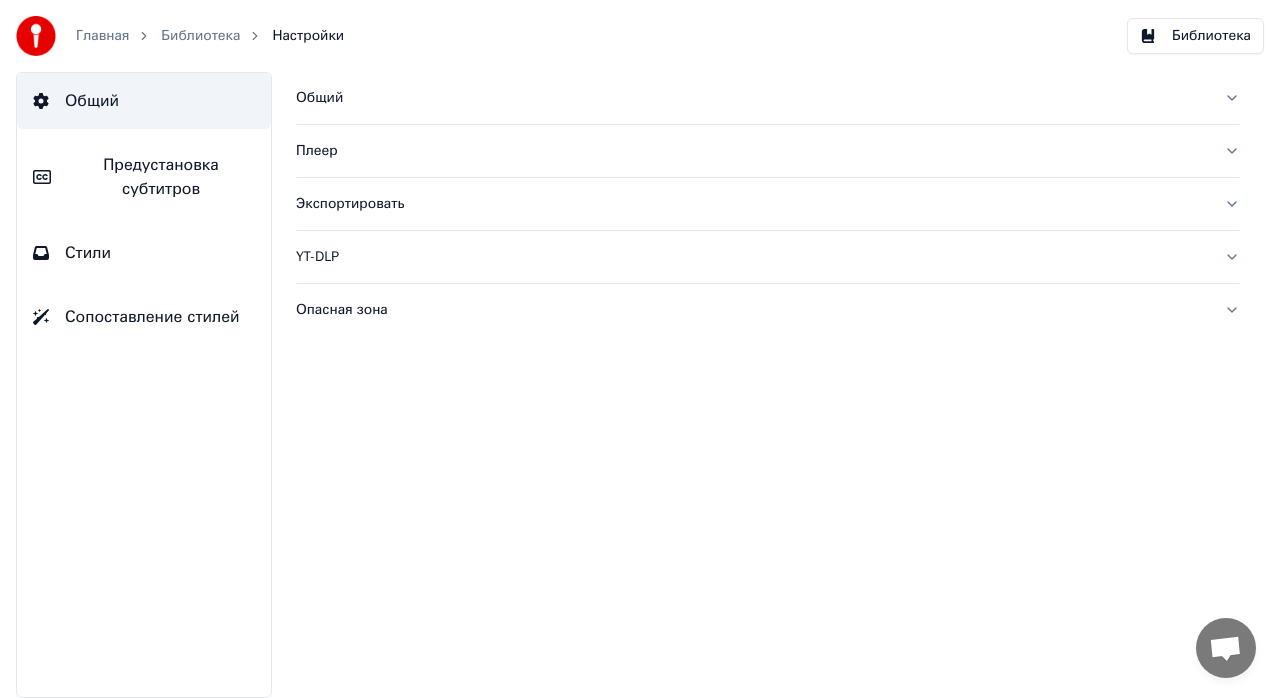 click on "Библиотека" at bounding box center (1195, 36) 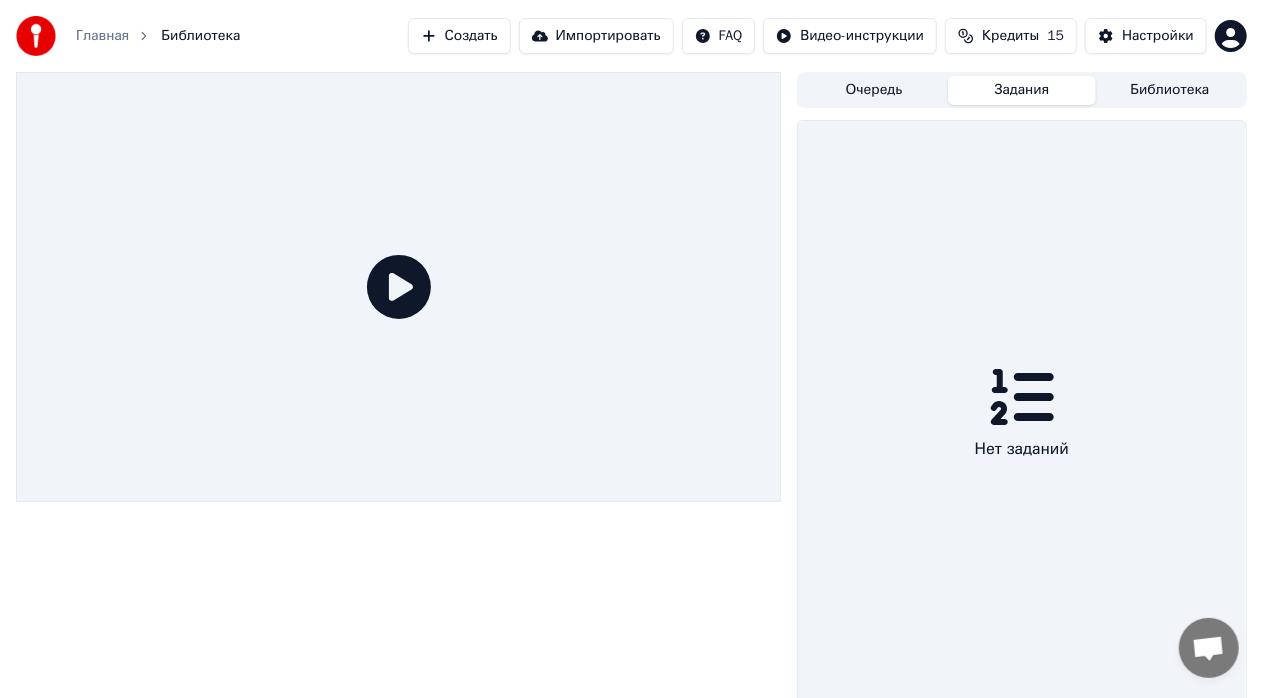 click on "Задания" at bounding box center [1022, 90] 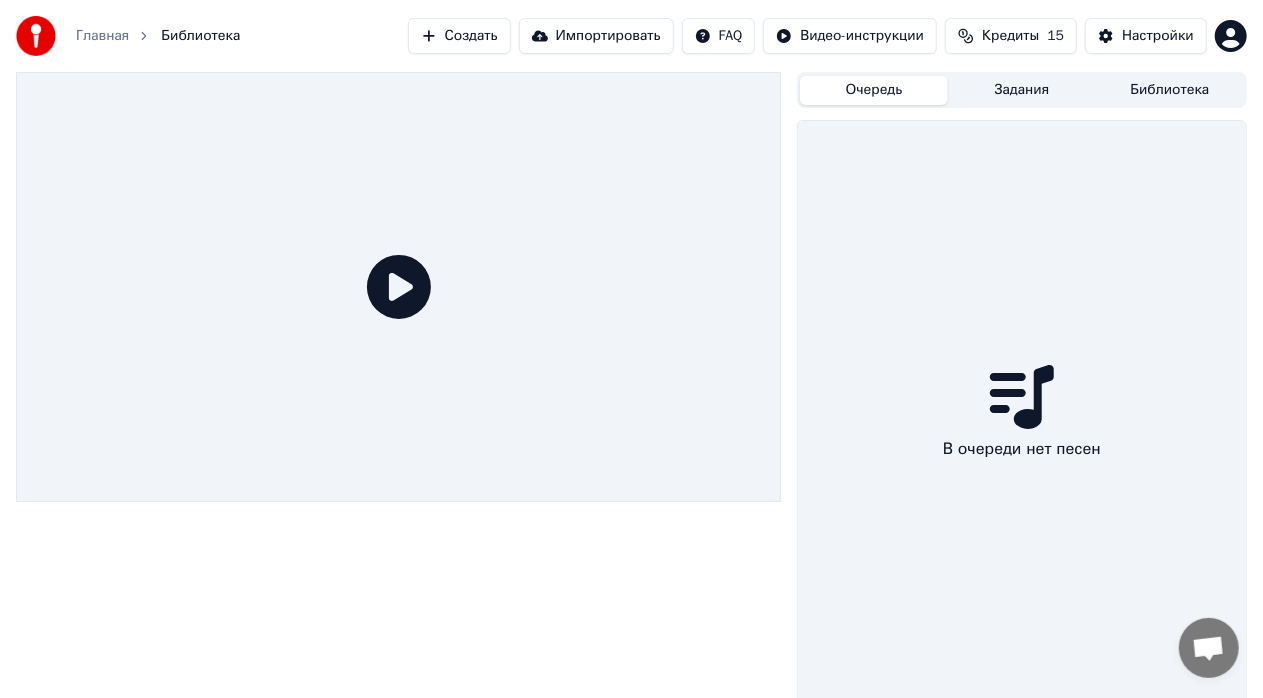 click on "Создать" at bounding box center [459, 36] 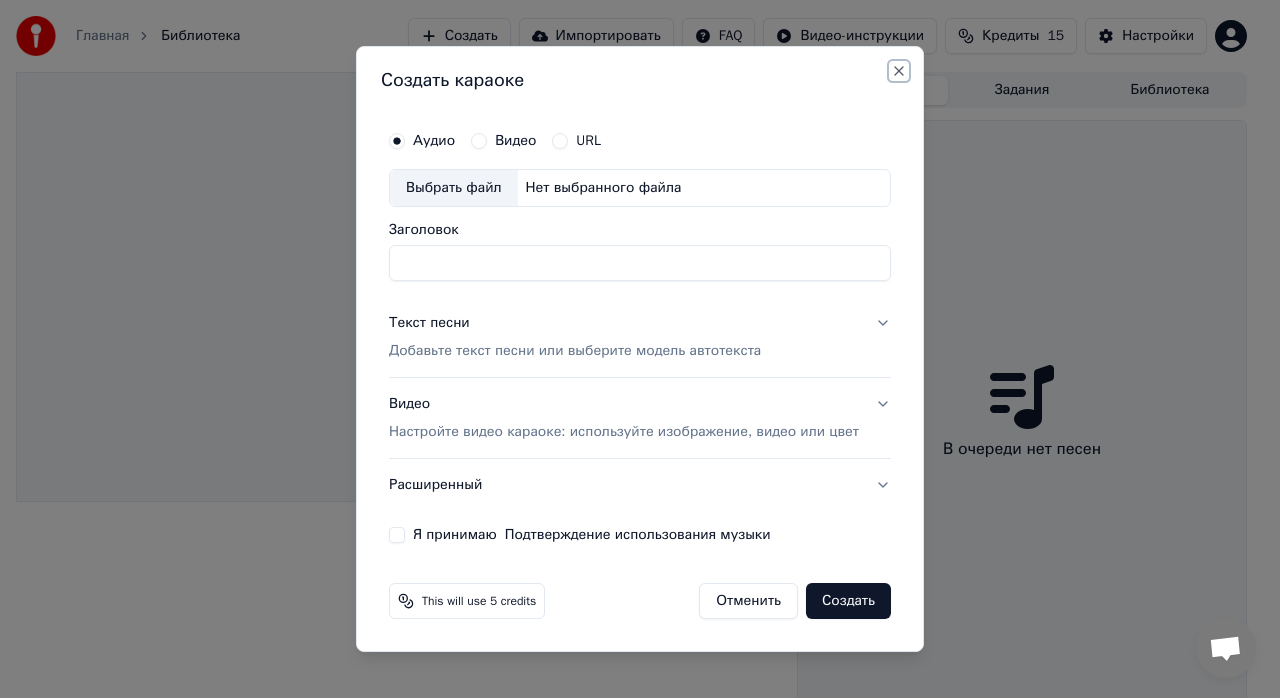 click on "Close" at bounding box center [899, 71] 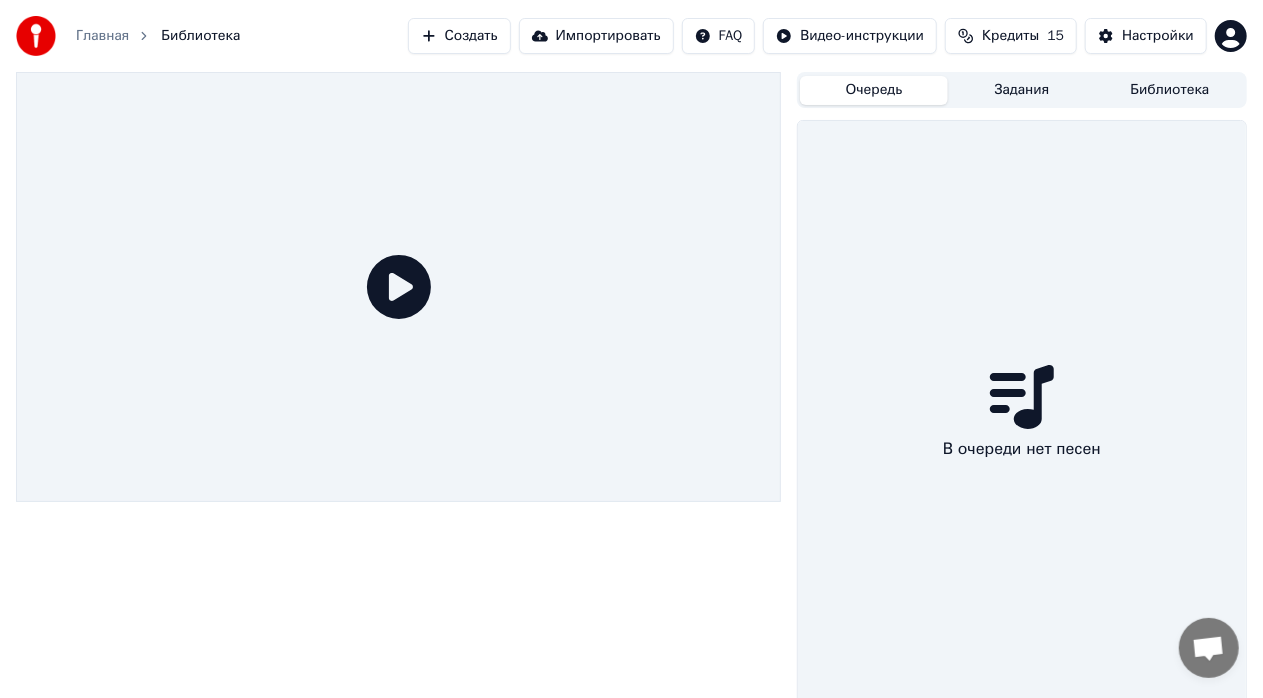click on "Главная Библиотека Создать Импортировать FAQ Видео-инструкции Кредиты 15 Настройки Очередь Задания Библиотека В очереди нет песен" at bounding box center [631, 349] 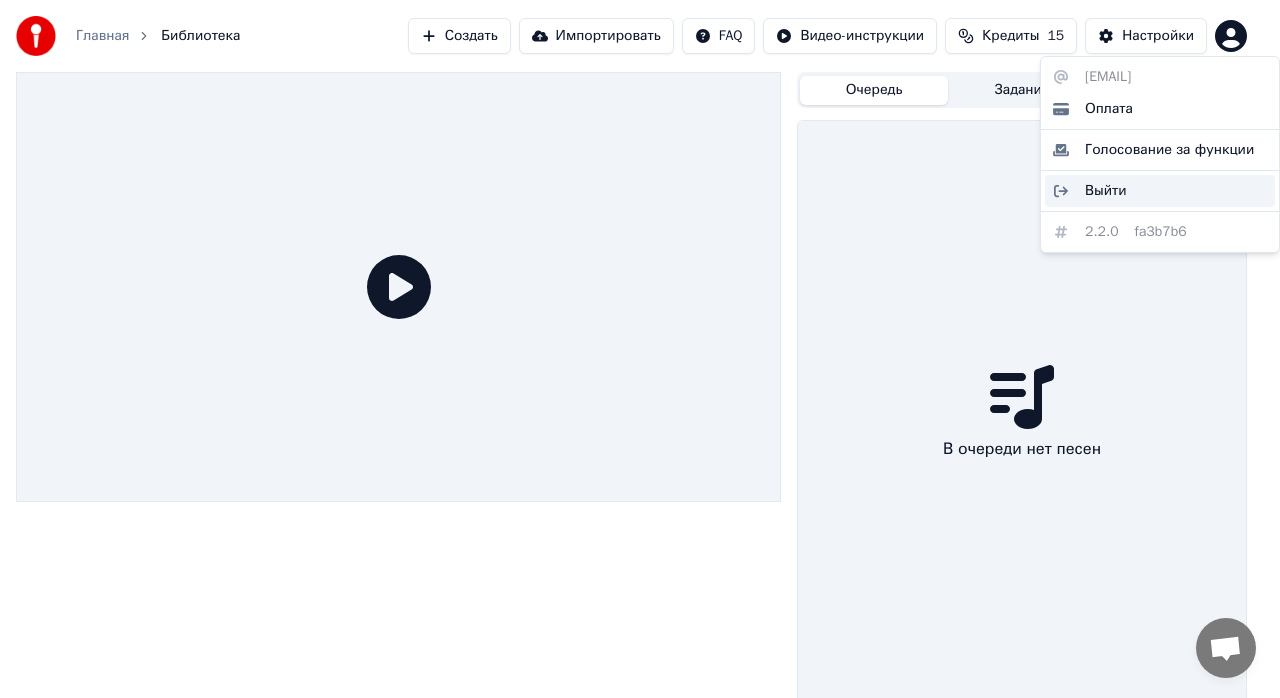 click on "Выйти" at bounding box center [1106, 191] 